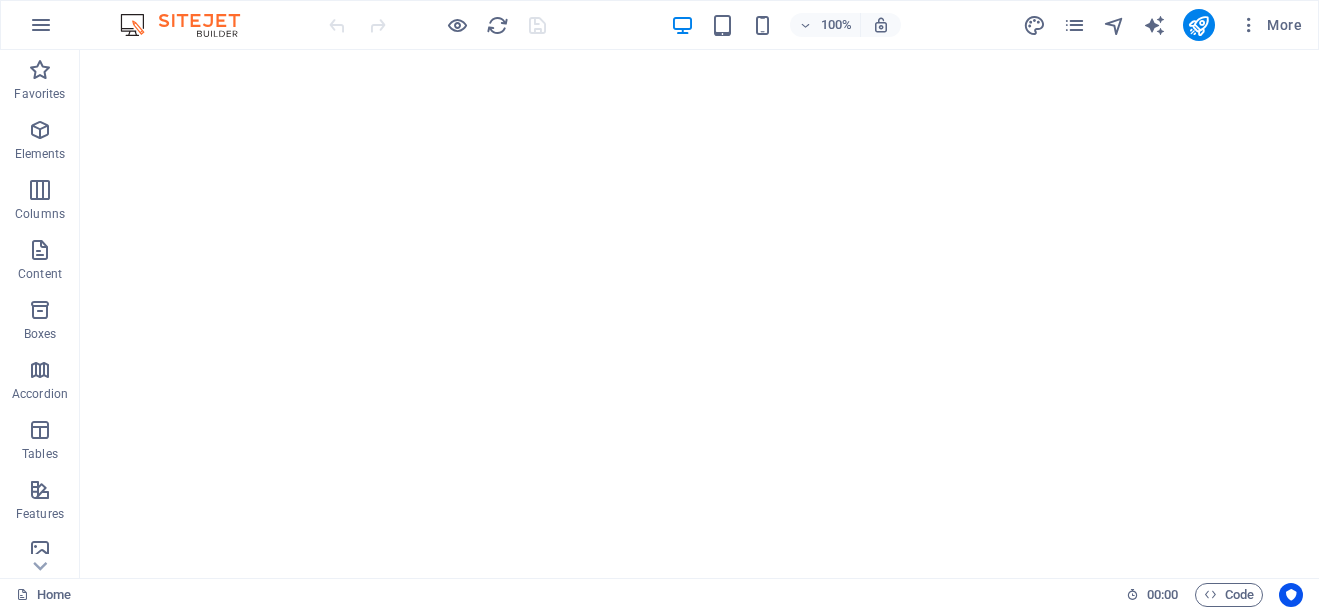 scroll, scrollTop: 0, scrollLeft: 0, axis: both 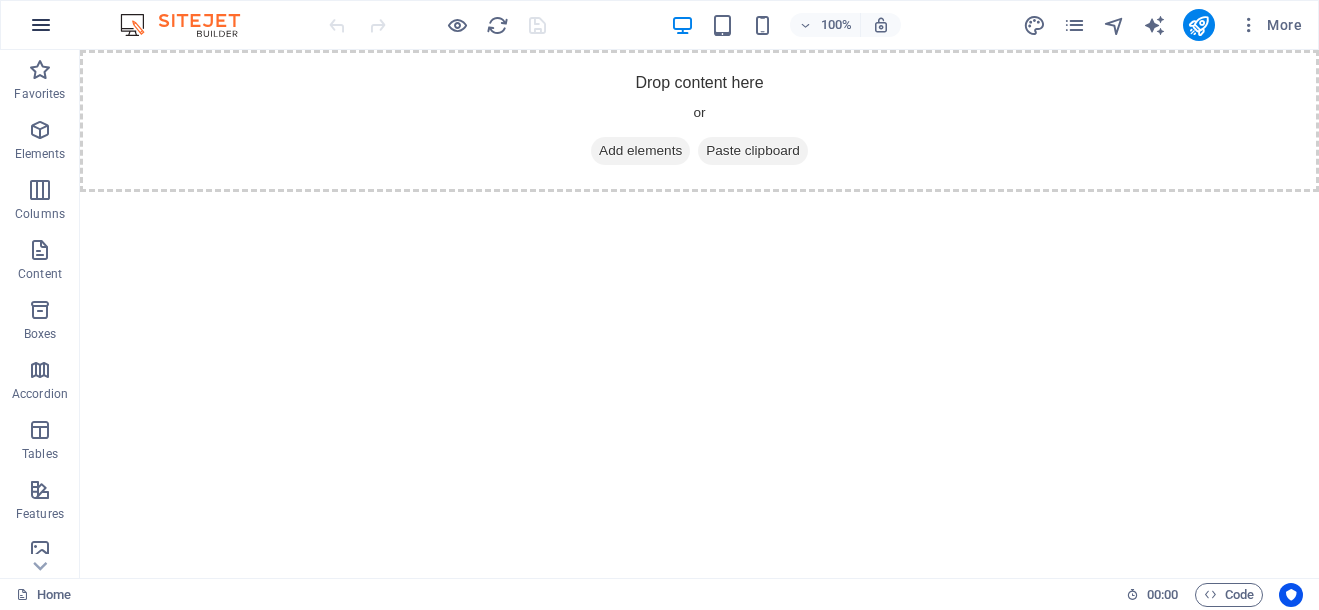 click at bounding box center (41, 25) 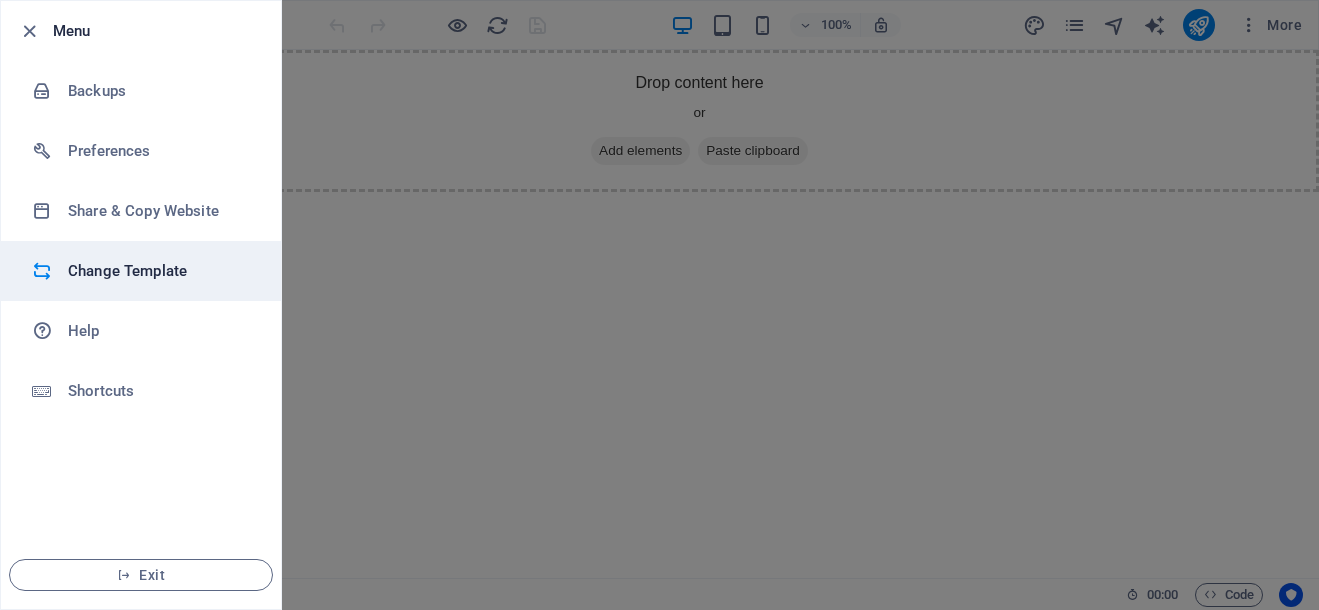 click on "Change Template" at bounding box center (160, 271) 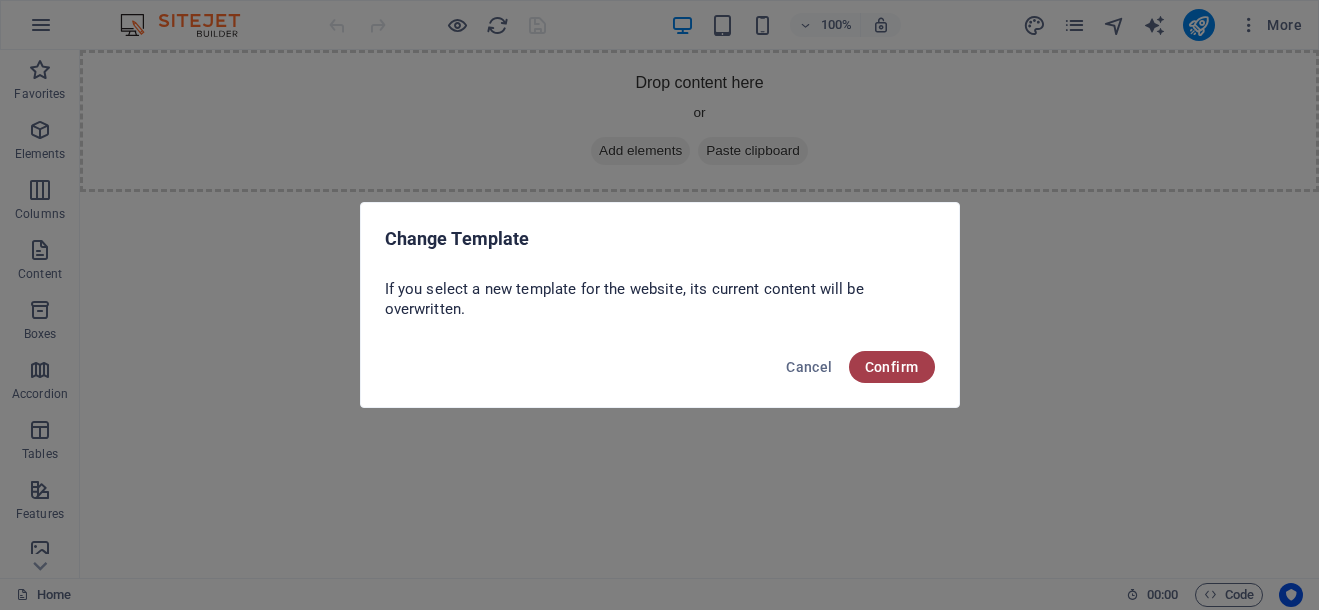 click on "Confirm" at bounding box center (892, 367) 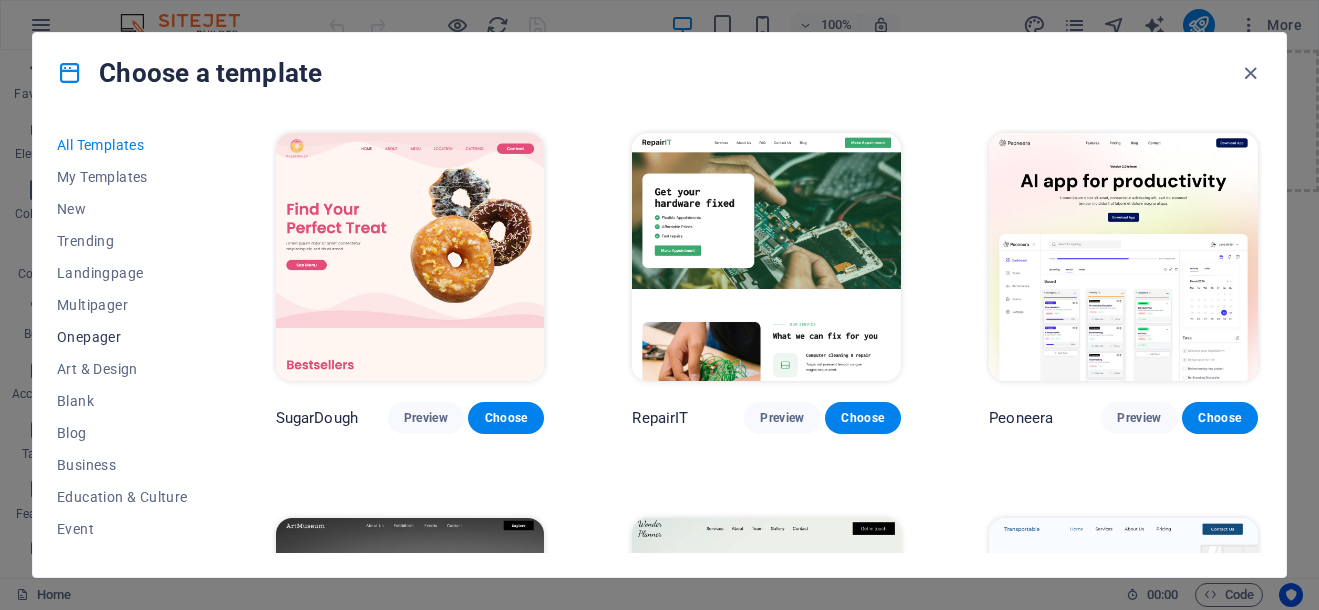 click on "Onepager" at bounding box center (122, 337) 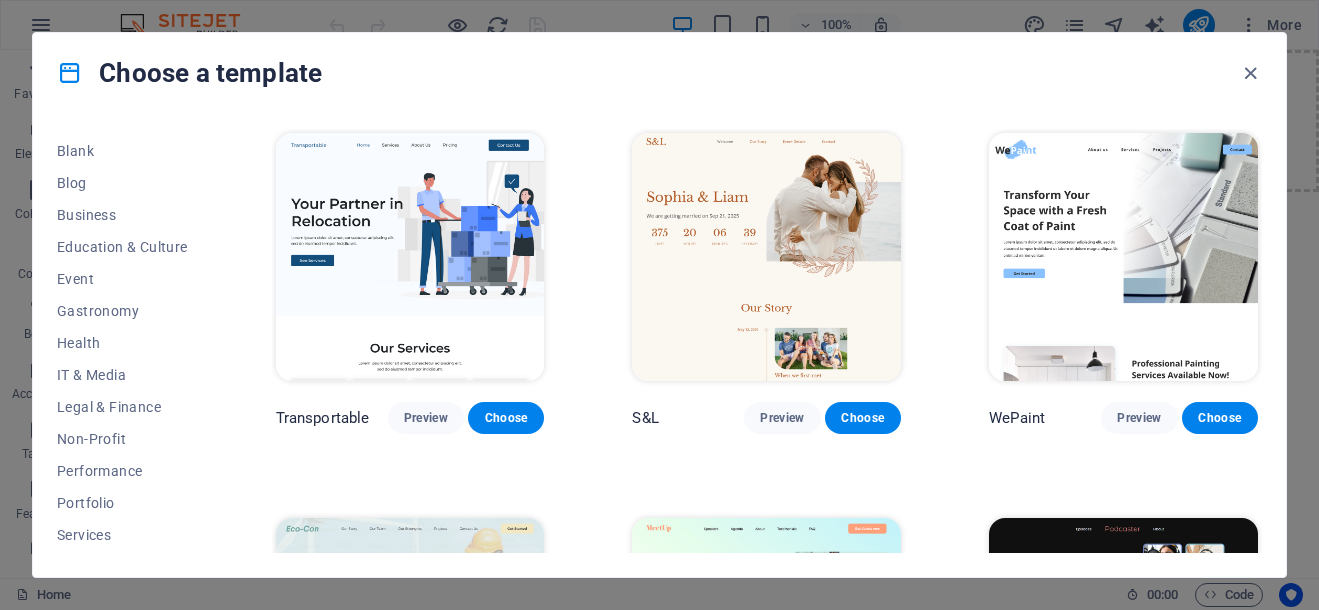 scroll, scrollTop: 262, scrollLeft: 0, axis: vertical 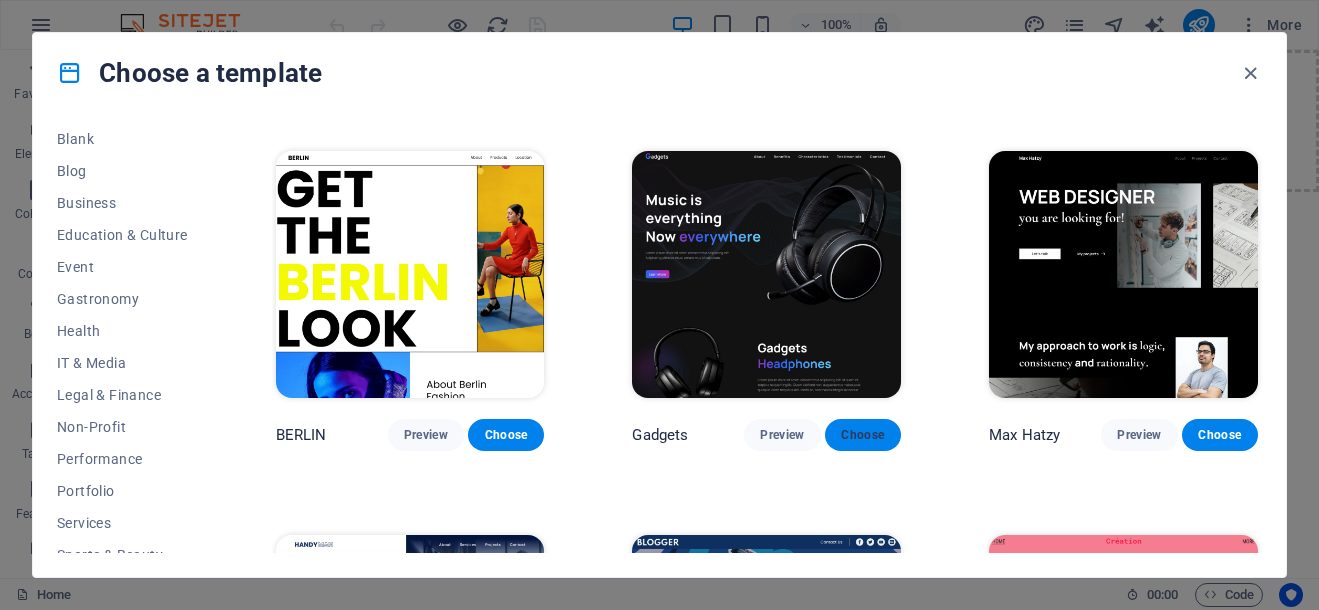 click on "Choose" at bounding box center (863, 435) 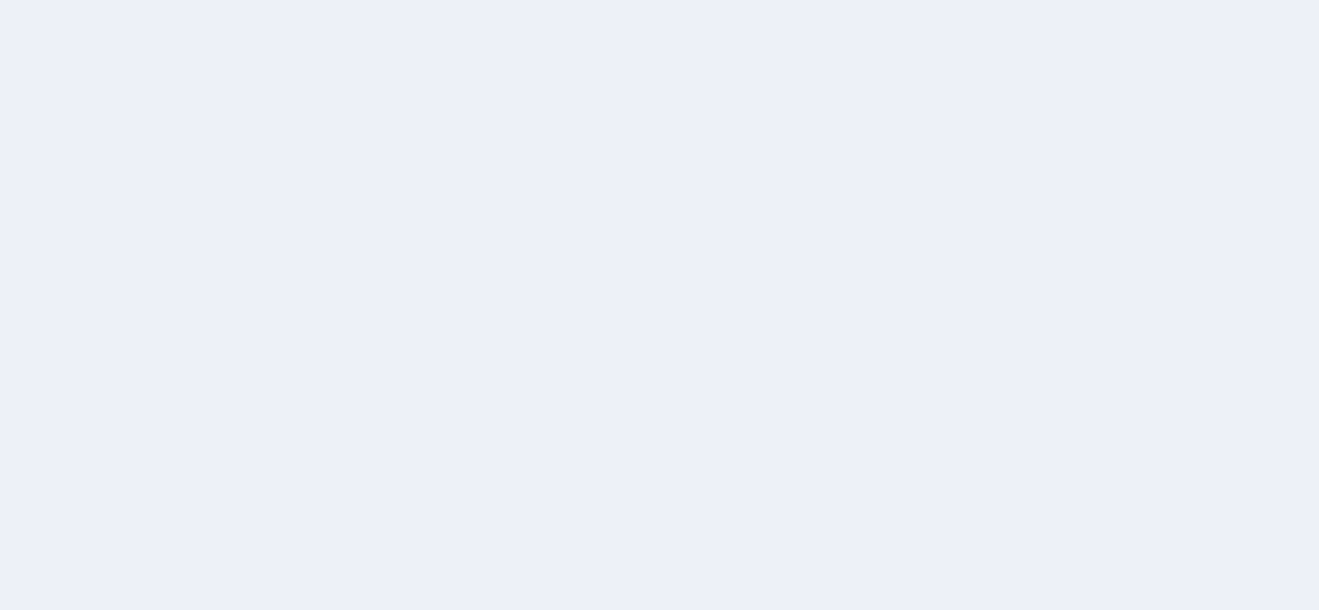 scroll, scrollTop: 0, scrollLeft: 0, axis: both 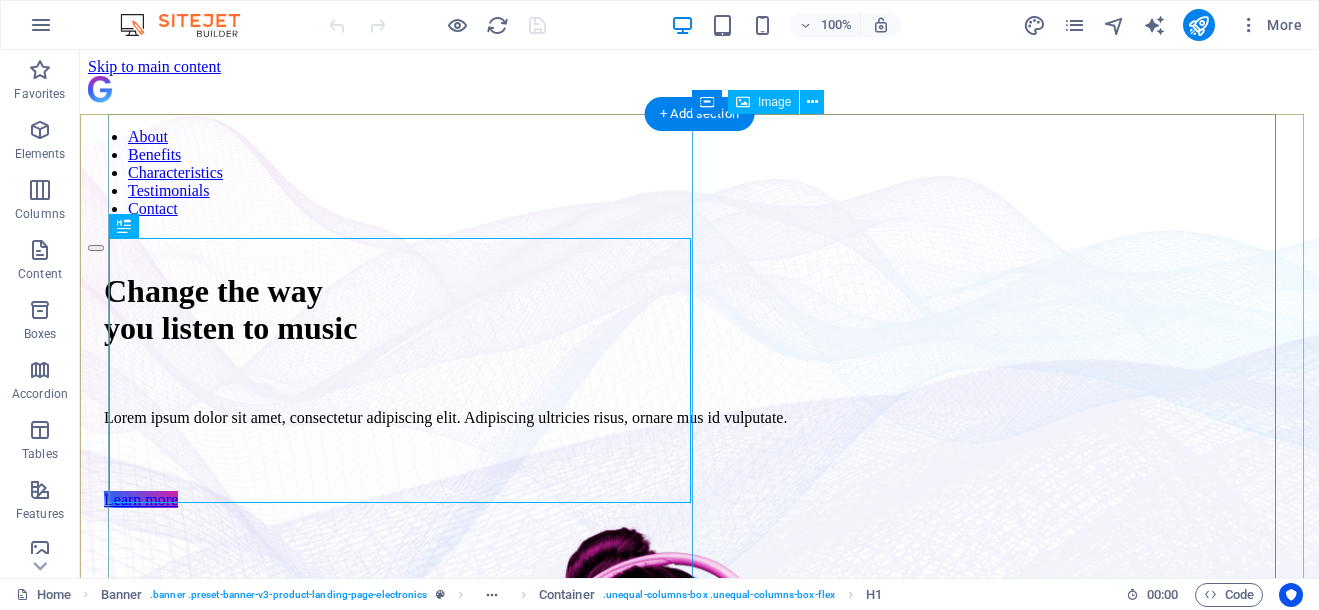 click at bounding box center [688, 847] 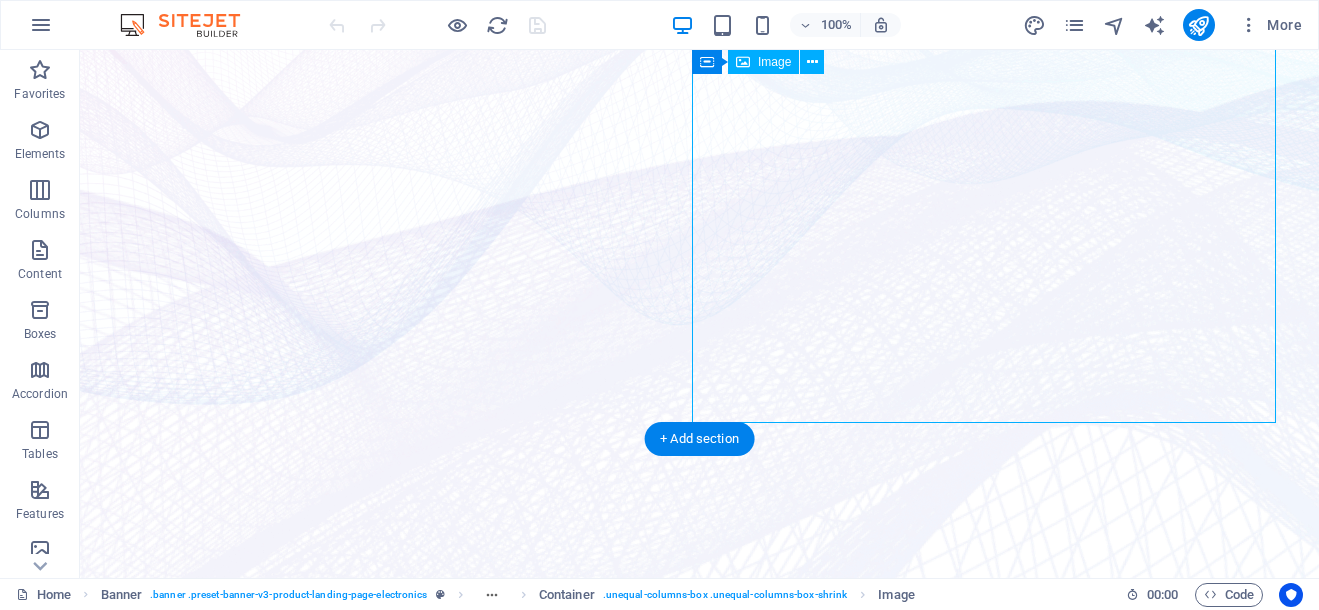 scroll, scrollTop: 190, scrollLeft: 0, axis: vertical 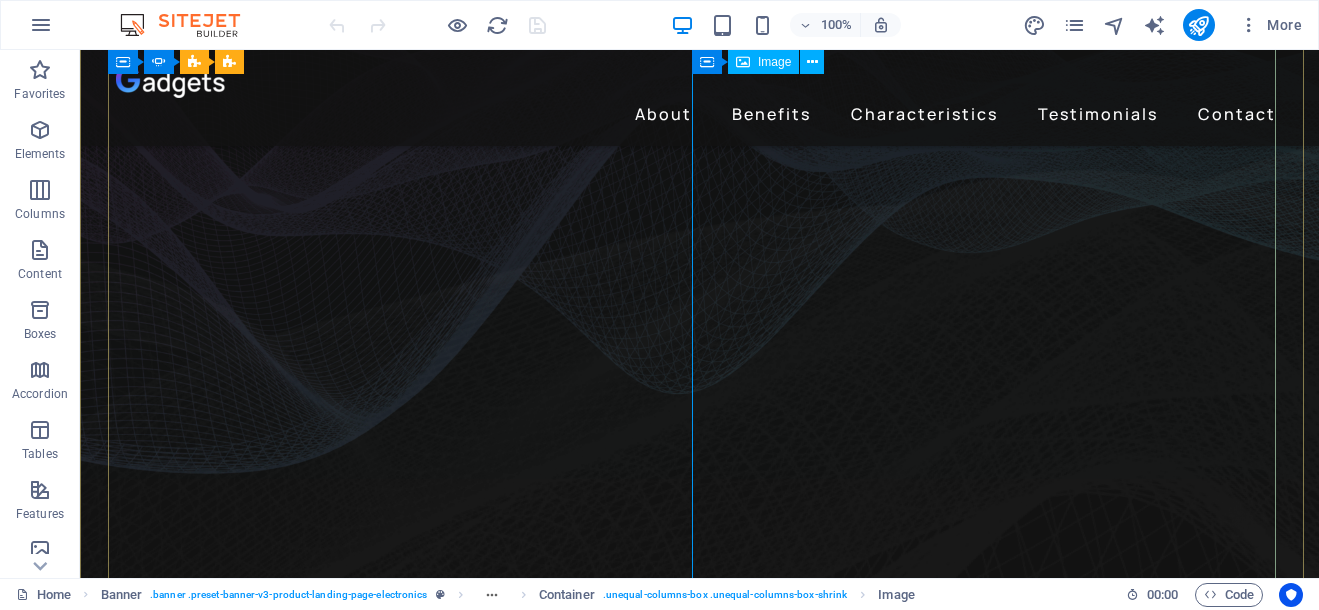click at bounding box center (-468, 1914) 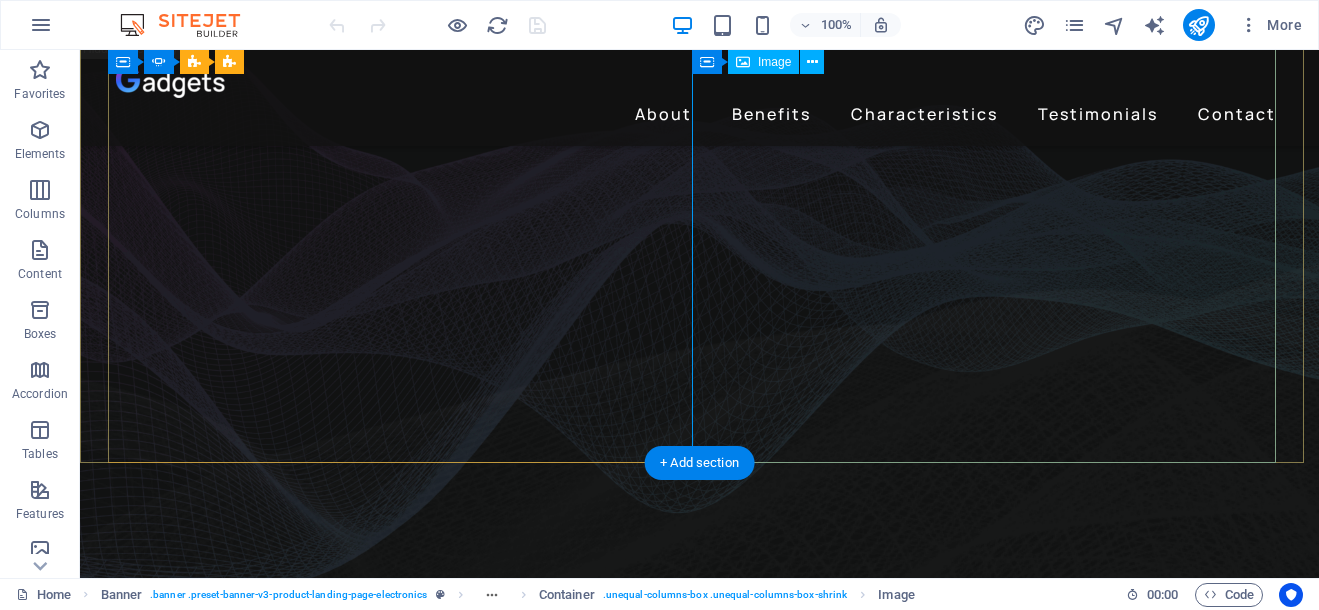 scroll, scrollTop: 0, scrollLeft: 0, axis: both 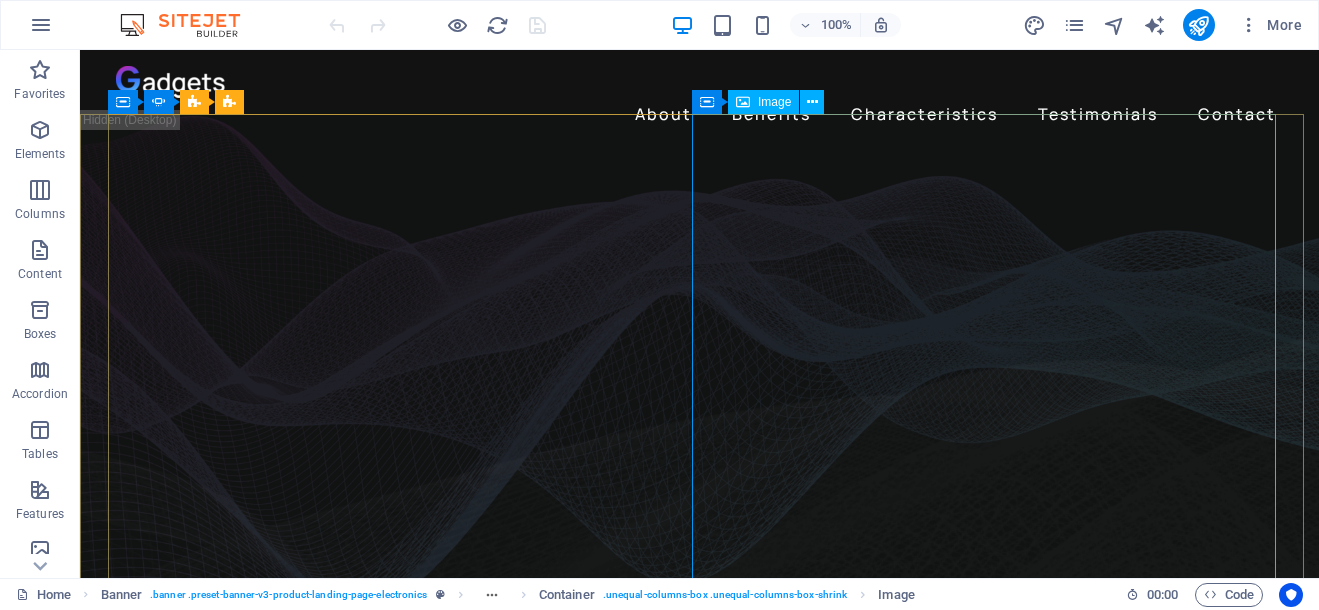 click on "Image" at bounding box center (774, 102) 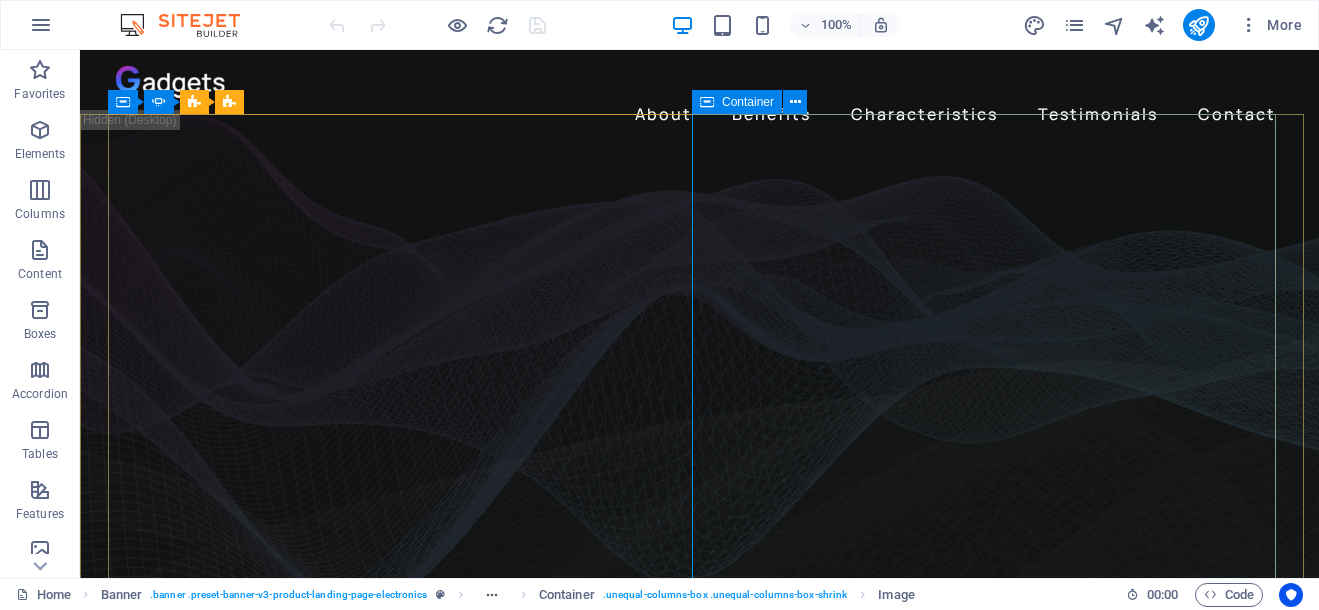 click on "Container" at bounding box center (748, 102) 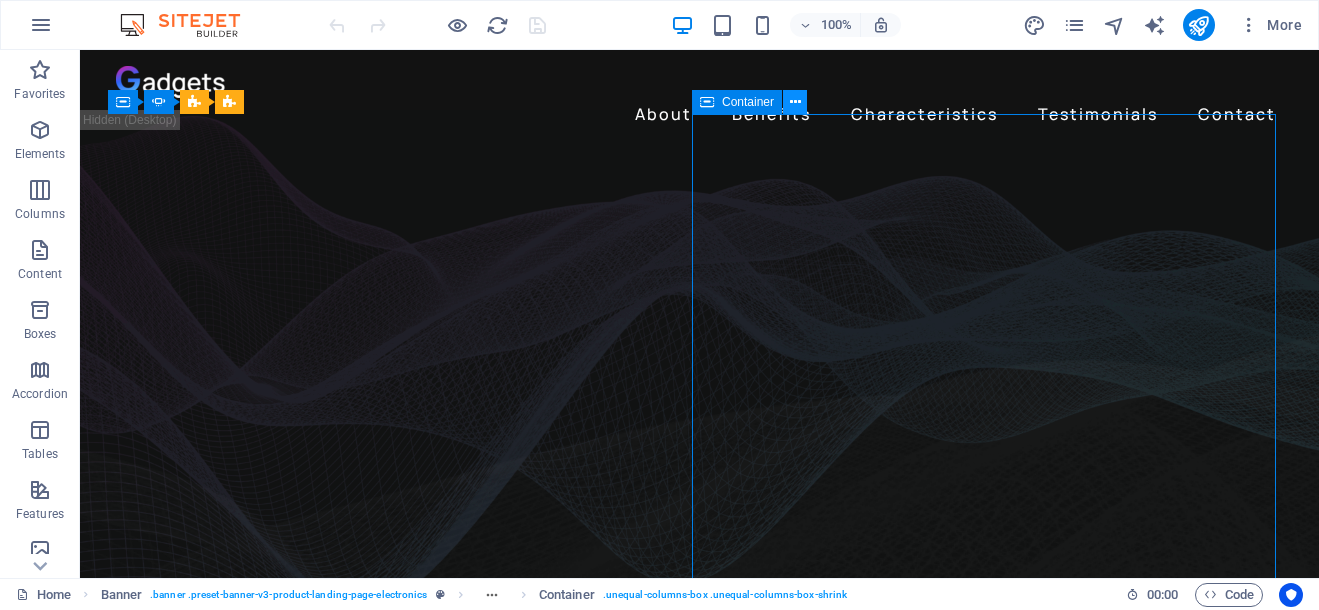 click at bounding box center [795, 102] 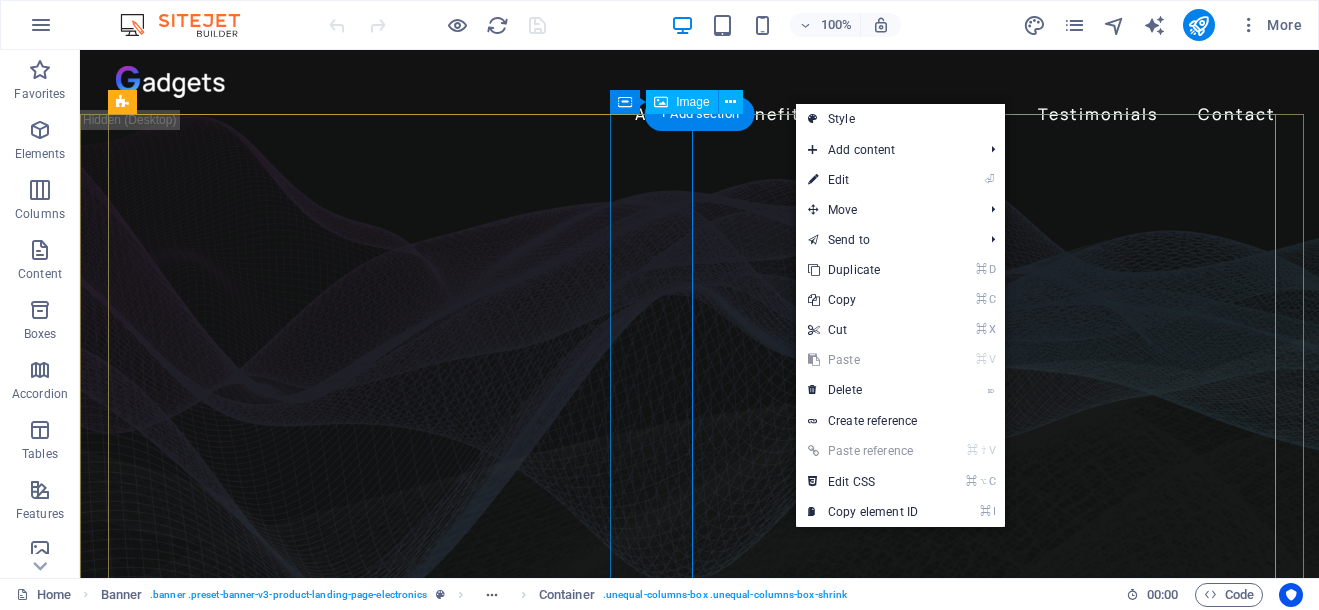 click at bounding box center [-1636, 3640] 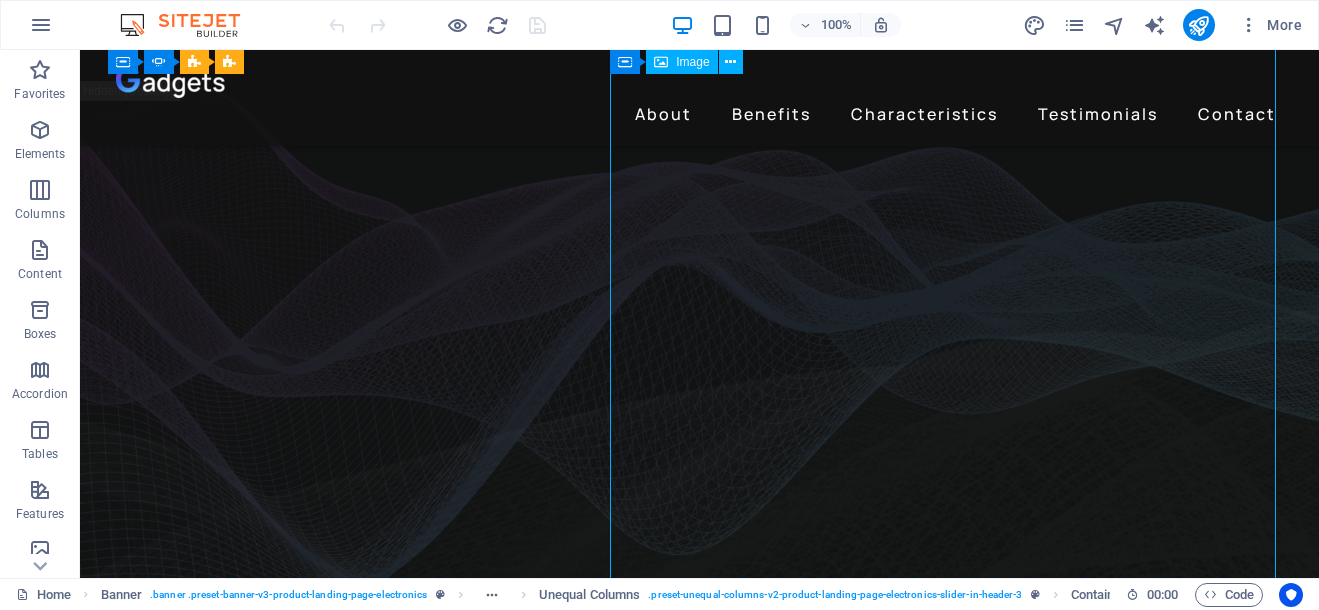 scroll, scrollTop: 0, scrollLeft: 0, axis: both 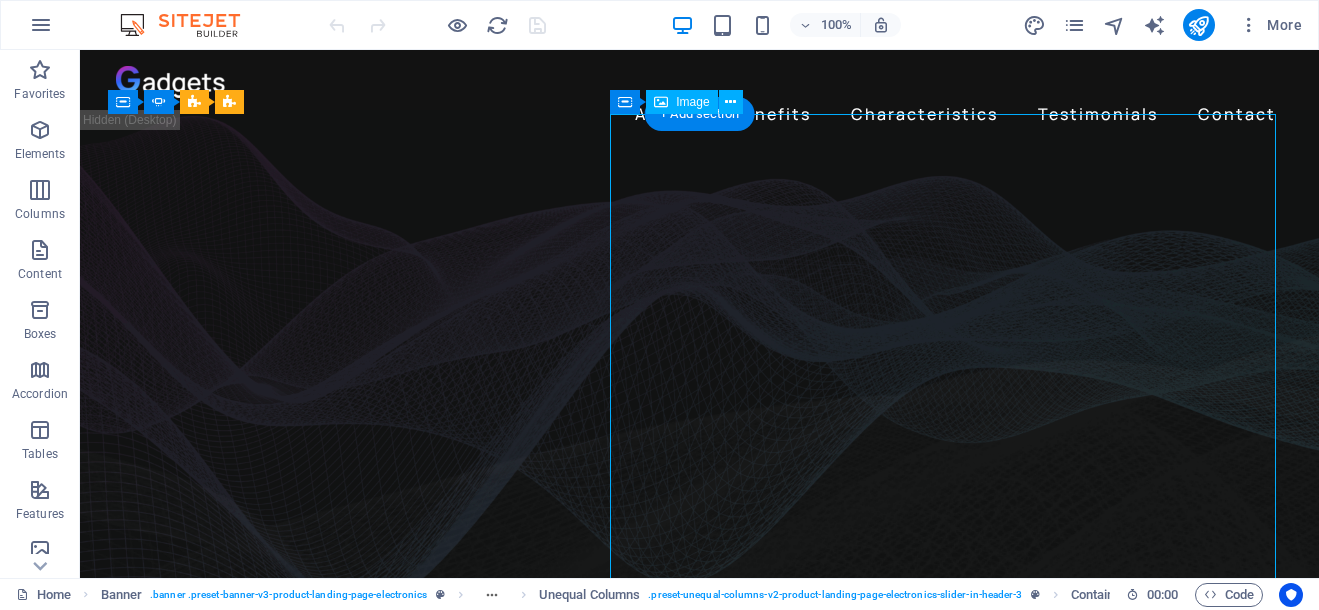 click at bounding box center (-1636, 3640) 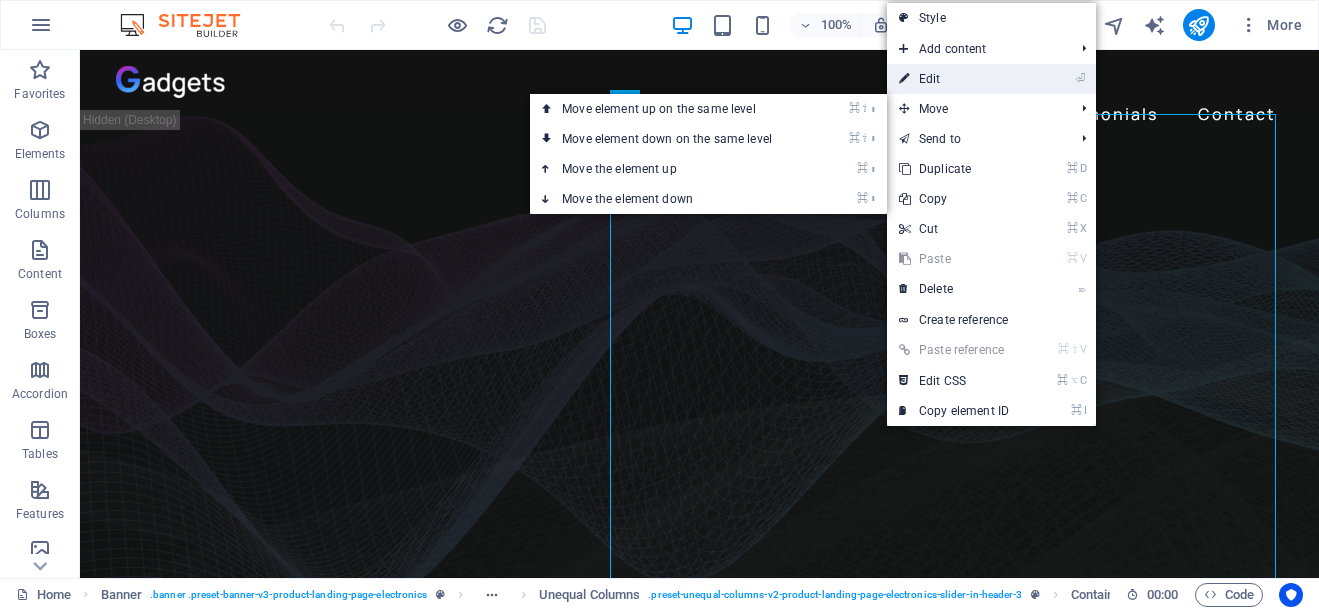 click on "⏎  Edit" at bounding box center [954, 79] 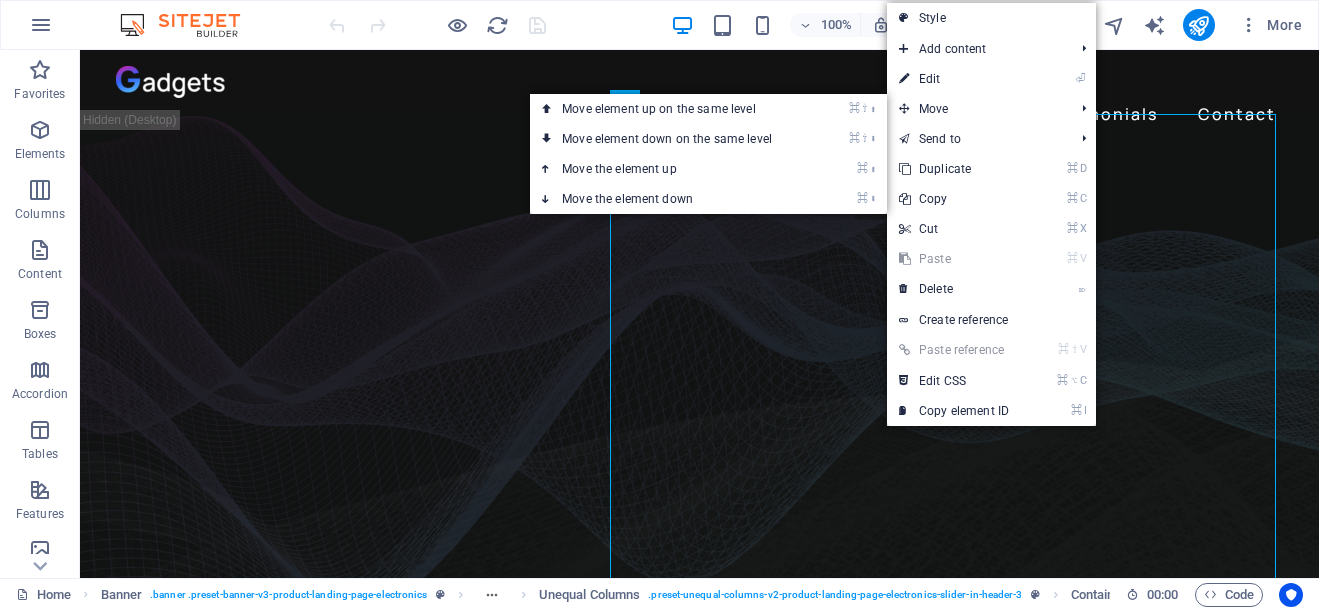 select on "%" 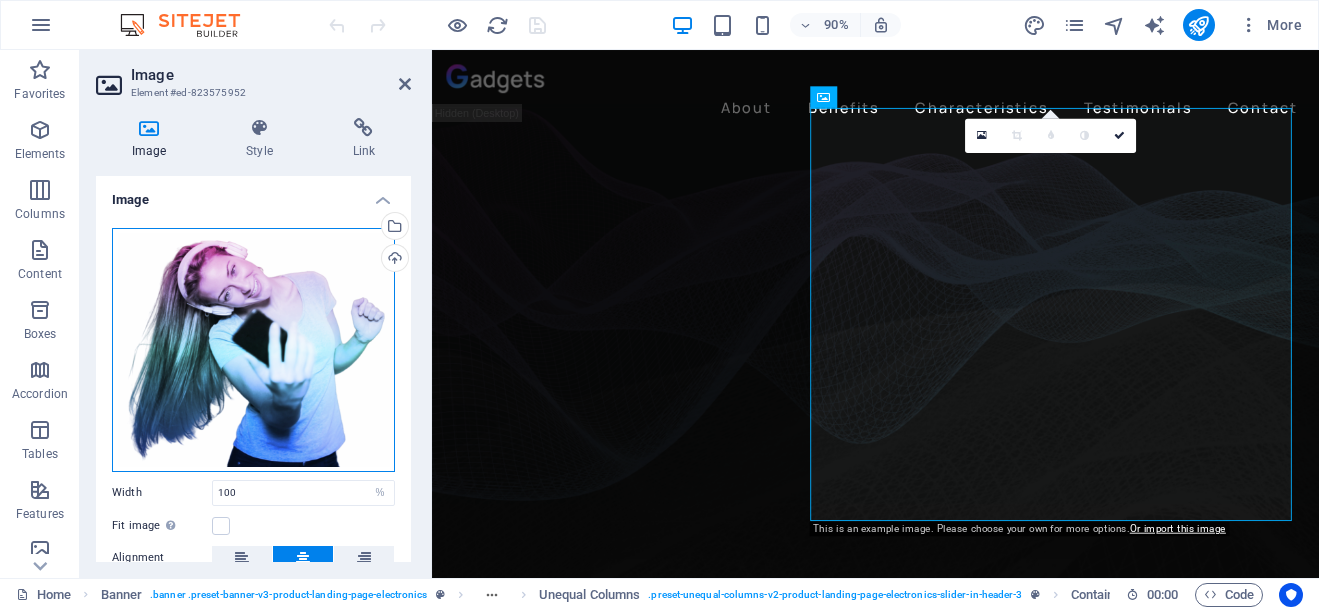 click on "Drag files here, click to choose files or select files from Files or our free stock photos & videos" at bounding box center [253, 350] 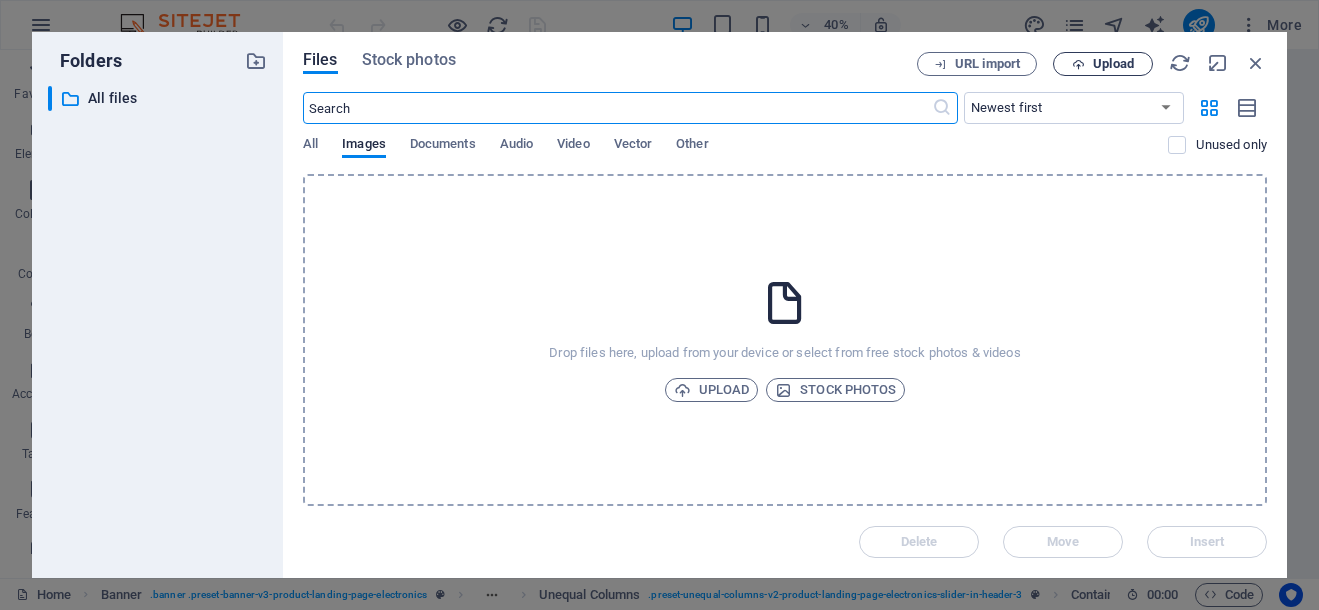 click on "Upload" at bounding box center (1113, 64) 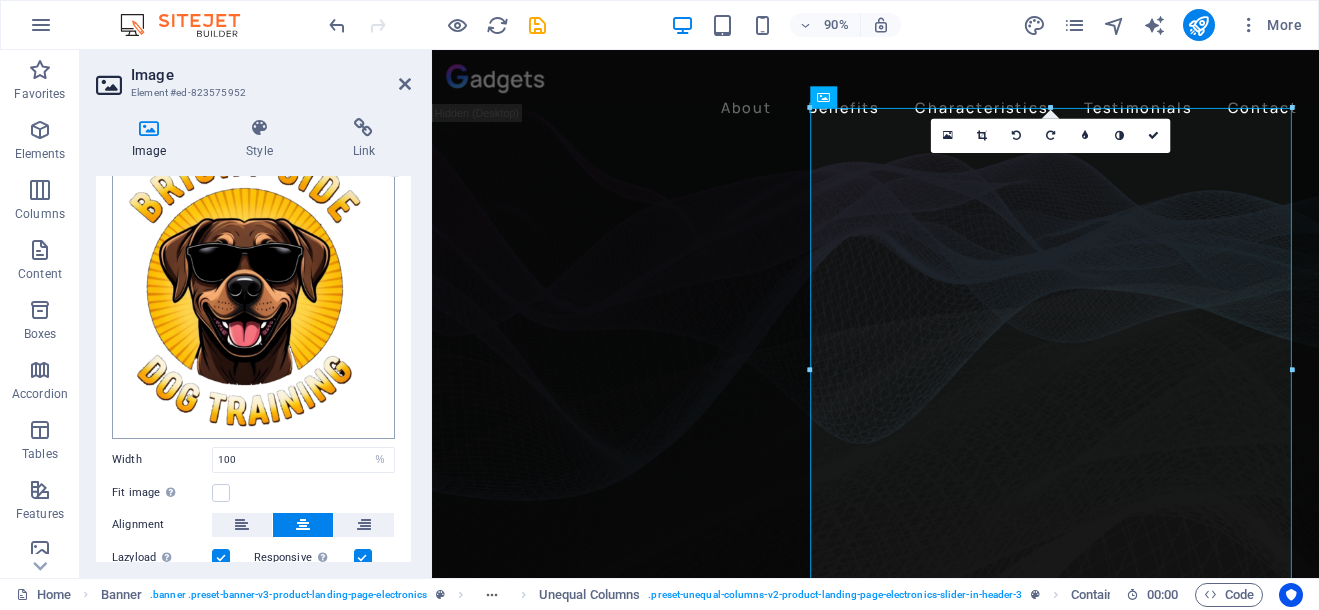 scroll, scrollTop: 0, scrollLeft: 0, axis: both 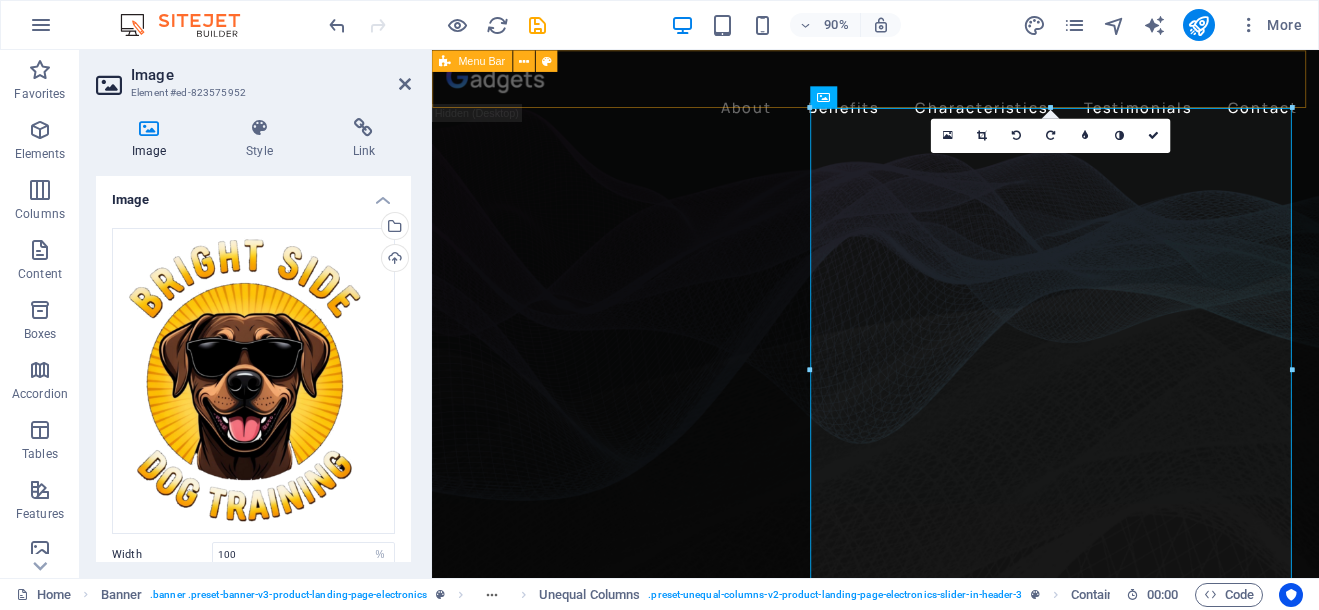 click on "About Benefits Characteristics Testimonials Contact" at bounding box center (925, 98) 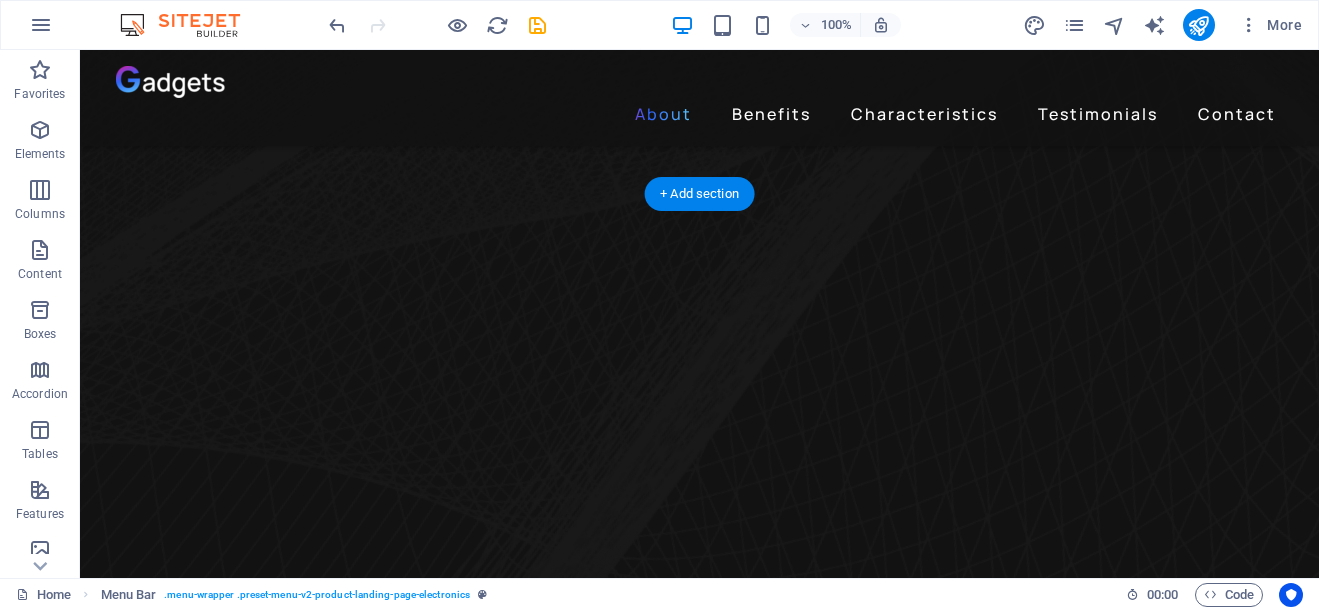 scroll, scrollTop: 0, scrollLeft: 0, axis: both 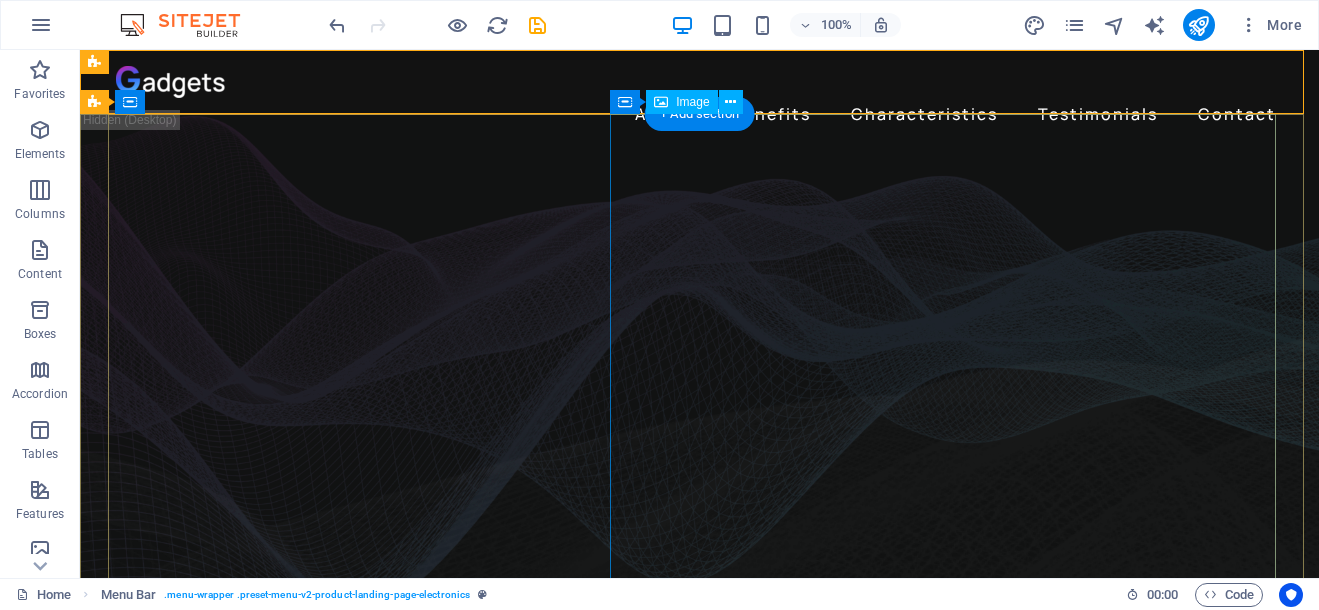 click at bounding box center (-1636, 3773) 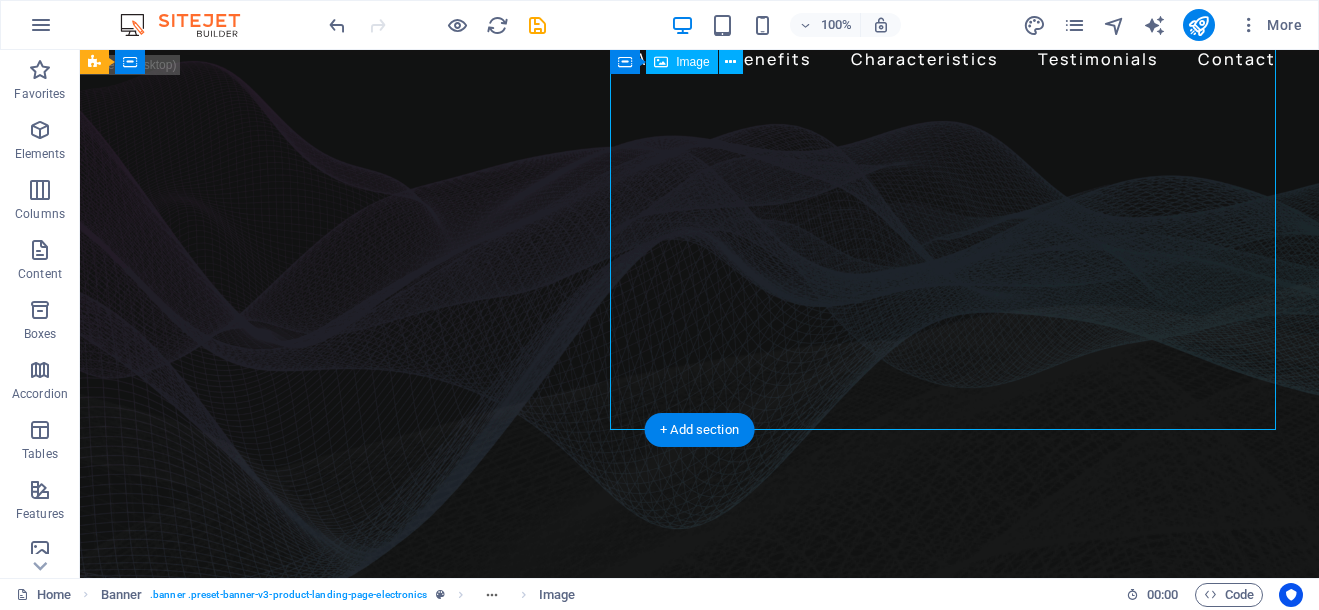 scroll, scrollTop: 0, scrollLeft: 0, axis: both 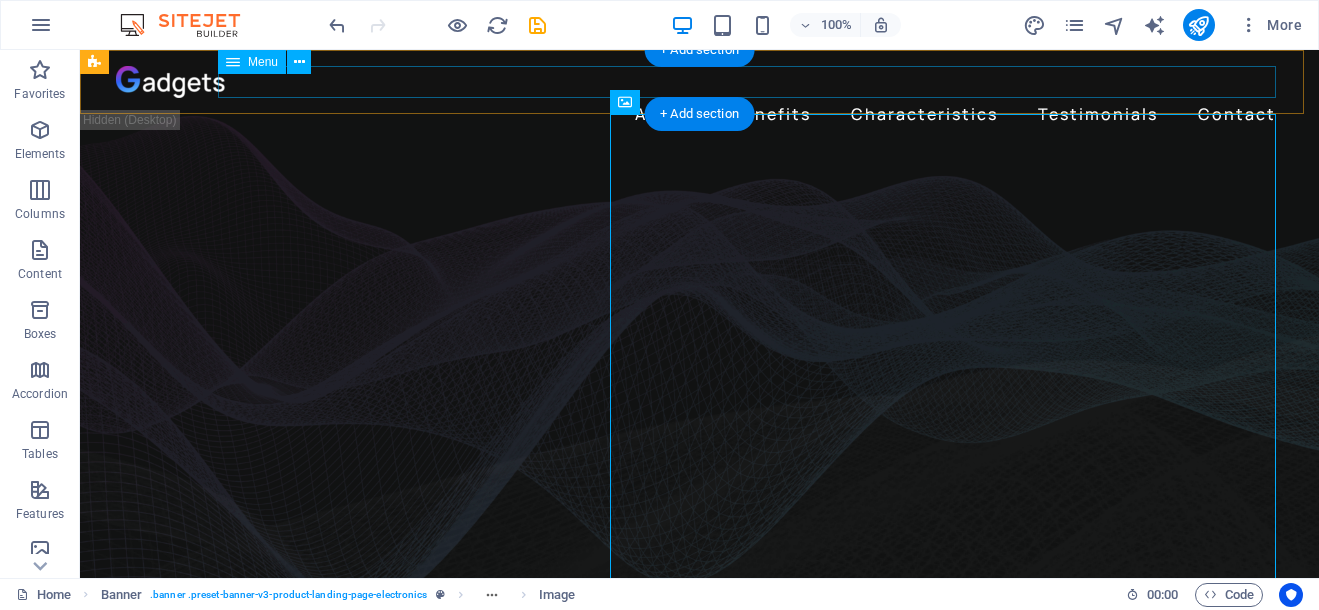 click on "About Benefits Characteristics Testimonials Contact" at bounding box center [700, 114] 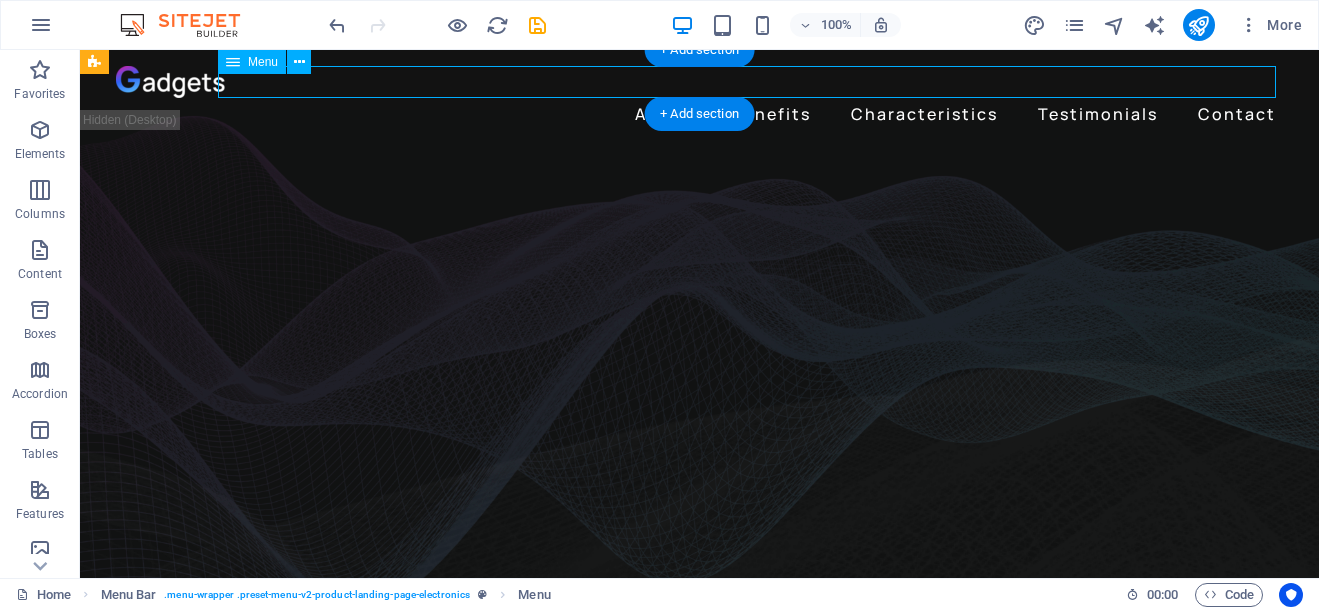 click on "About Benefits Characteristics Testimonials Contact" at bounding box center [700, 114] 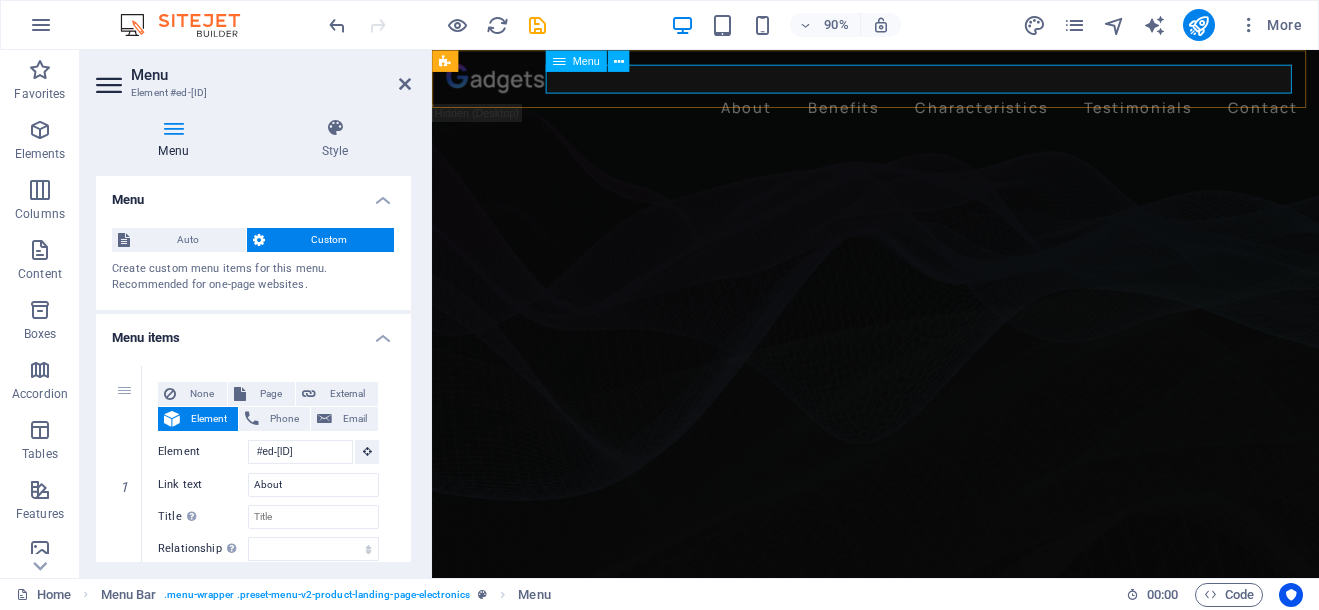 click on "About Benefits Characteristics Testimonials Contact" at bounding box center (925, 114) 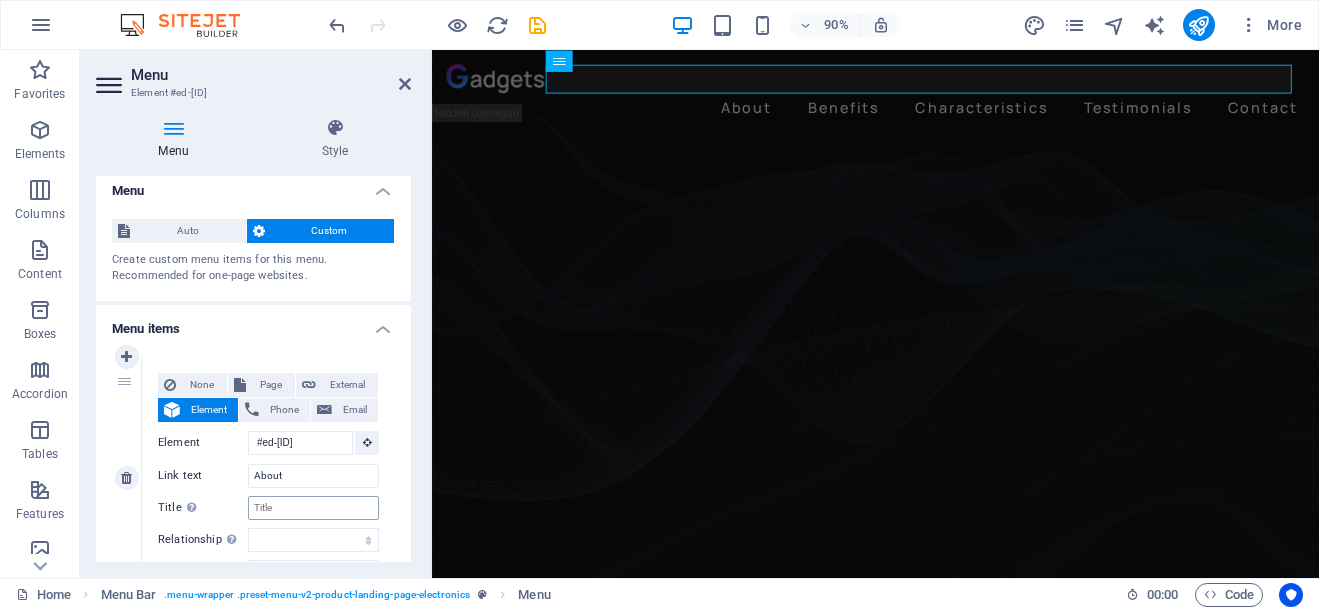 scroll, scrollTop: 133, scrollLeft: 0, axis: vertical 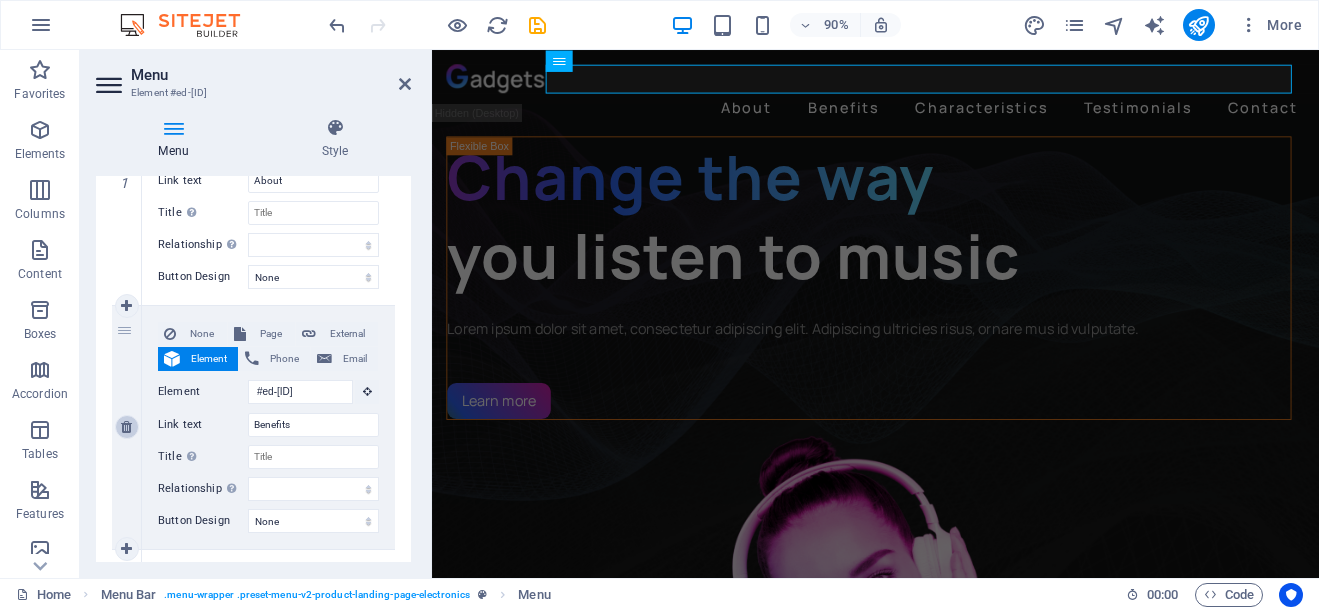 click at bounding box center [126, 427] 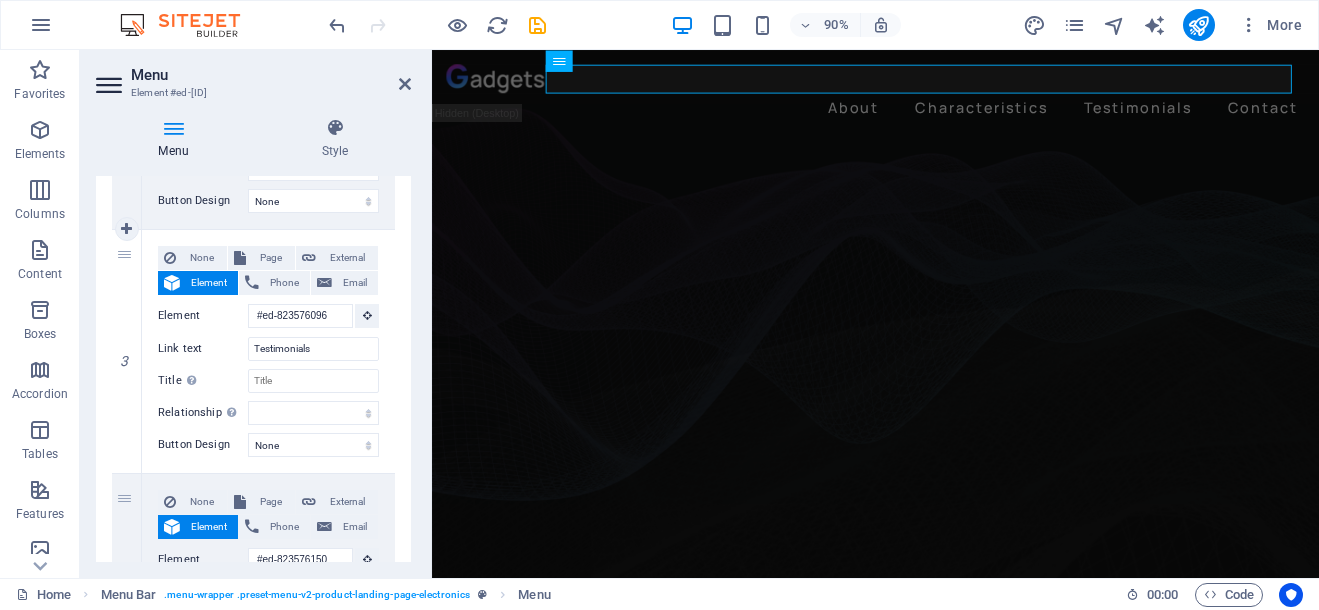 scroll, scrollTop: 588, scrollLeft: 0, axis: vertical 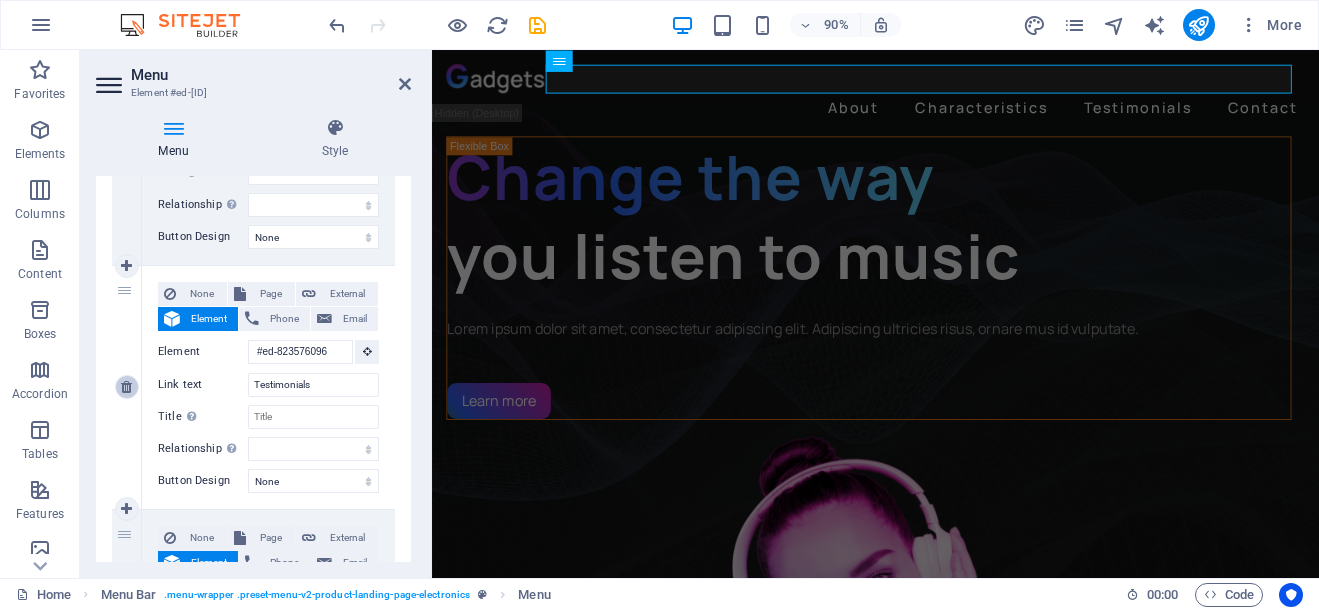 click at bounding box center (126, 387) 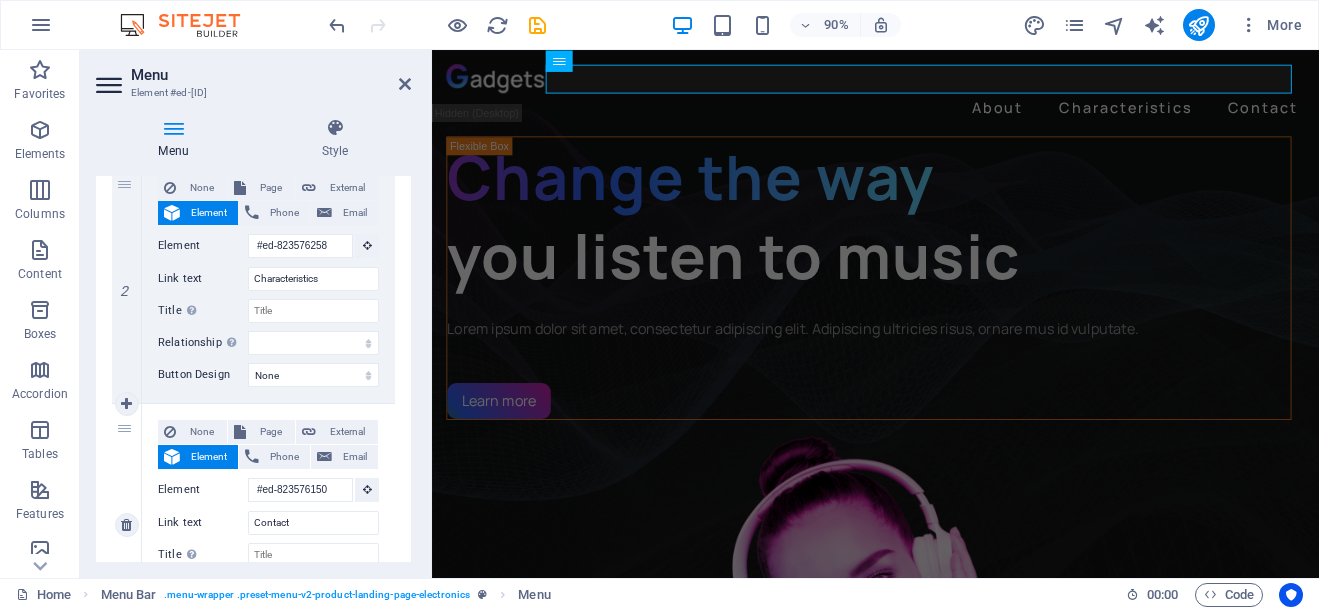scroll, scrollTop: 243, scrollLeft: 0, axis: vertical 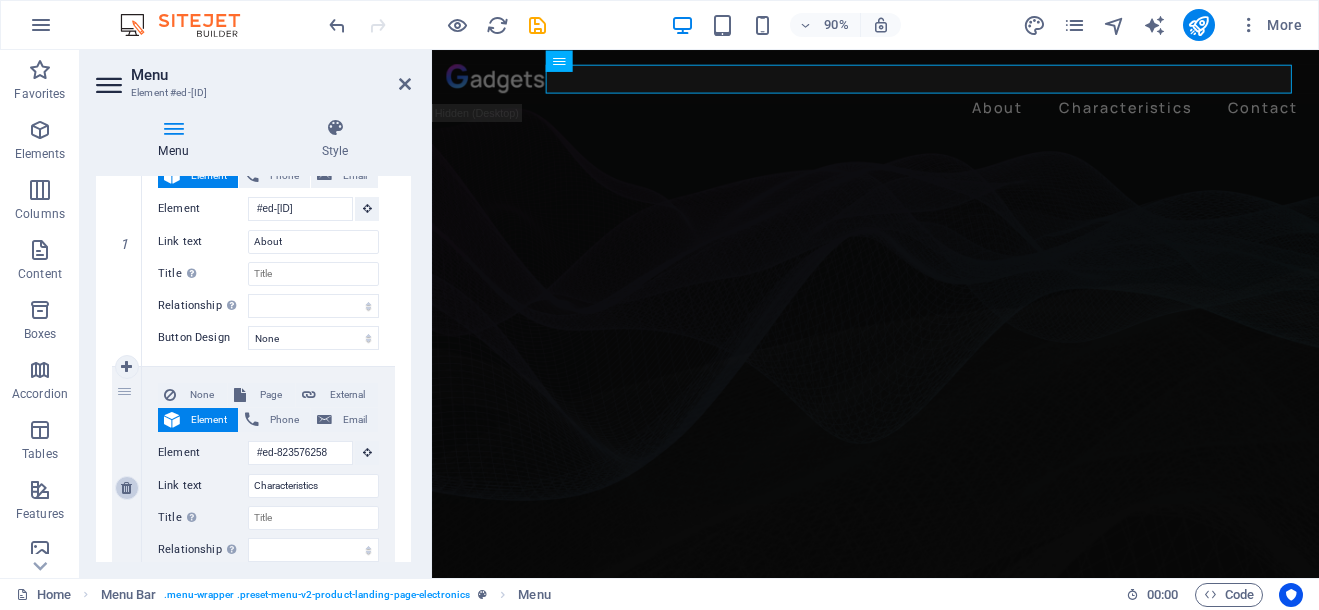 click at bounding box center [126, 488] 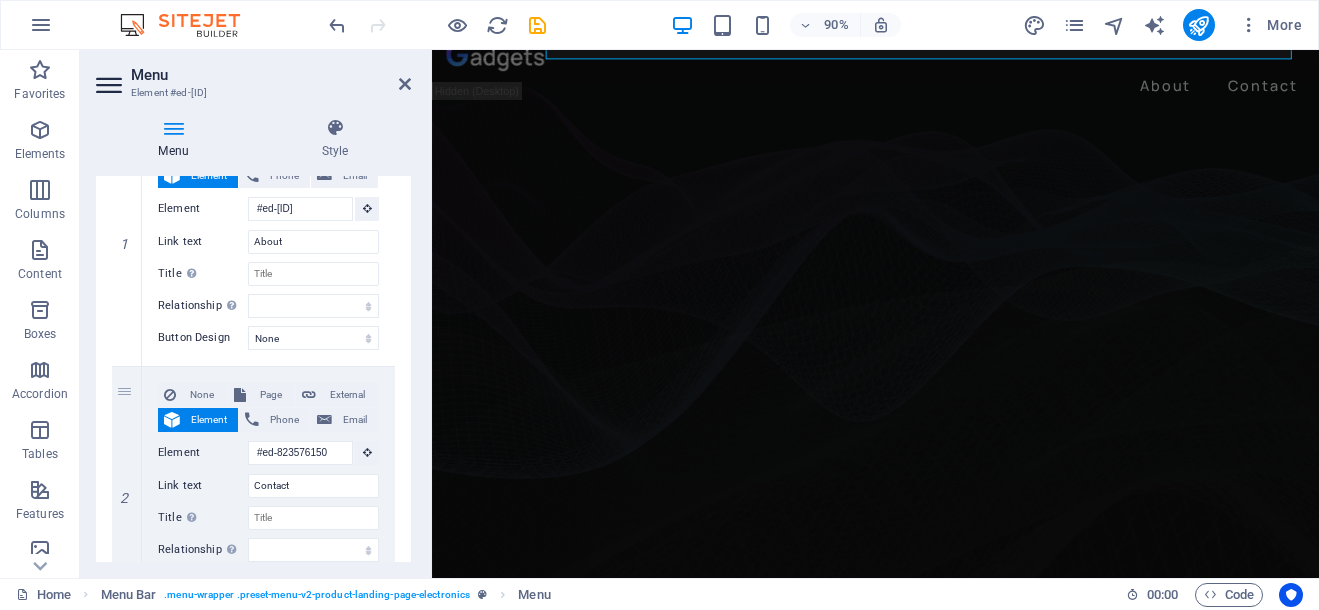 scroll, scrollTop: 0, scrollLeft: 0, axis: both 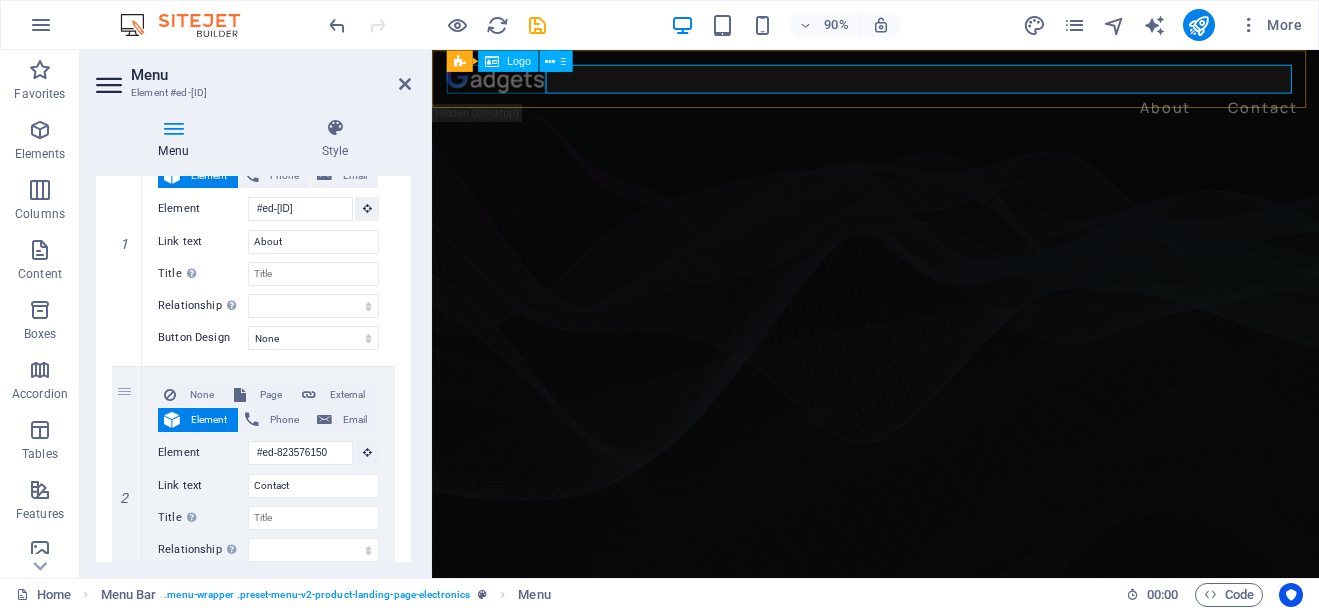 click on "Menu Bar   Logo" at bounding box center (509, 61) 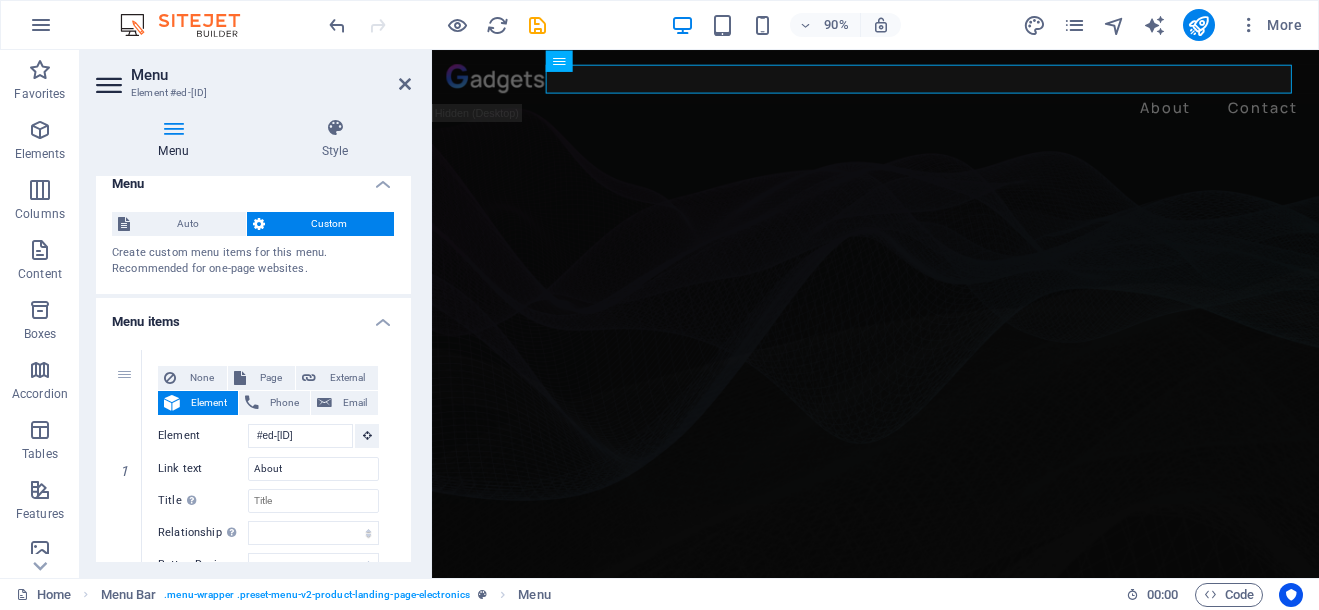 scroll, scrollTop: 0, scrollLeft: 0, axis: both 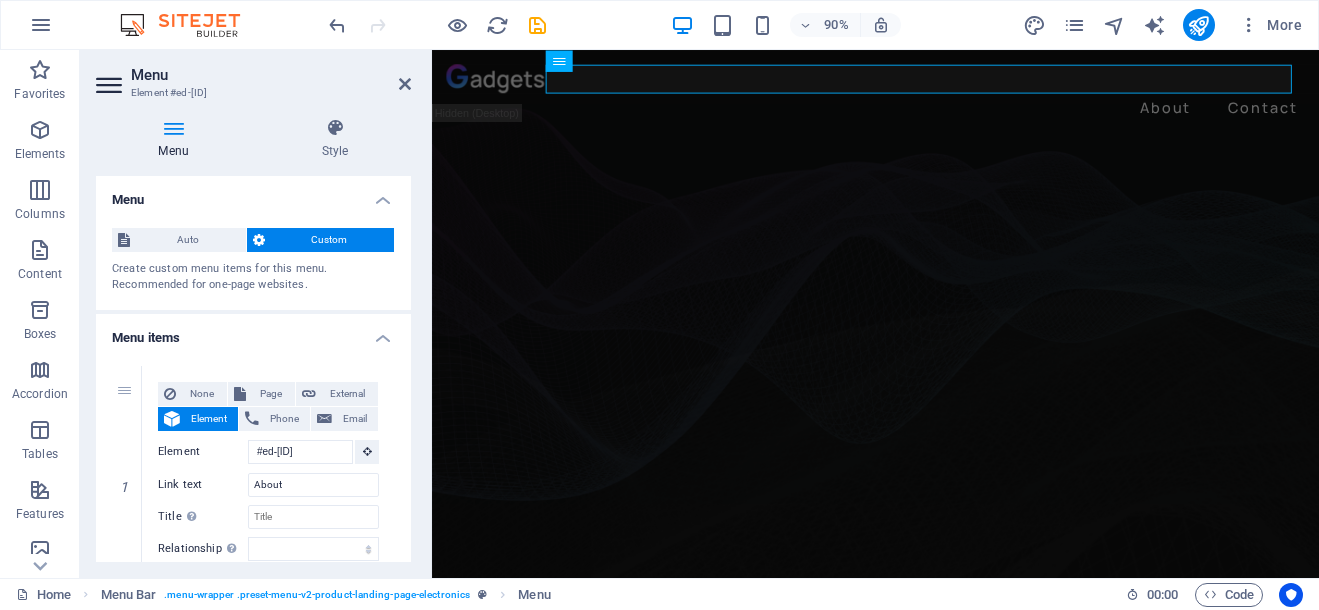 click at bounding box center [173, 128] 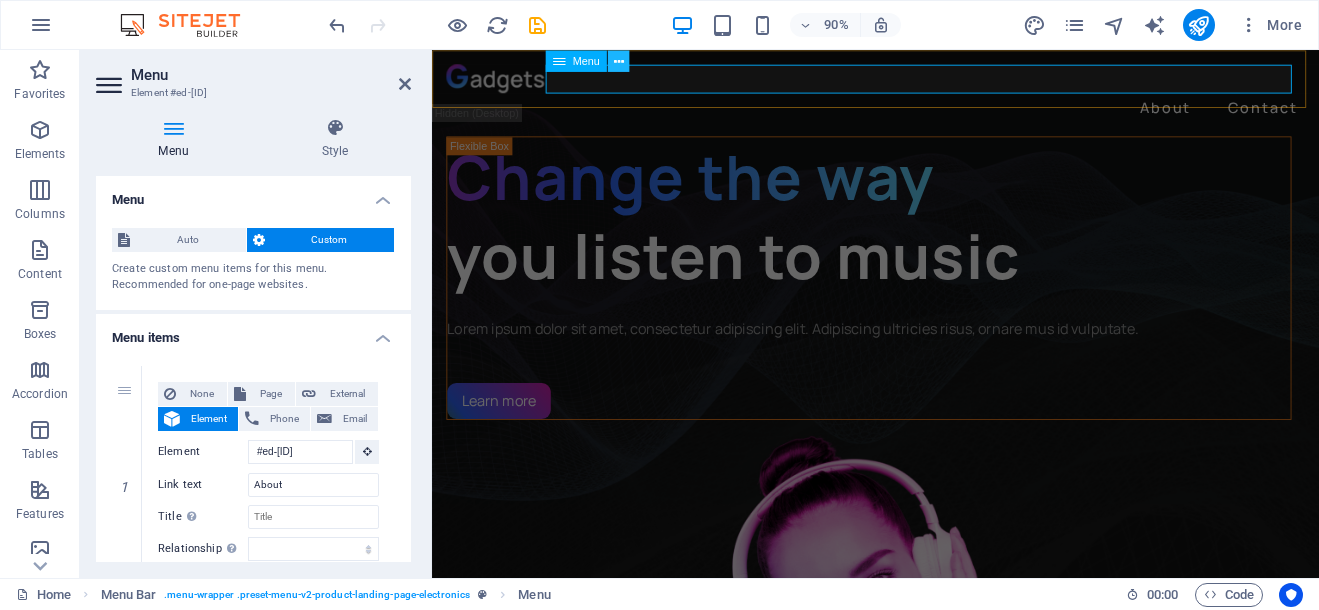 click at bounding box center [618, 60] 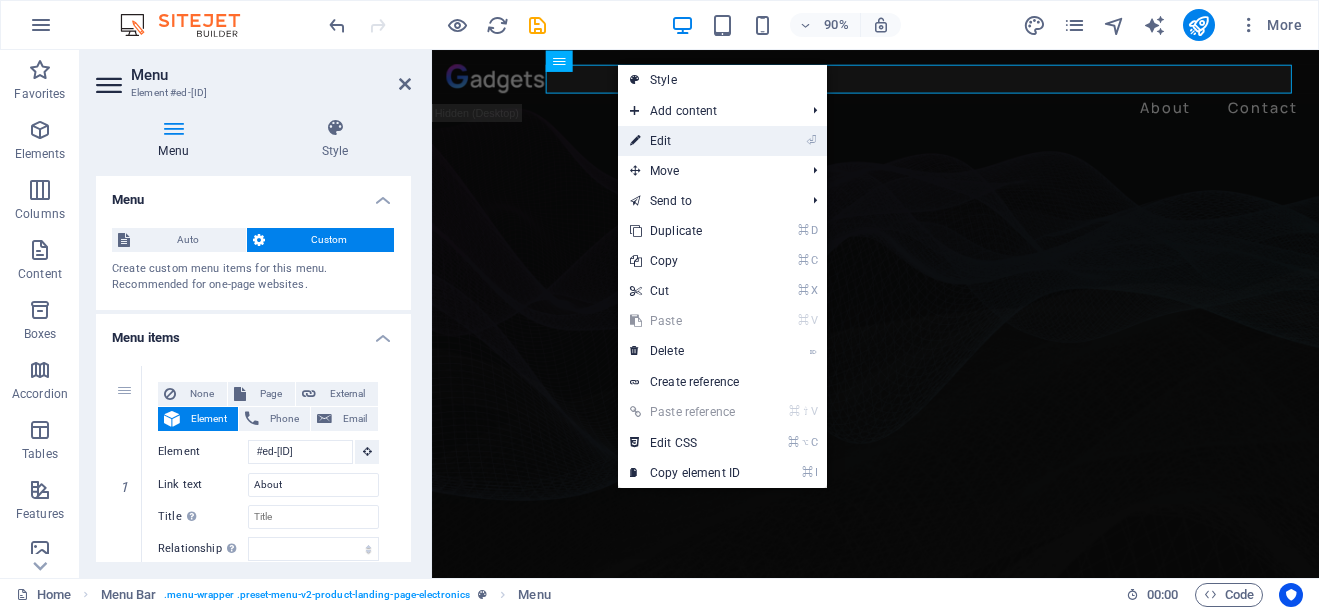 click on "⏎  Edit" at bounding box center (685, 141) 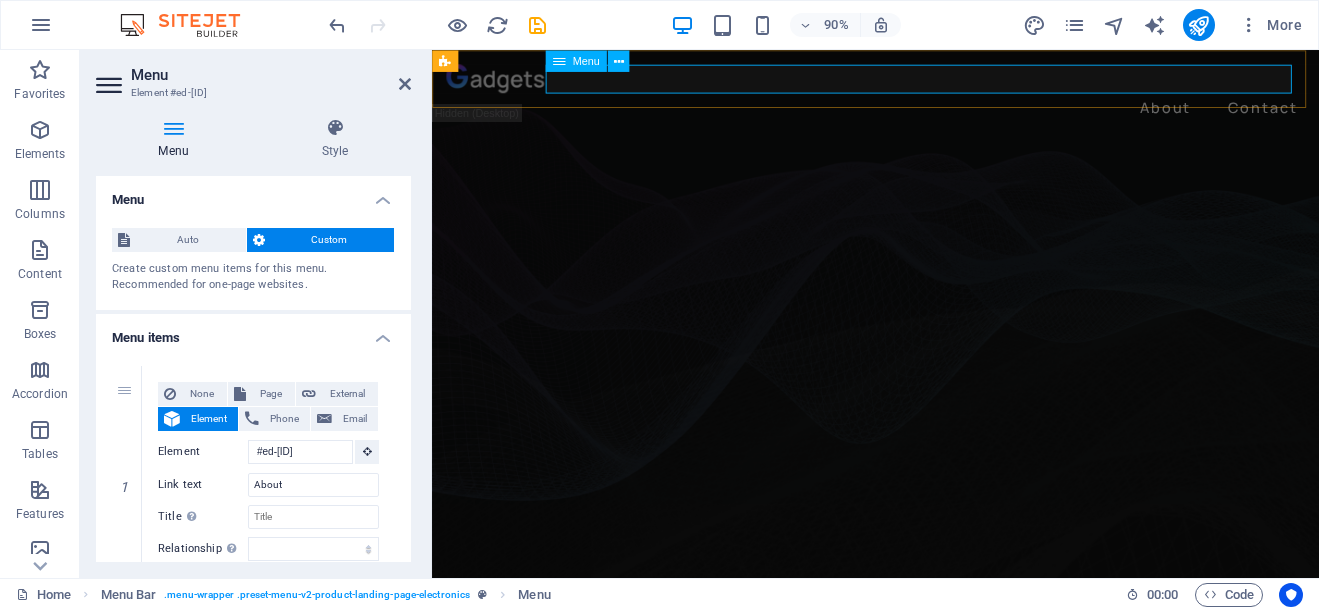 click at bounding box center [559, 61] 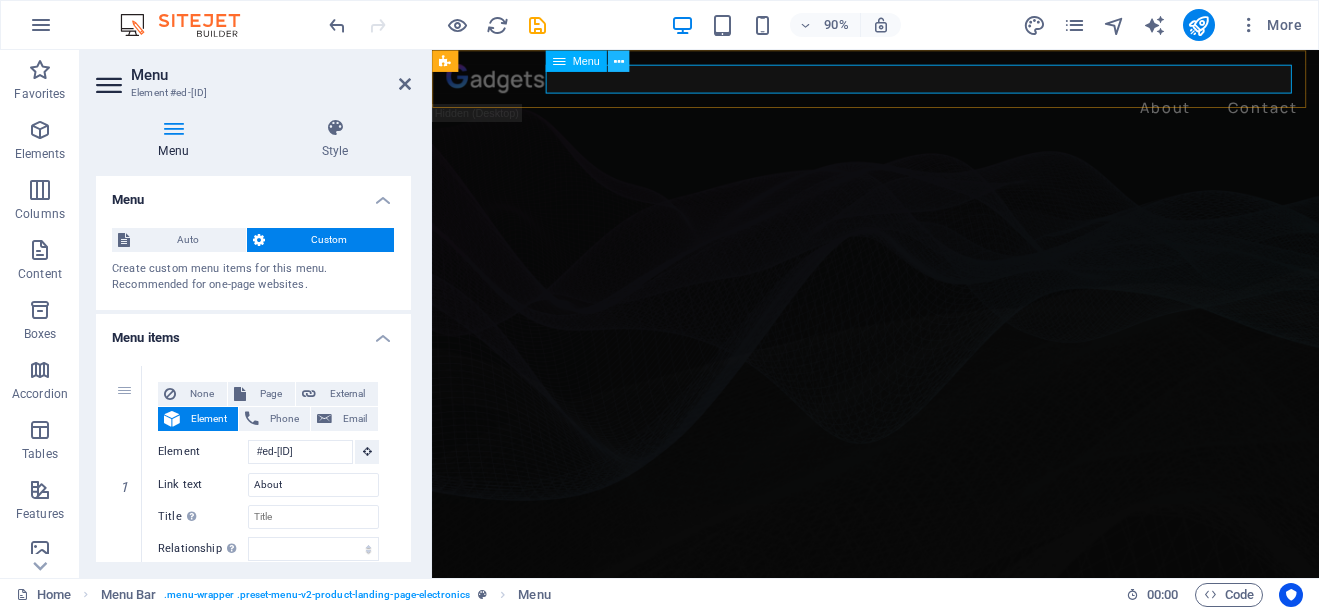 click at bounding box center (618, 60) 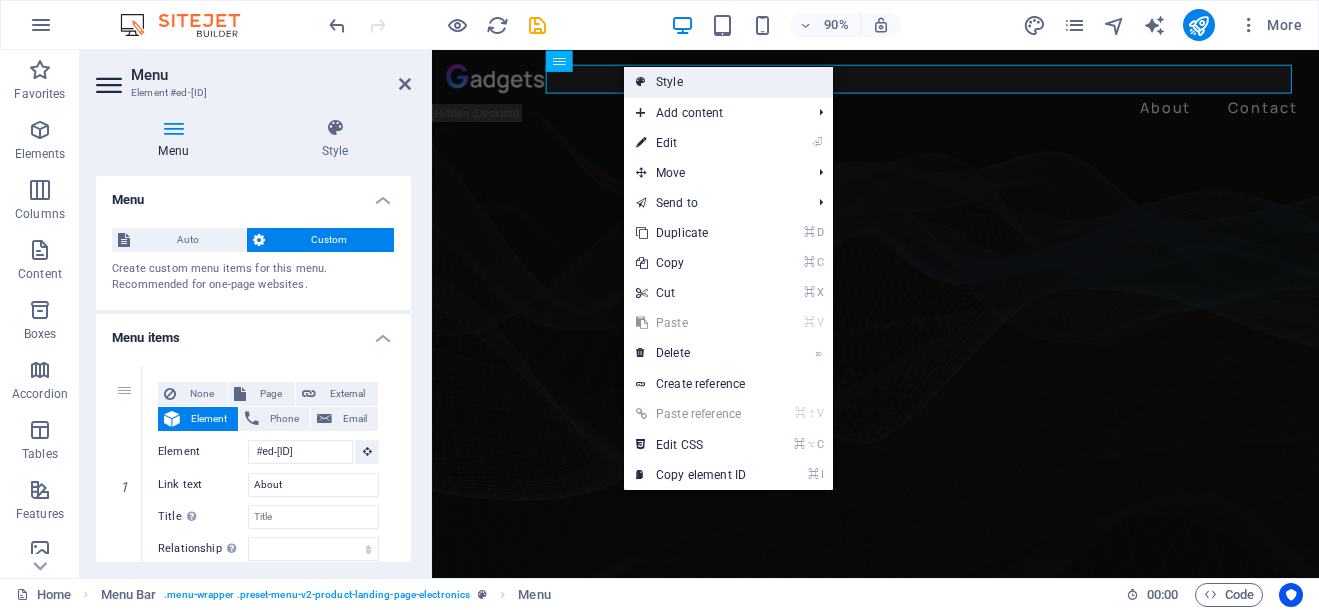 click at bounding box center (641, 82) 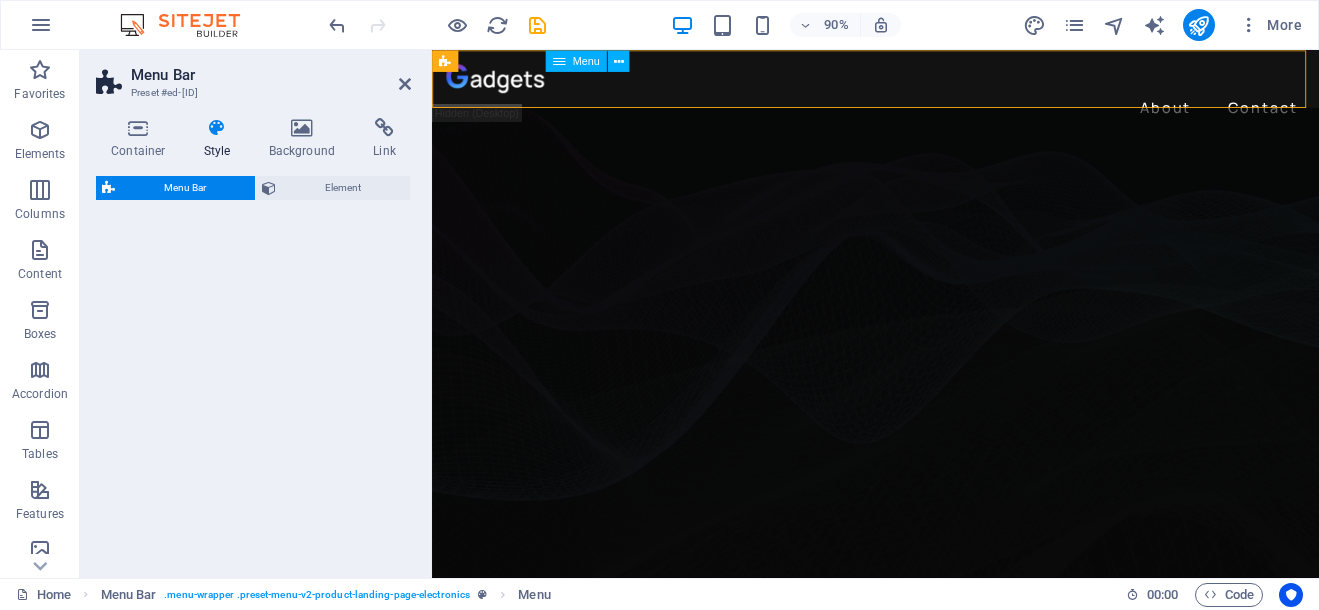 select on "rem" 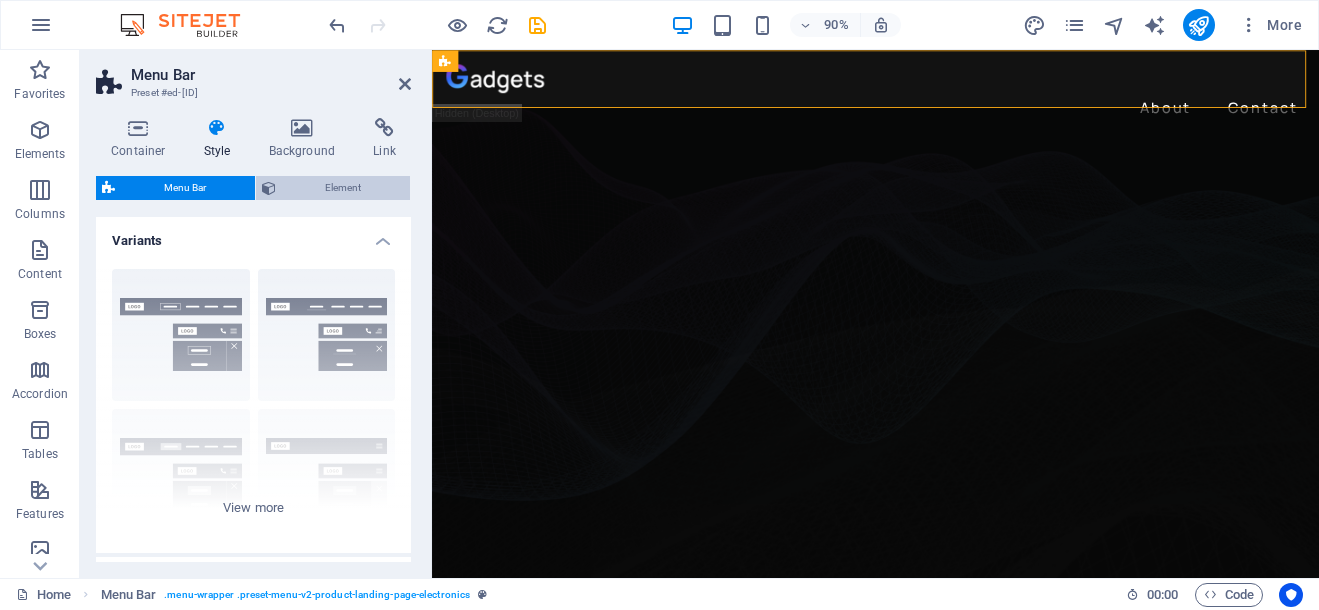 click on "Element" at bounding box center (343, 188) 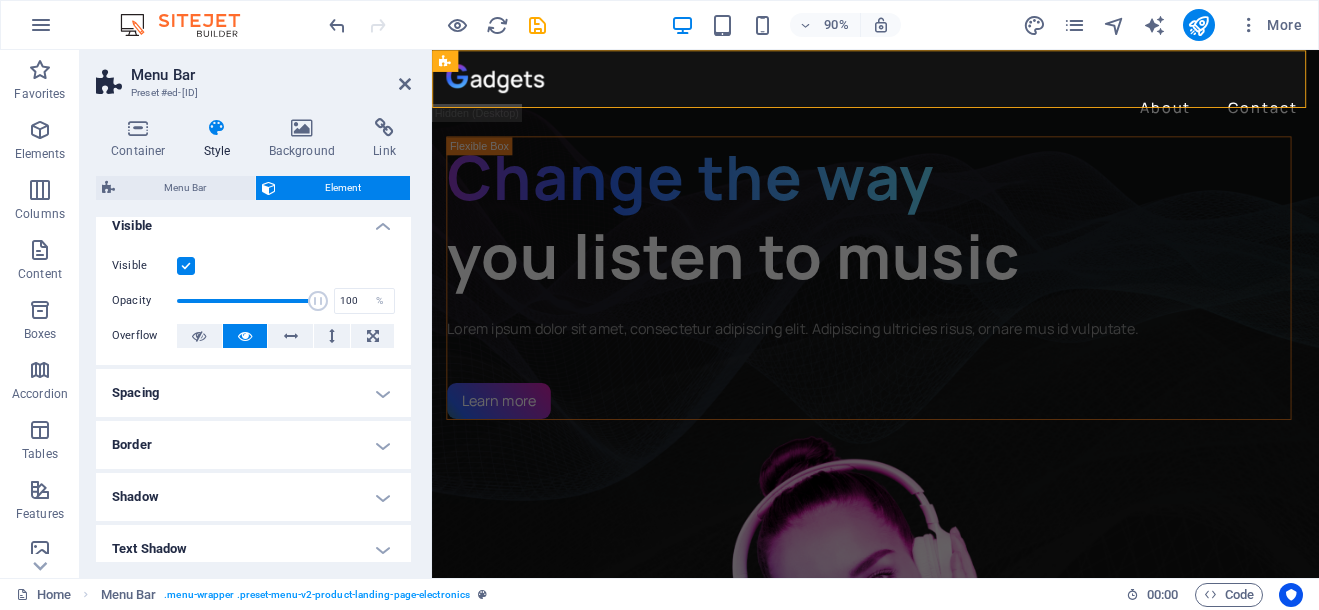 scroll, scrollTop: 32, scrollLeft: 0, axis: vertical 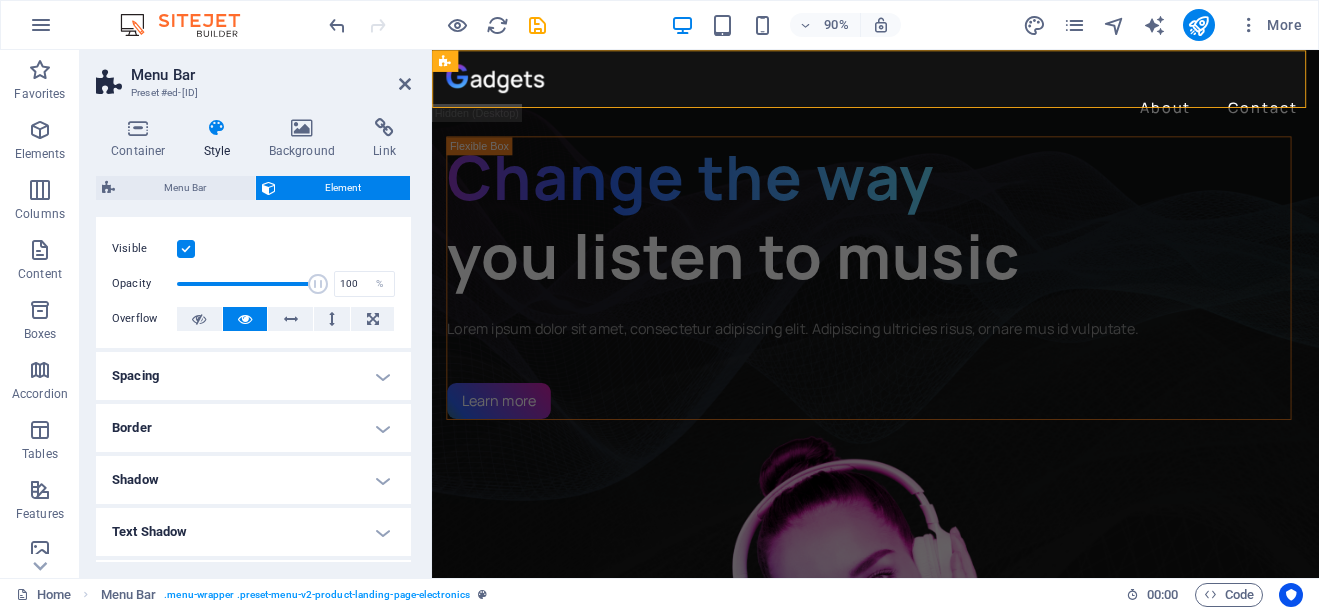click on "Spacing" at bounding box center [253, 376] 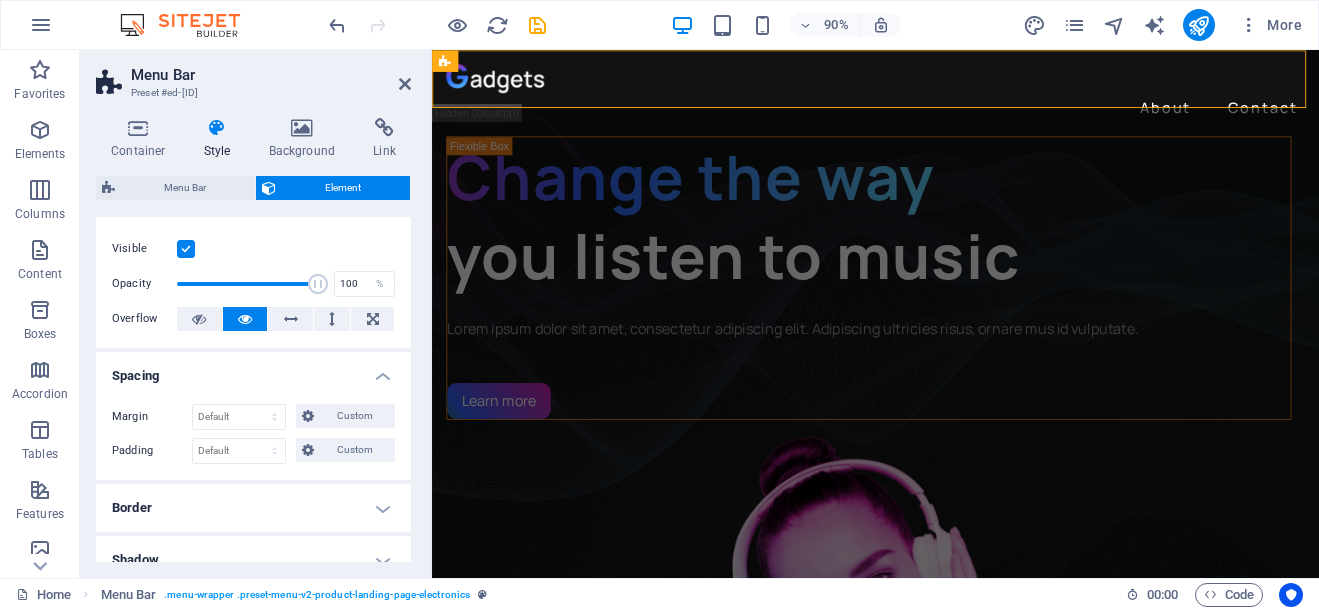 click on "Spacing" at bounding box center (253, 370) 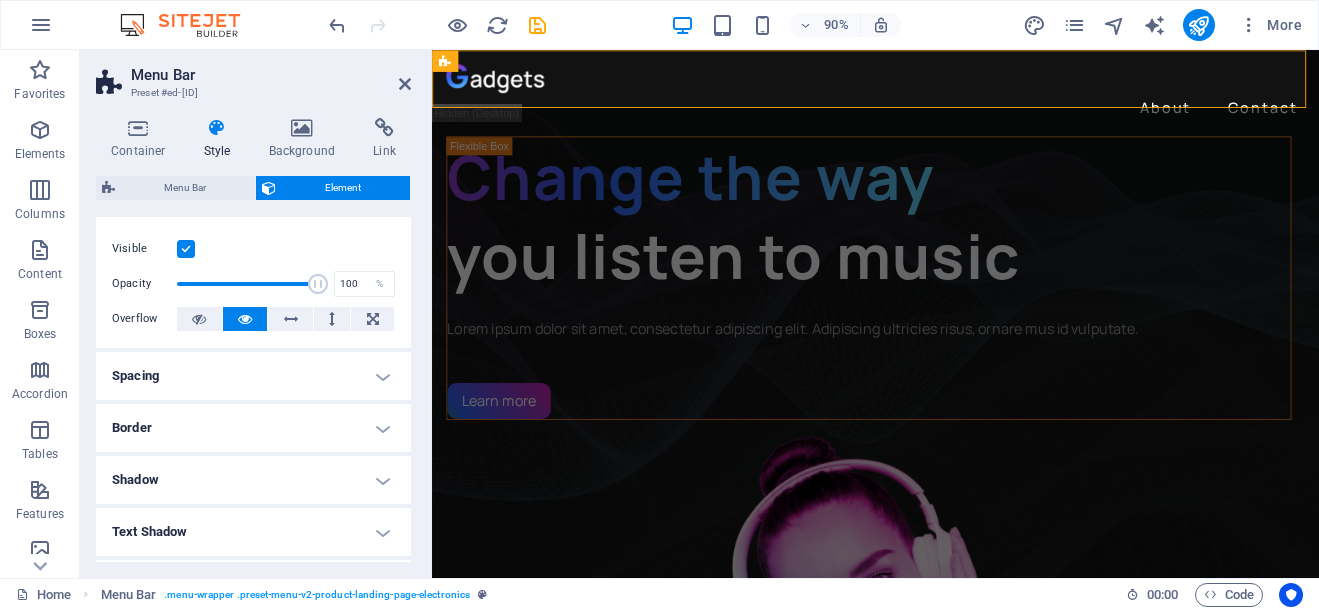 click on "Spacing" at bounding box center [253, 376] 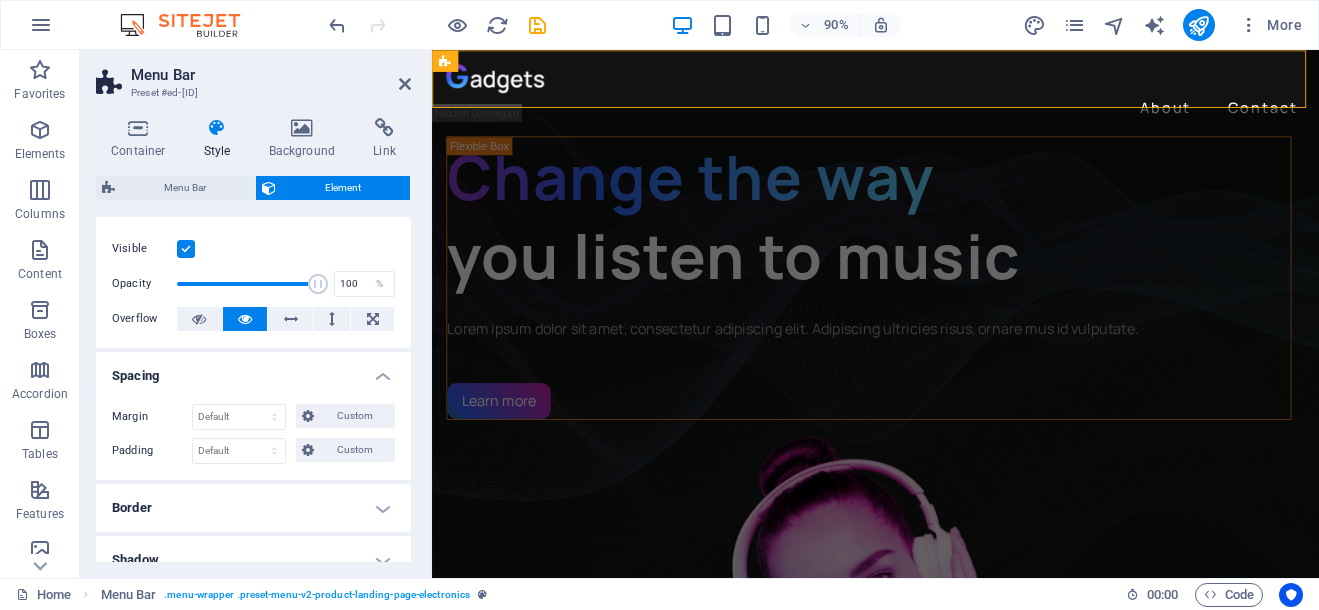 click on "Spacing" at bounding box center [253, 370] 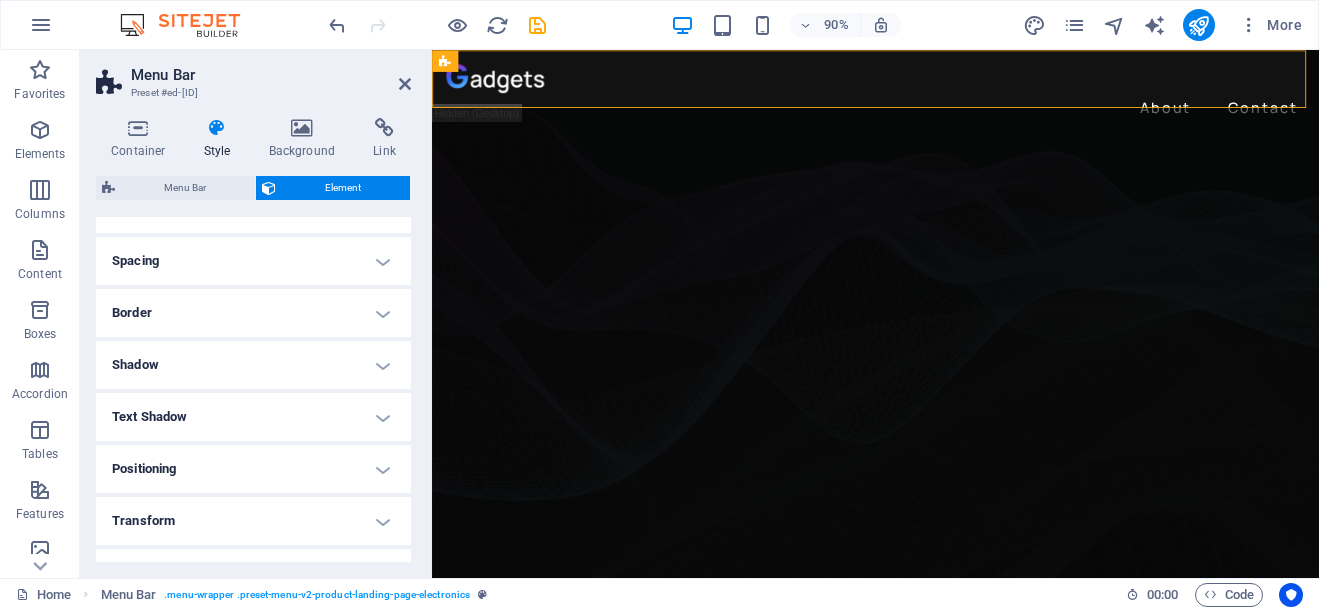 scroll, scrollTop: 148, scrollLeft: 0, axis: vertical 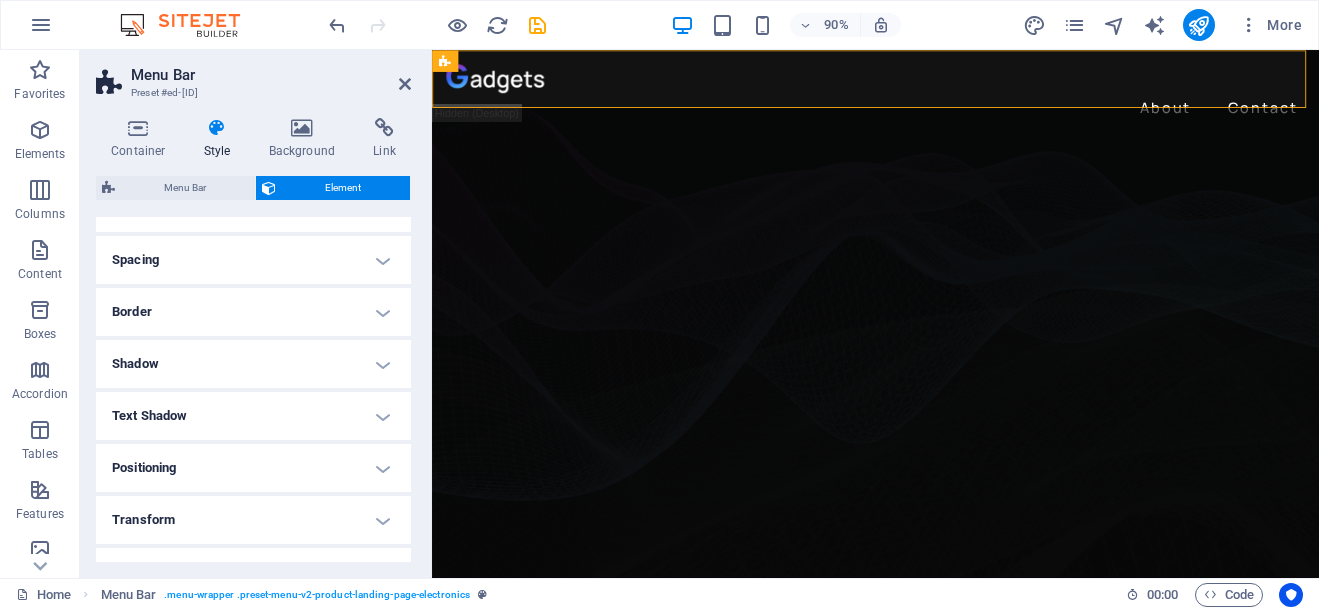 click on "Positioning" at bounding box center (253, 468) 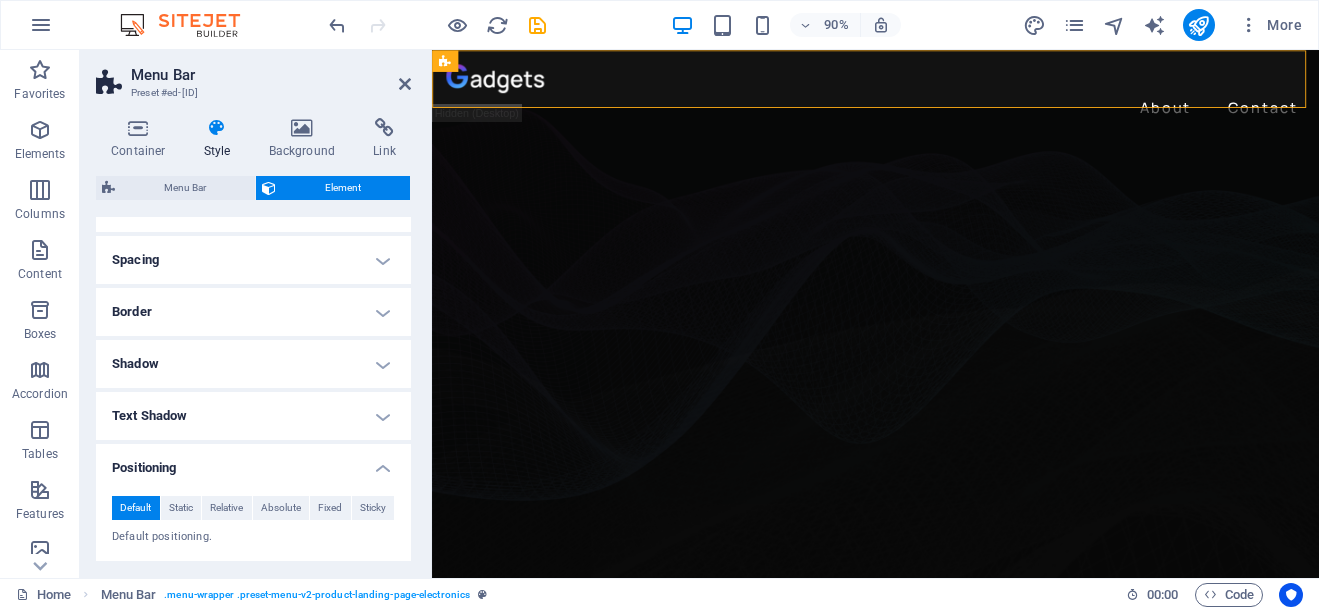 click on "Positioning" at bounding box center [253, 462] 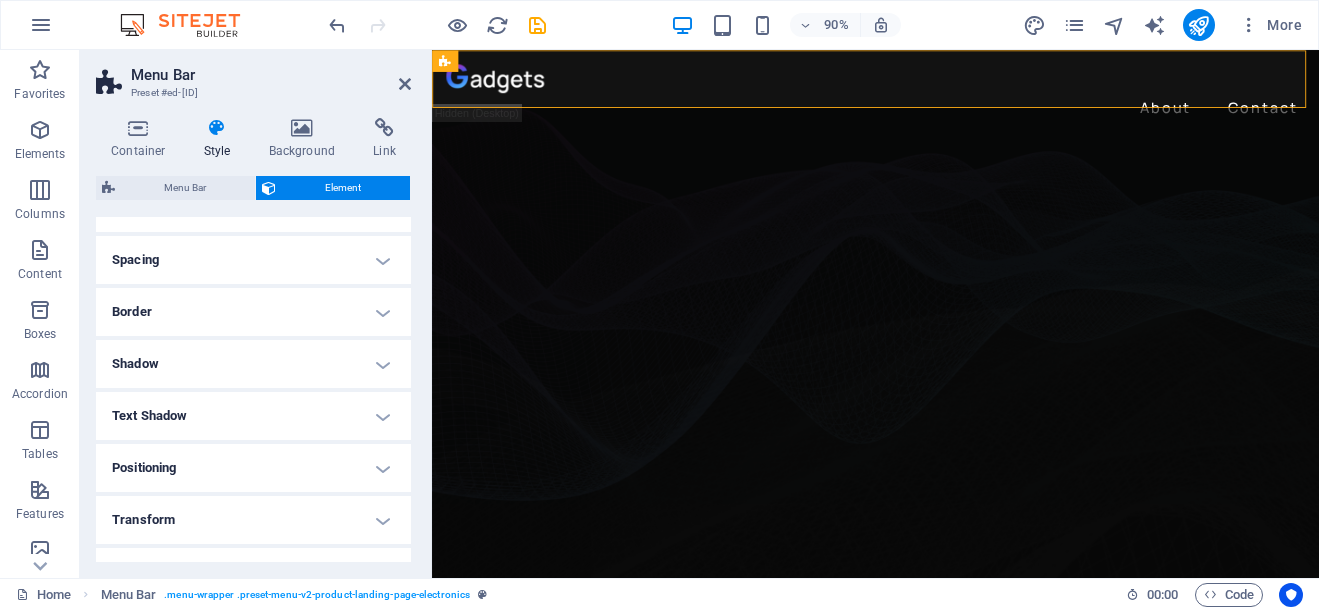 click on "Positioning" at bounding box center [253, 468] 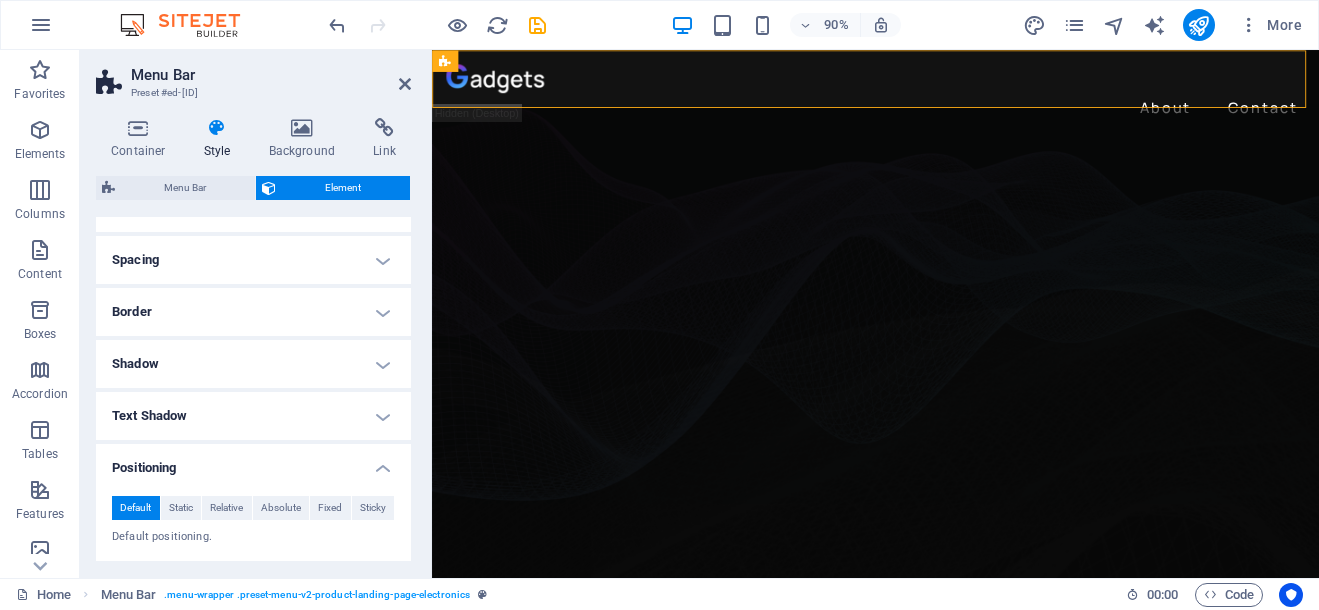 click on "Positioning" at bounding box center [253, 462] 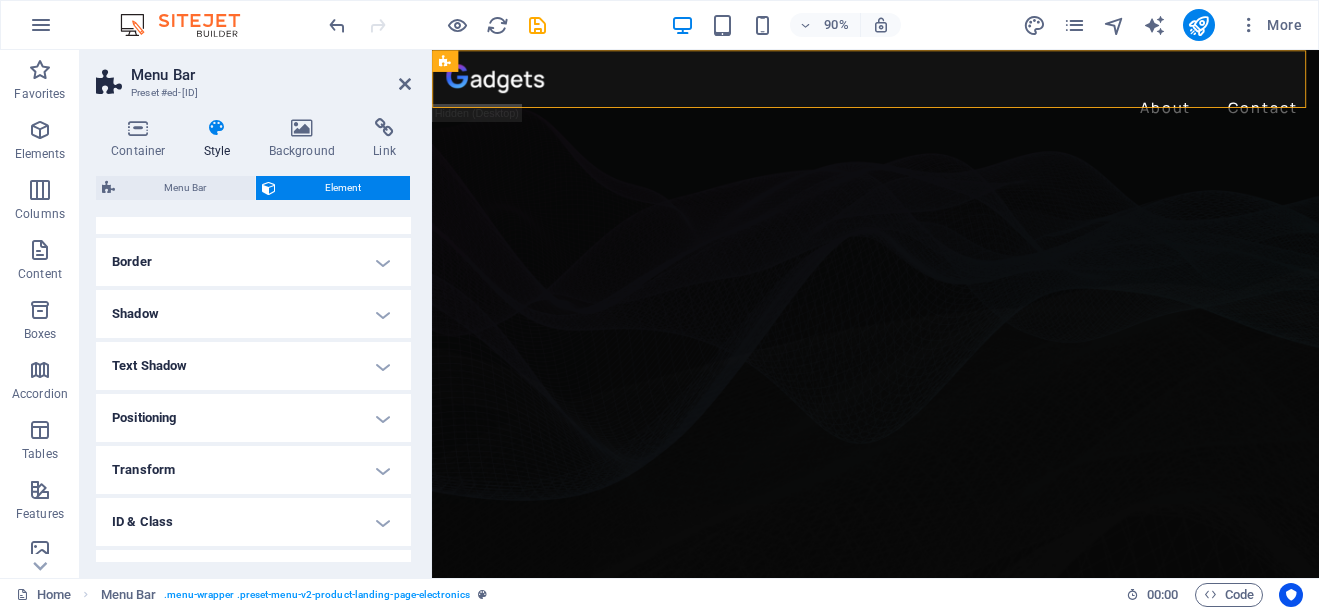 scroll, scrollTop: 285, scrollLeft: 0, axis: vertical 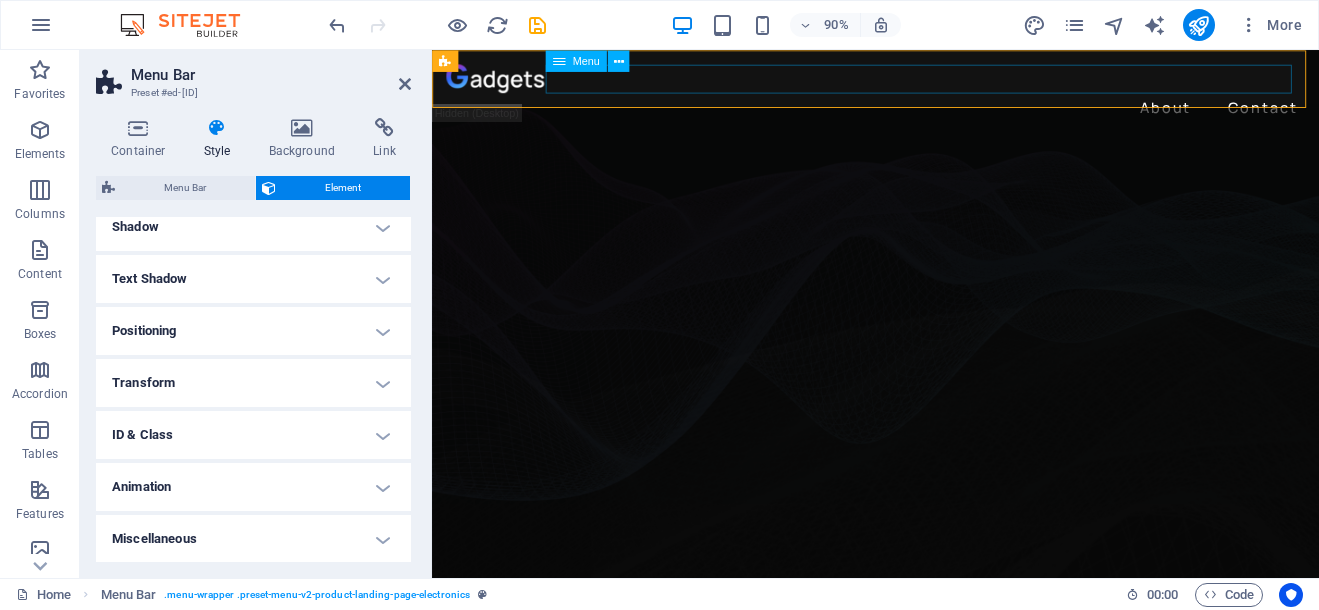 click on "About Contact" at bounding box center [925, 114] 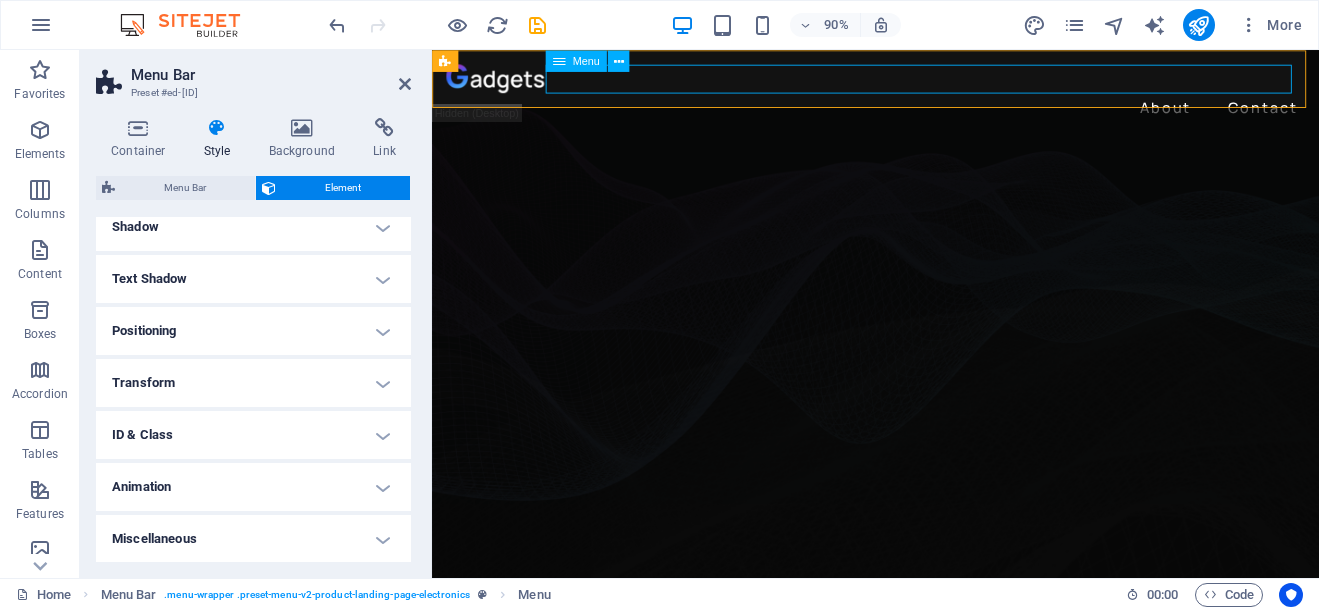 click on "Menu" at bounding box center [585, 60] 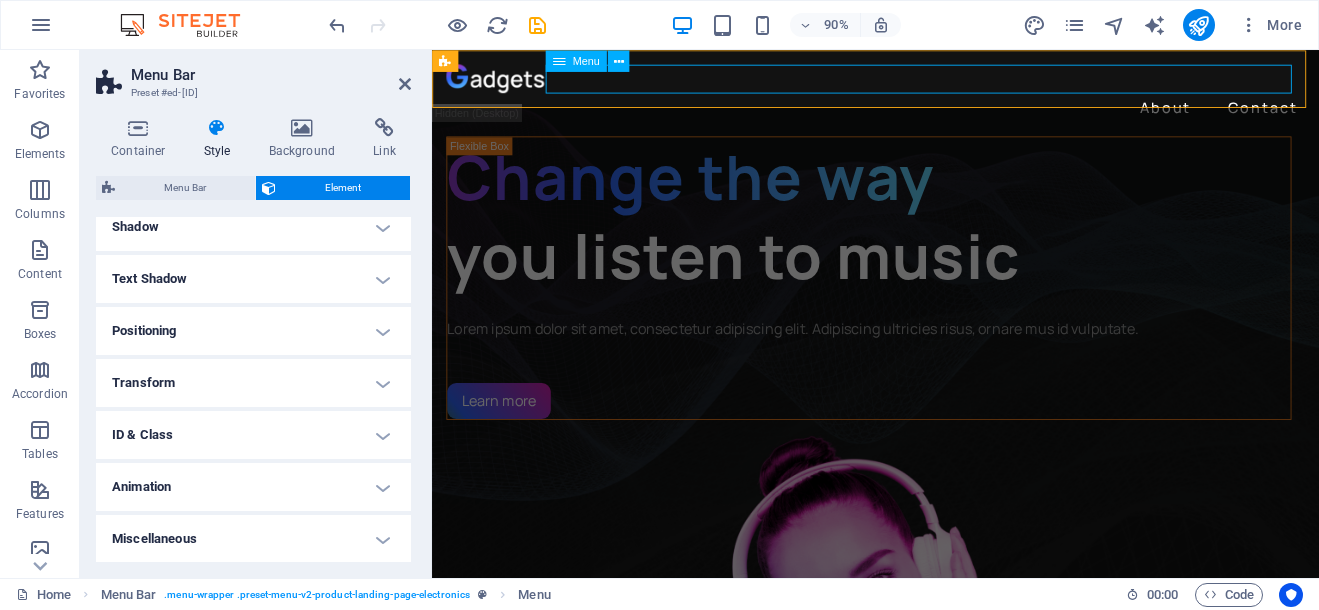click on "Menu" at bounding box center [585, 60] 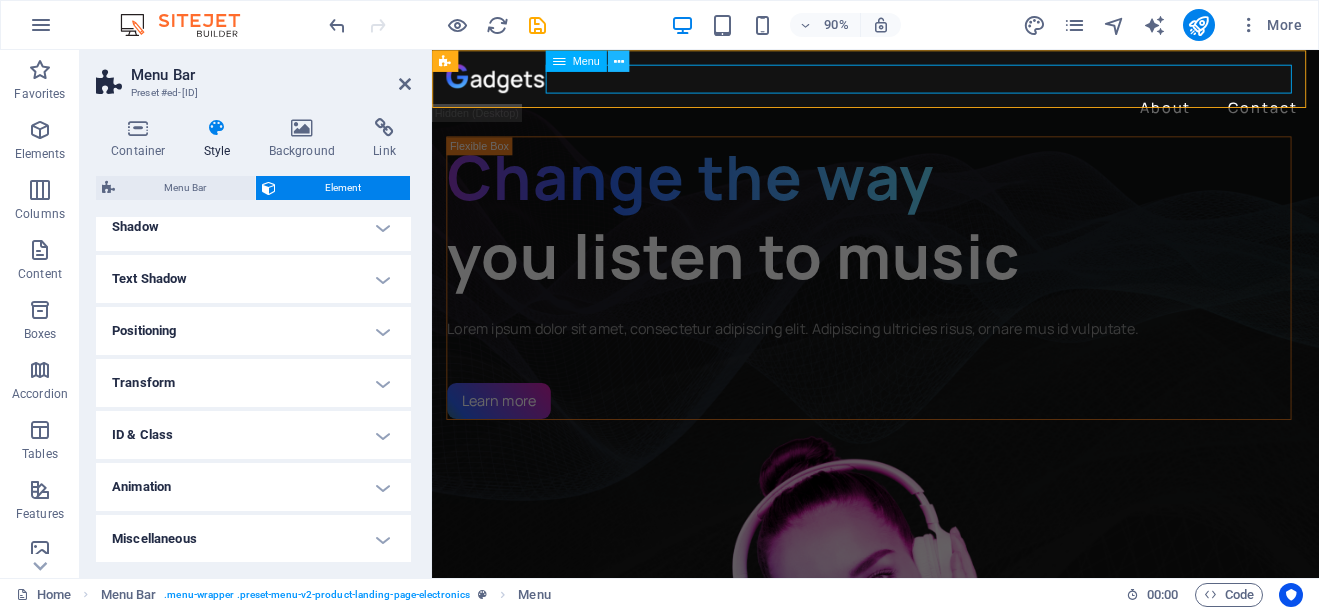 click at bounding box center [619, 61] 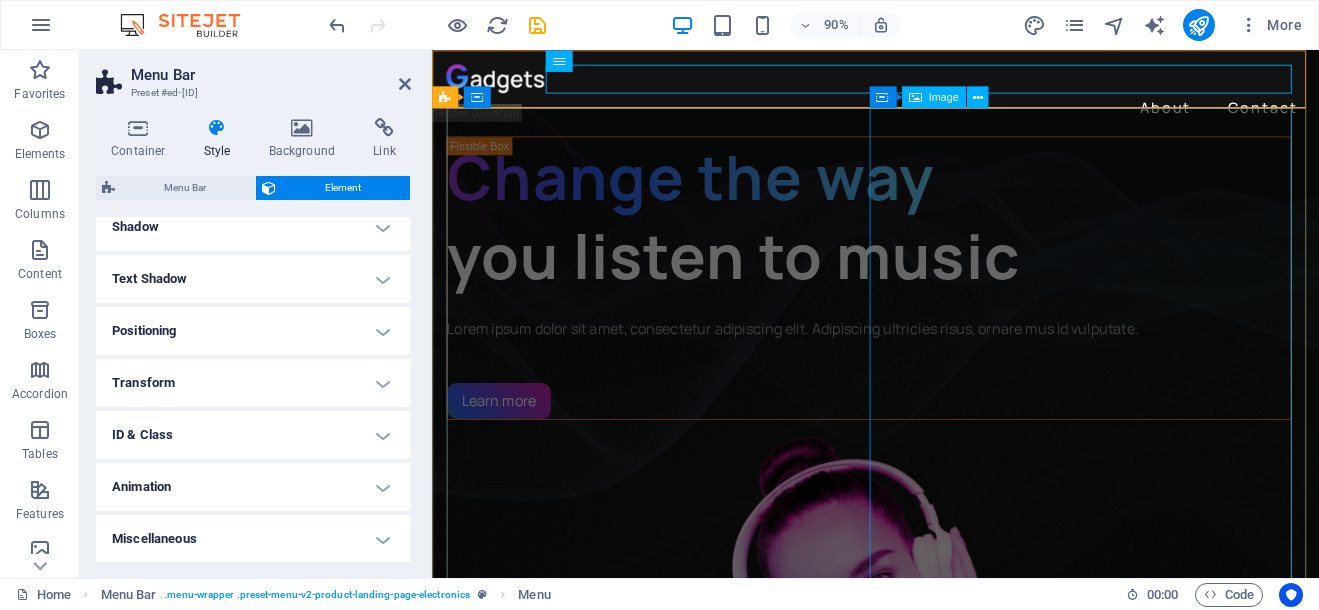 click at bounding box center [917, 797] 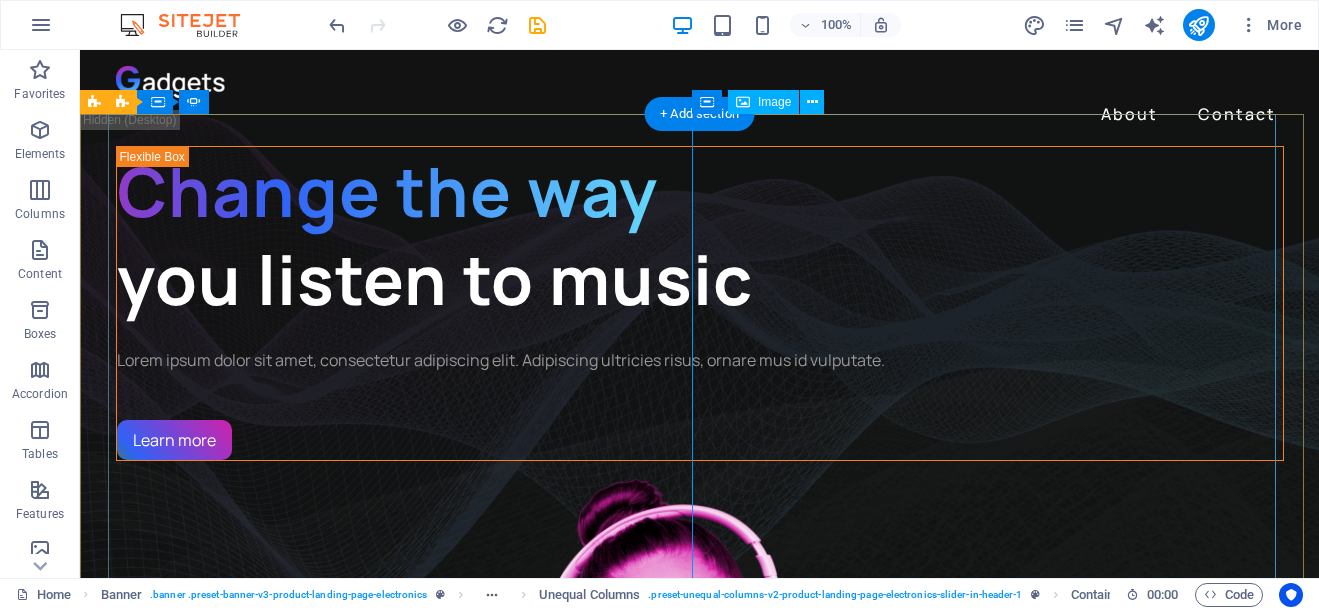 click at bounding box center [700, 797] 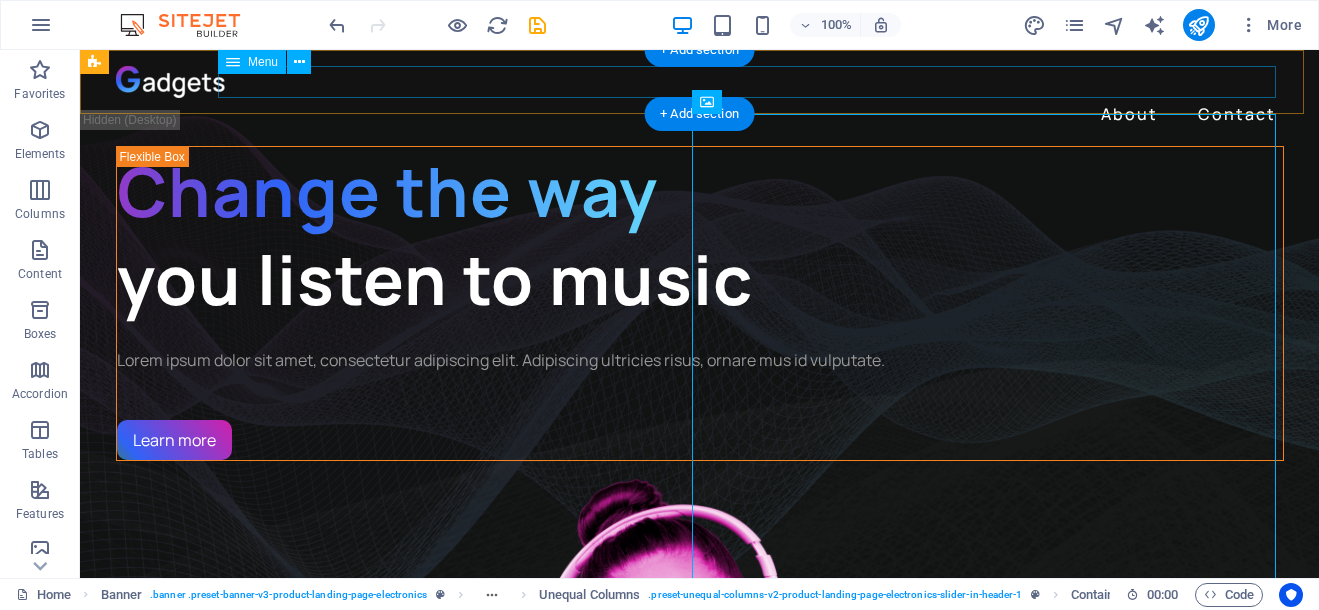 click on "About Contact" at bounding box center (700, 114) 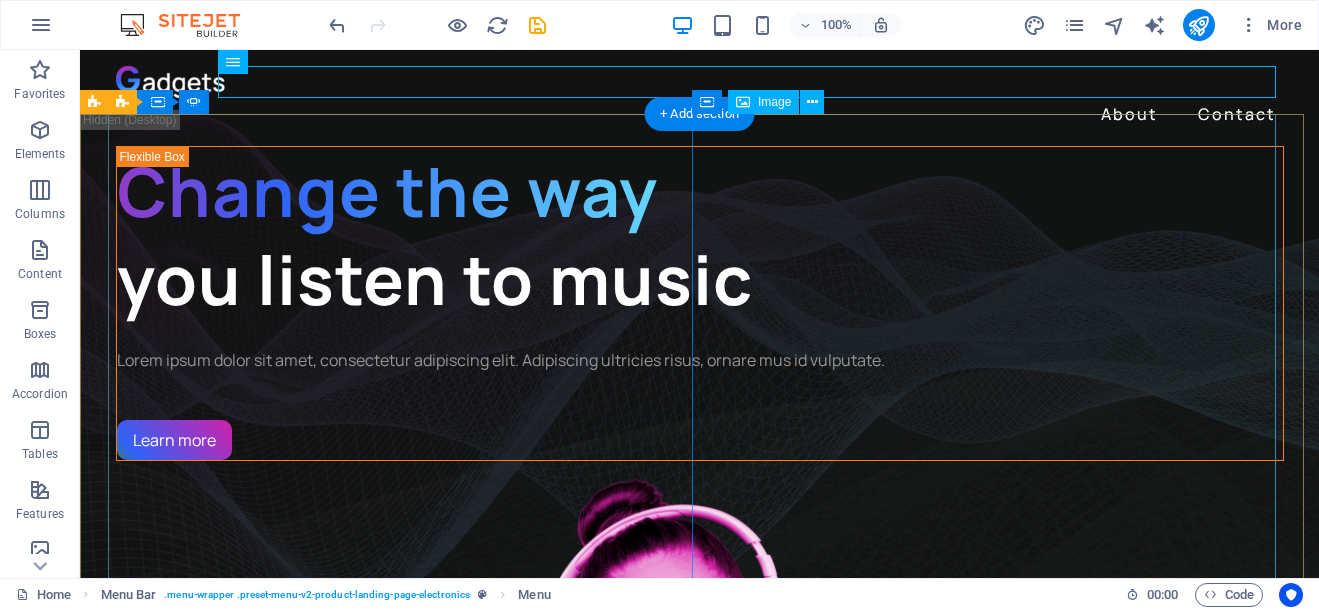 click at bounding box center (700, 797) 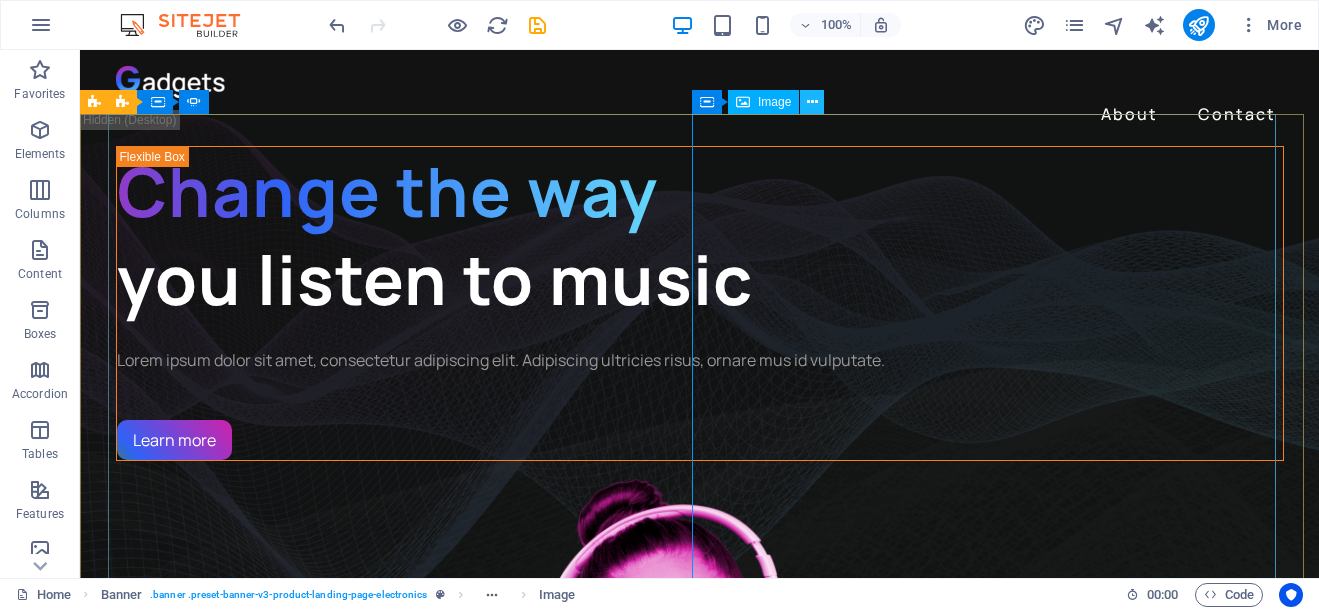 click at bounding box center [812, 102] 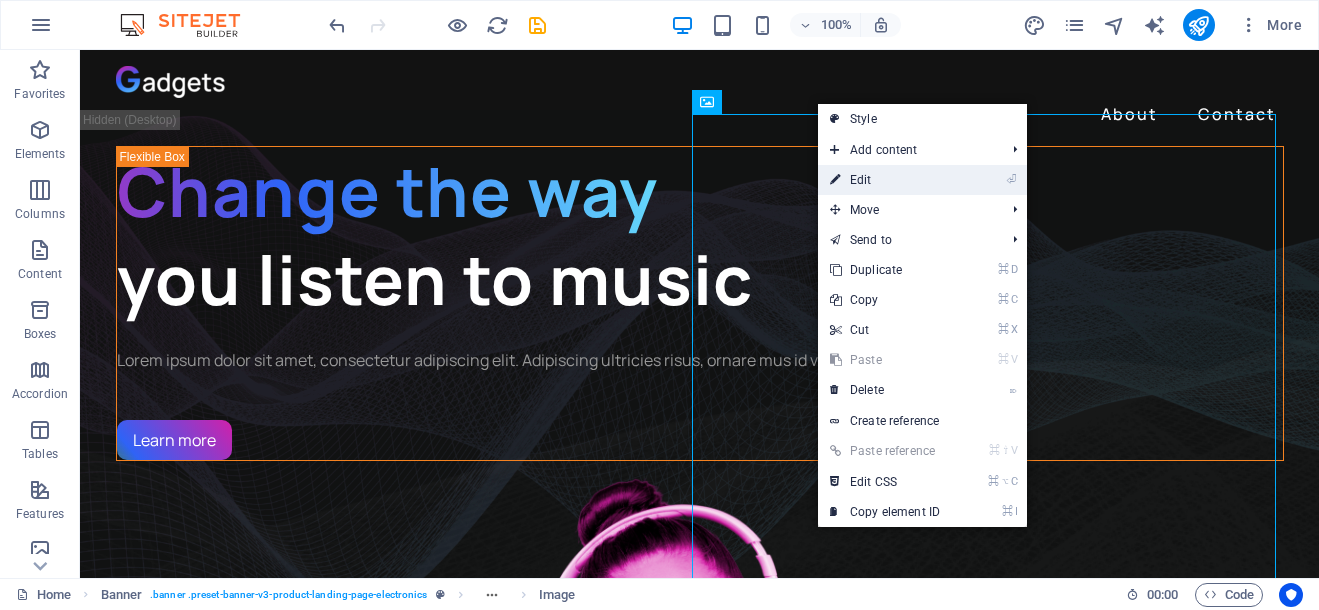drag, startPoint x: 862, startPoint y: 169, endPoint x: 477, endPoint y: 137, distance: 386.32758 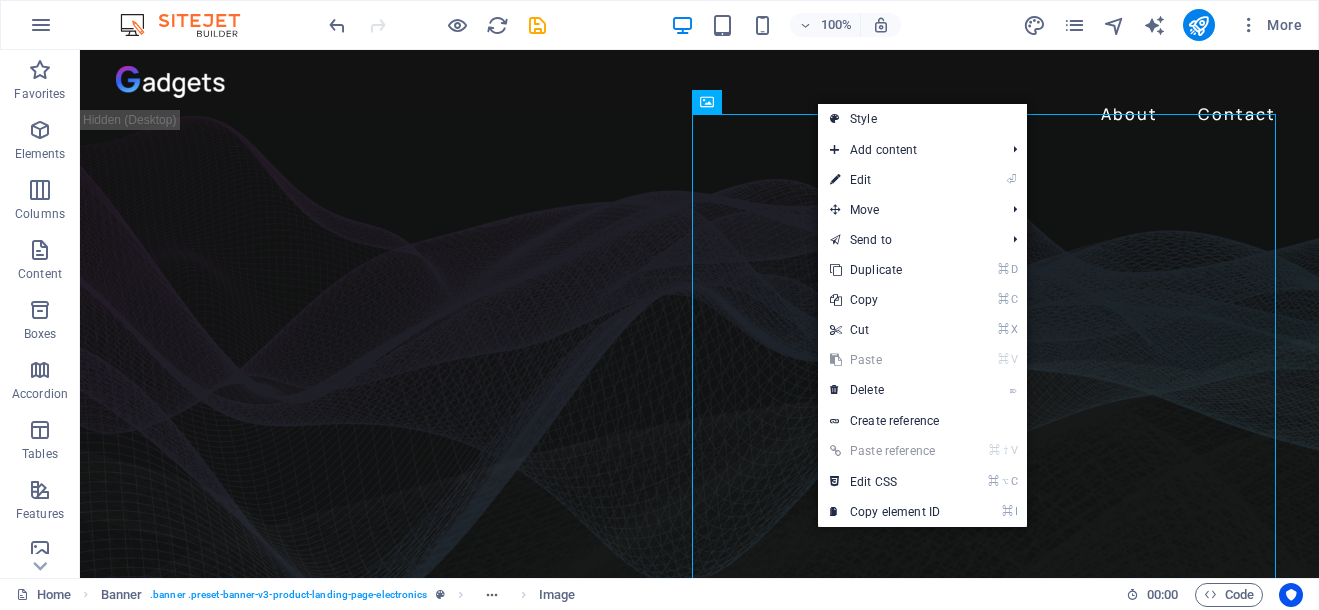 select on "px" 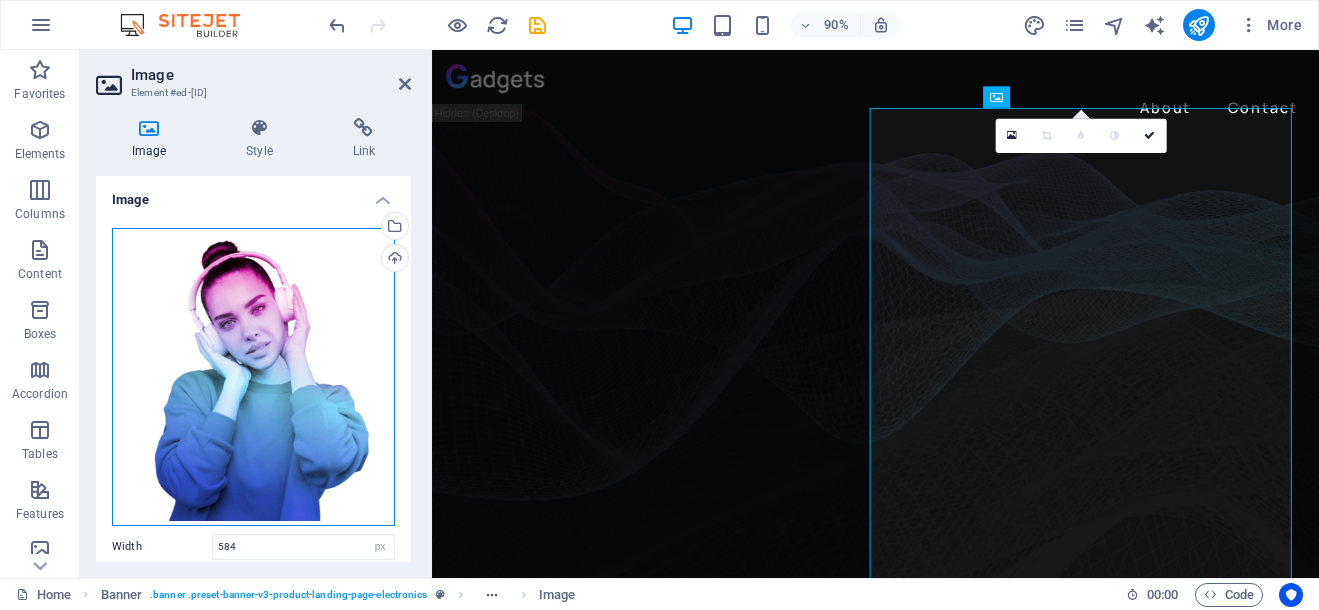 click on "Drag files here, click to choose files or select files from Files or our free stock photos & videos" at bounding box center (253, 377) 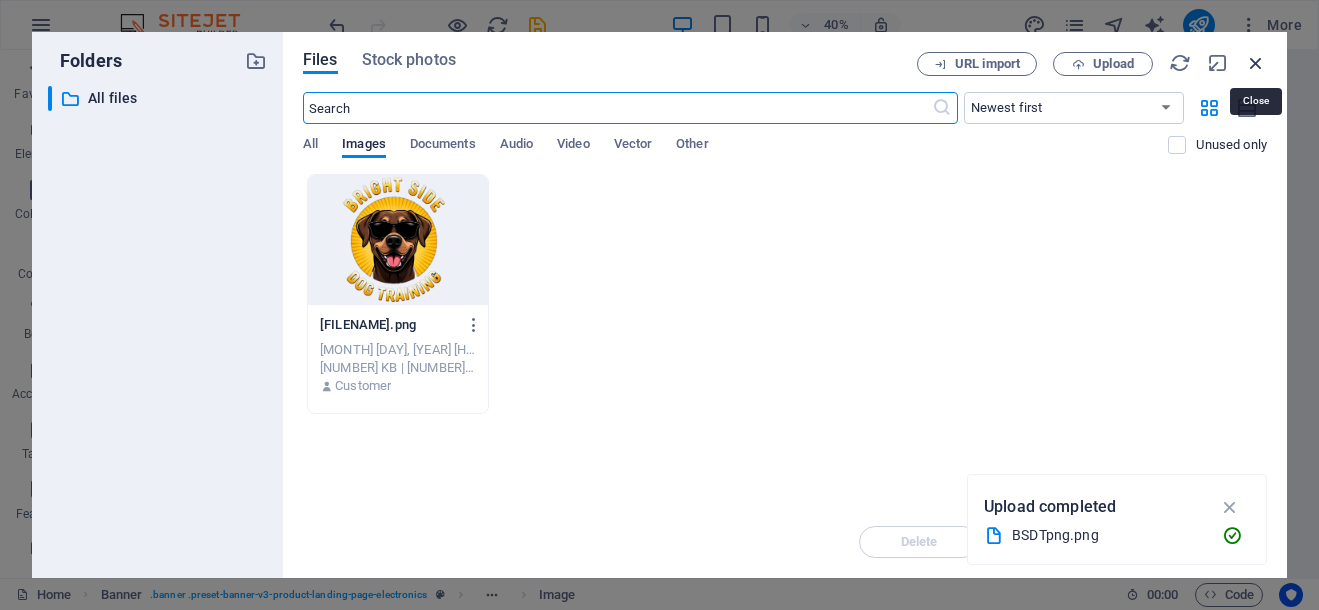 click at bounding box center [1256, 63] 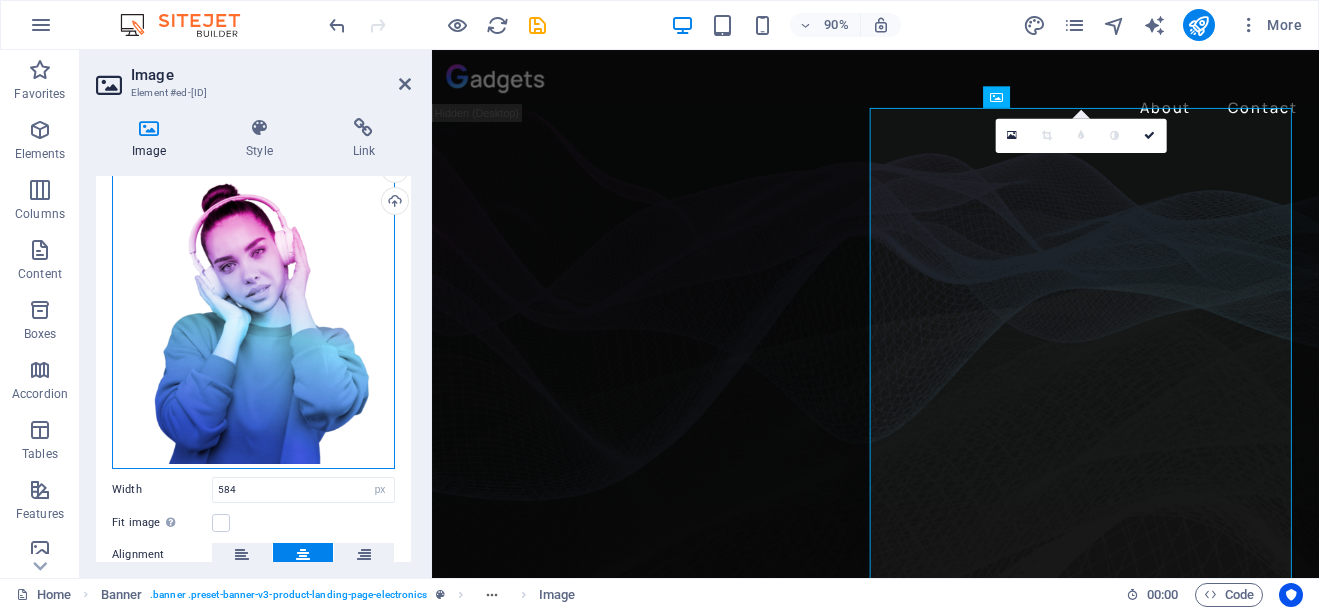 scroll, scrollTop: 0, scrollLeft: 0, axis: both 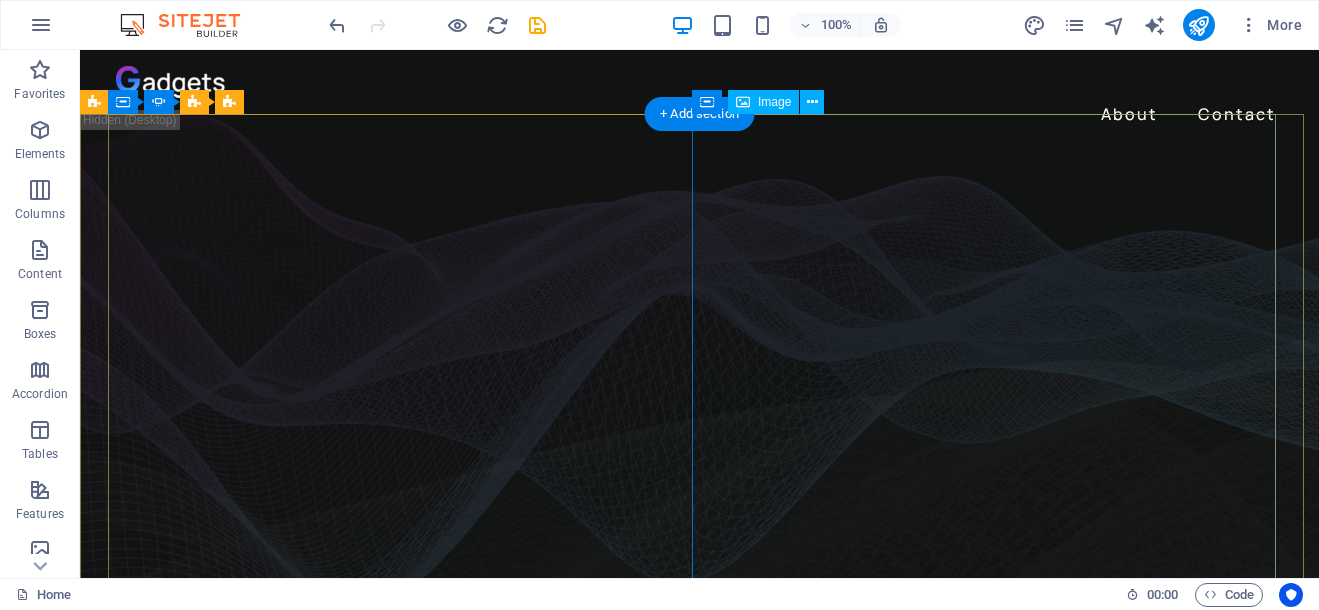 click at bounding box center [-468, 1606] 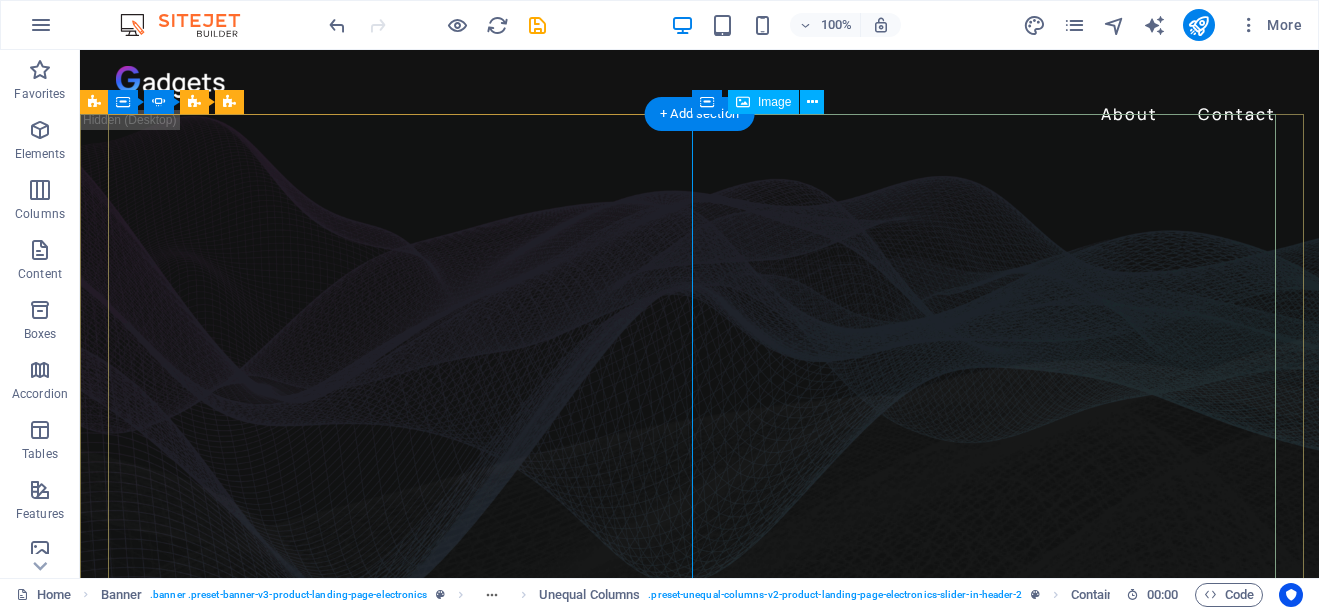 click at bounding box center [-468, 1606] 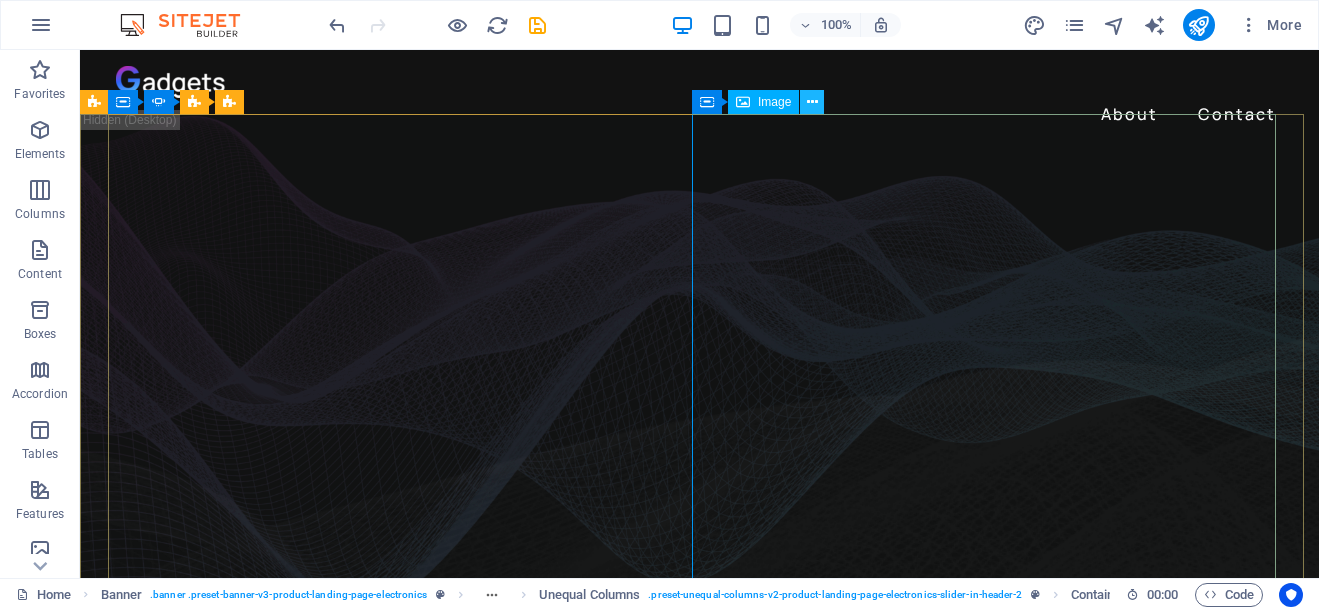 click at bounding box center [812, 102] 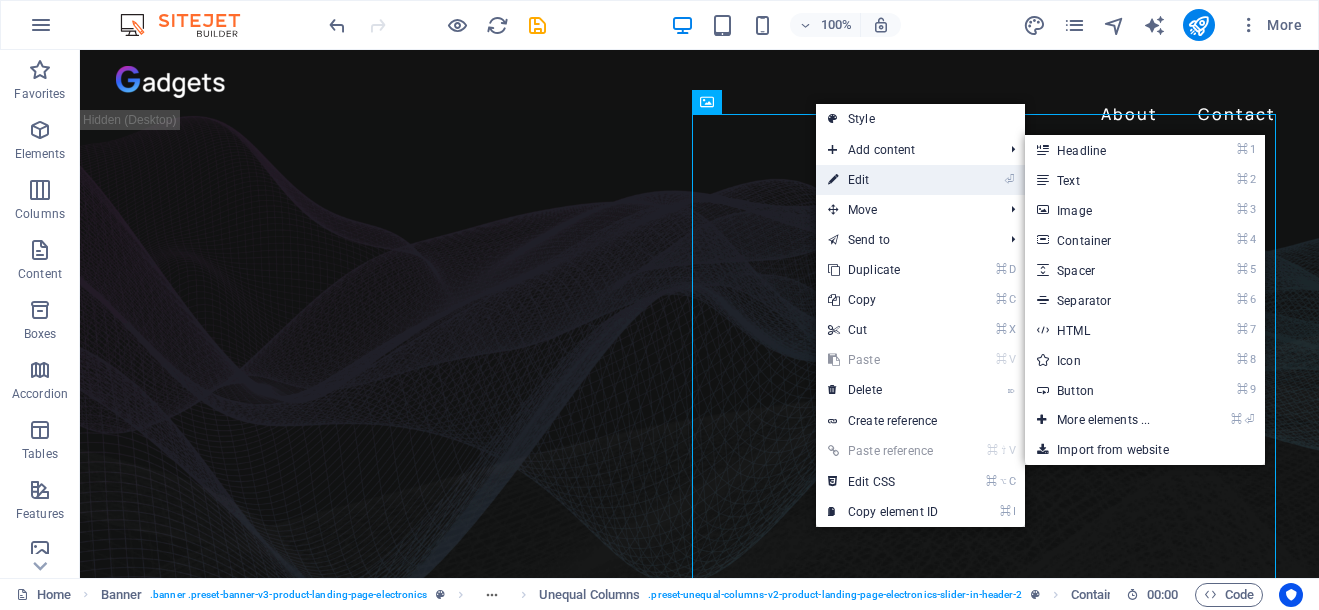 click on "⏎  Edit" at bounding box center (883, 180) 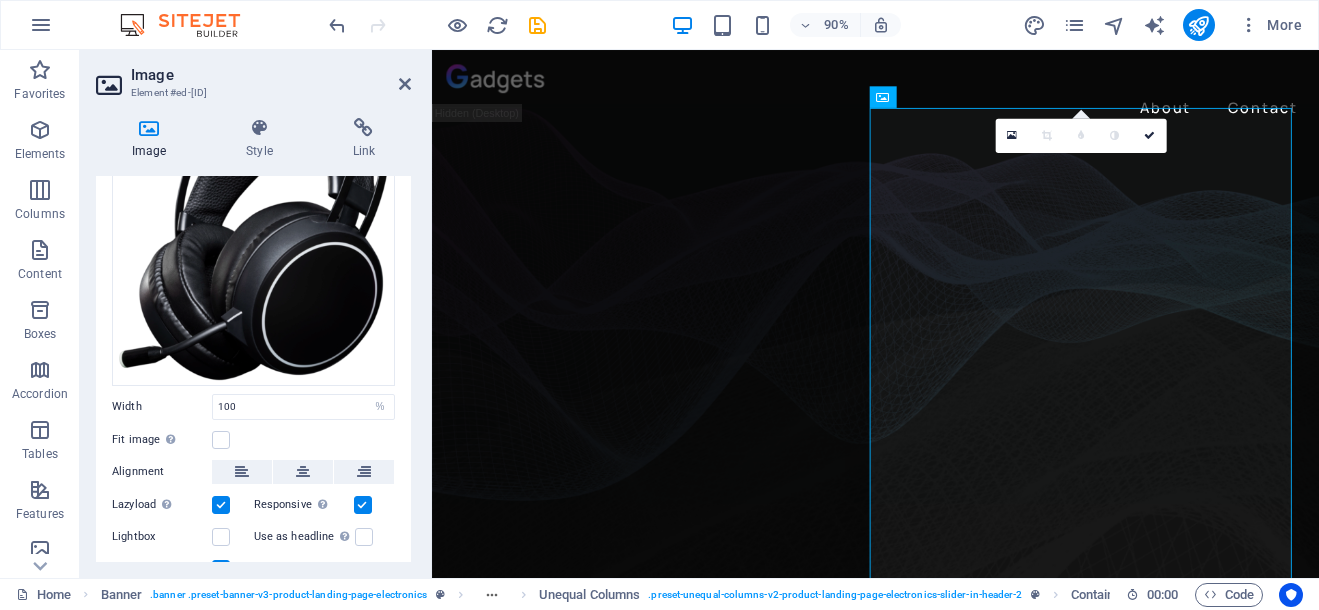scroll, scrollTop: 66, scrollLeft: 0, axis: vertical 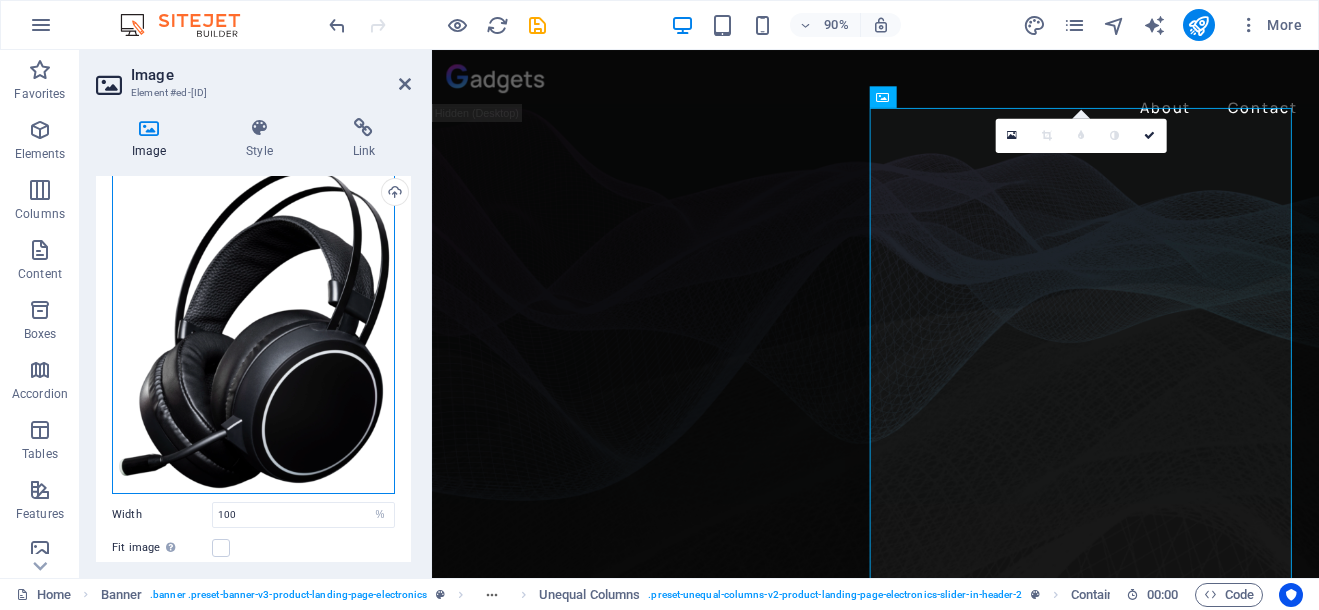 click on "Drag files here, click to choose files or select files from Files or our free stock photos & videos" at bounding box center [253, 328] 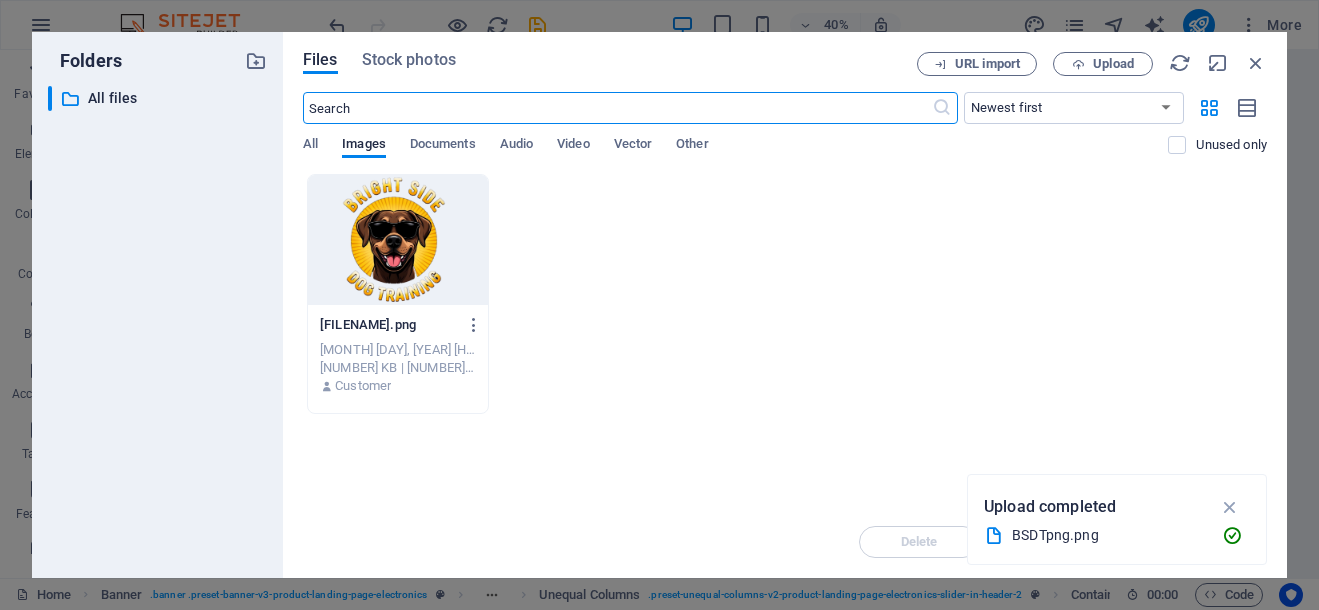 click at bounding box center (398, 240) 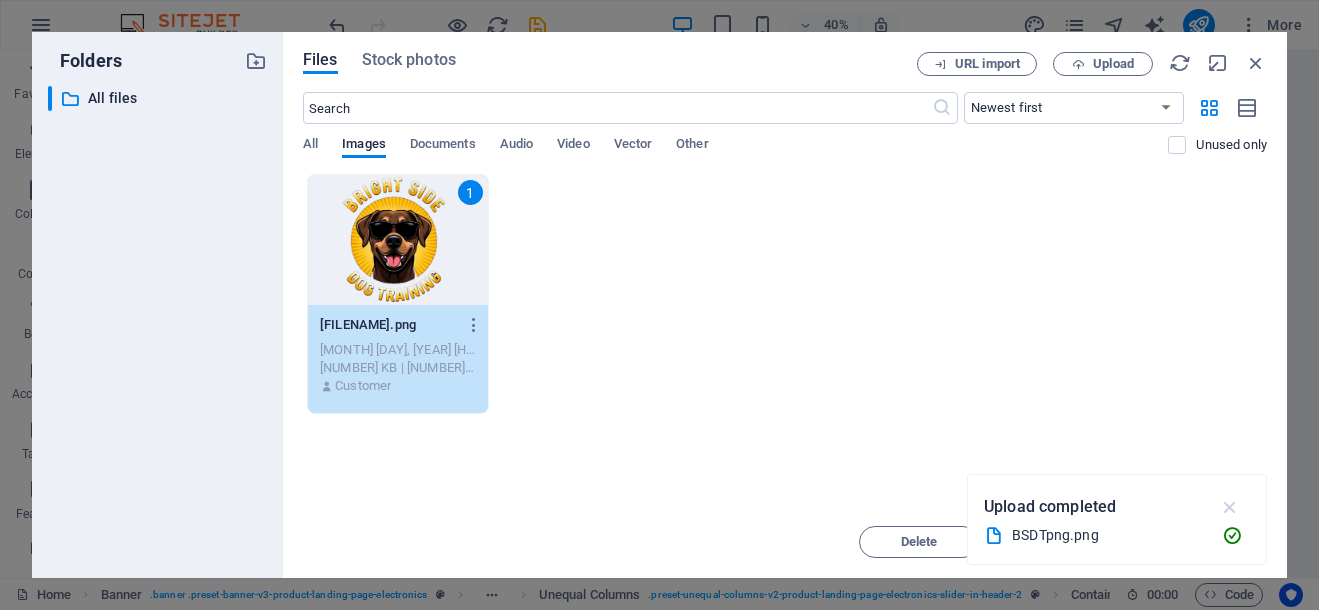 click at bounding box center (1230, 507) 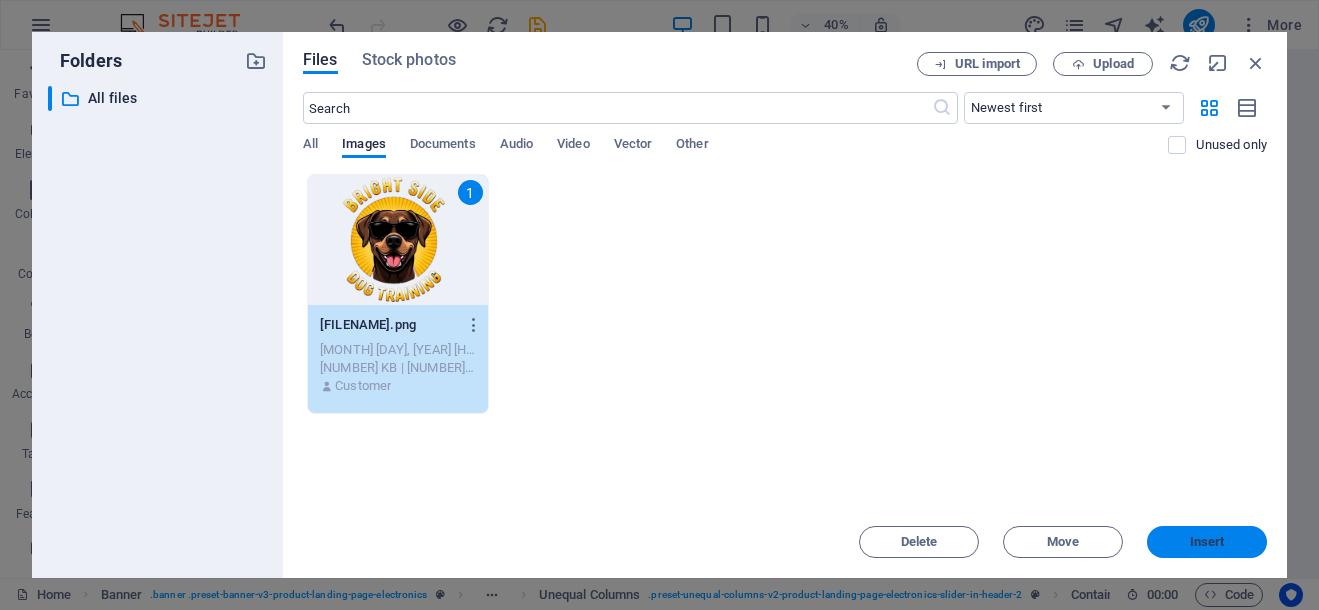 click on "Insert" at bounding box center [1207, 542] 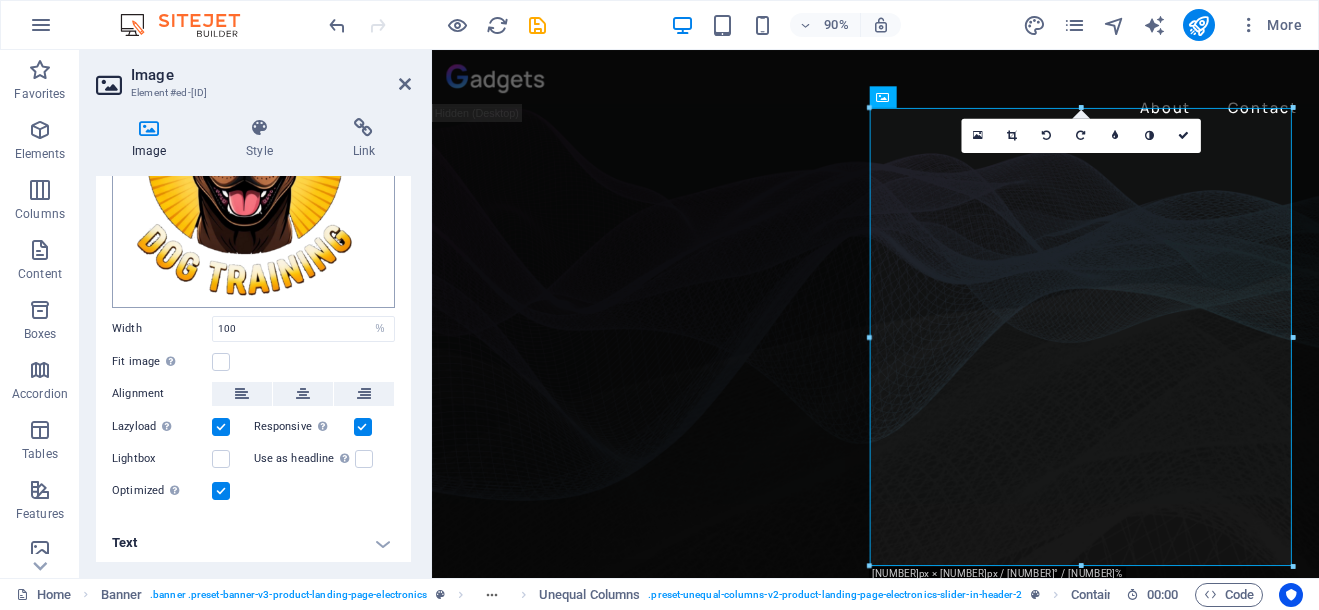 scroll, scrollTop: 0, scrollLeft: 0, axis: both 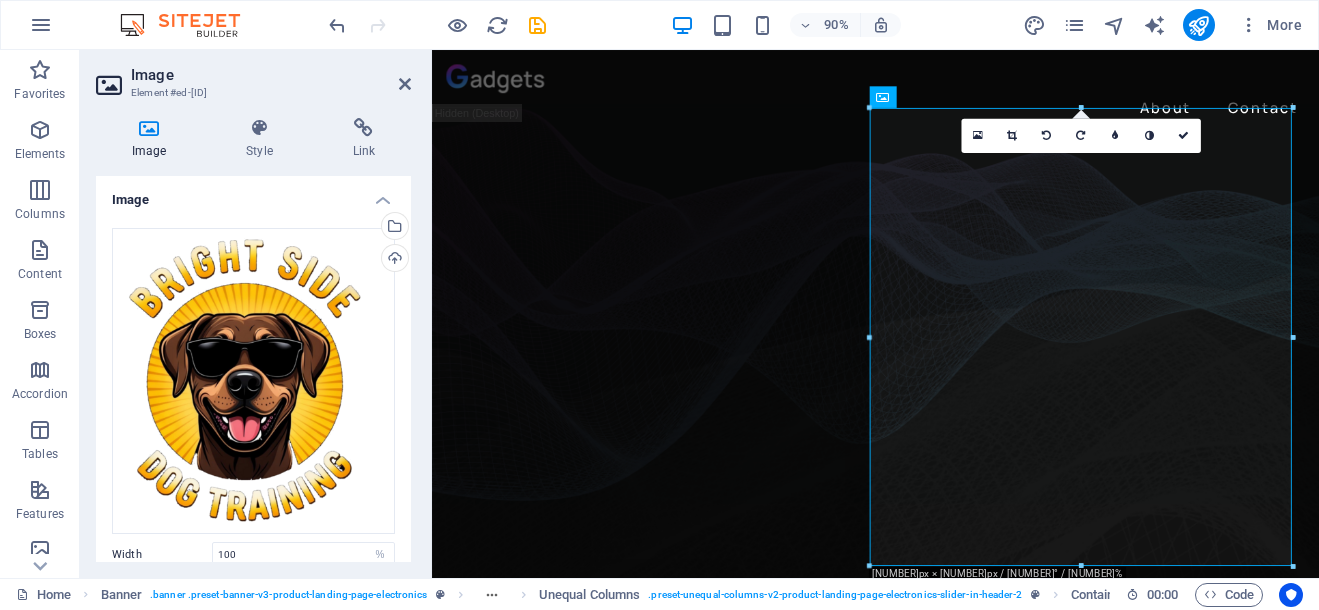 click on "Image" at bounding box center (253, 194) 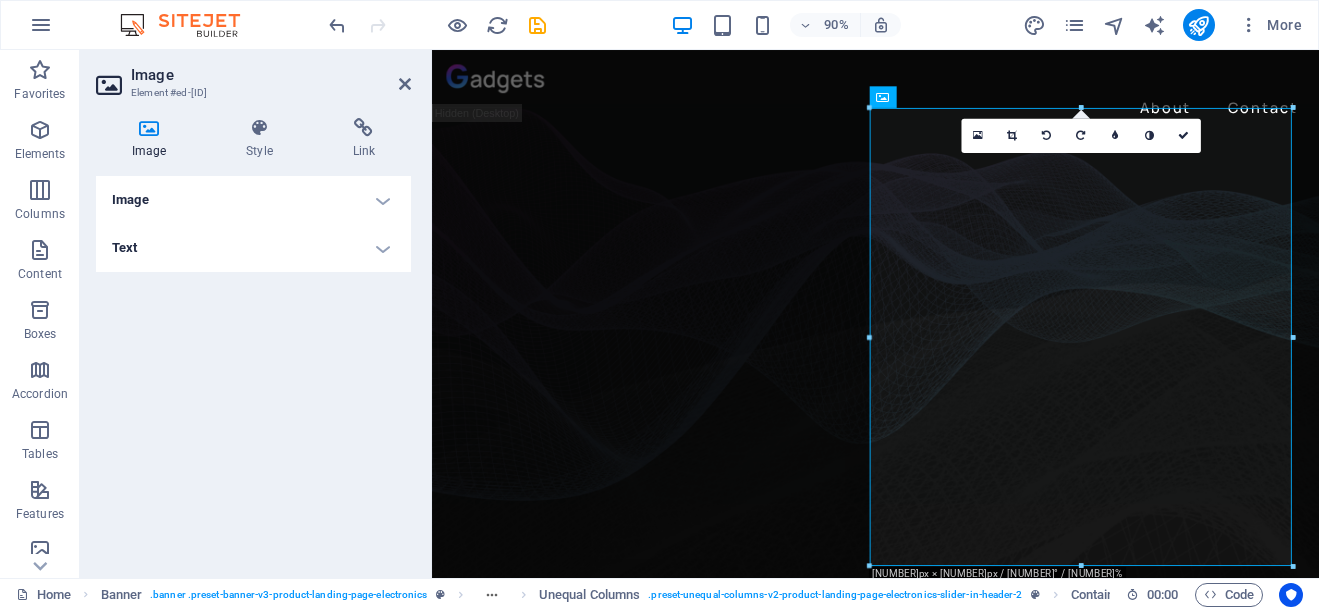 click on "Image" at bounding box center (253, 200) 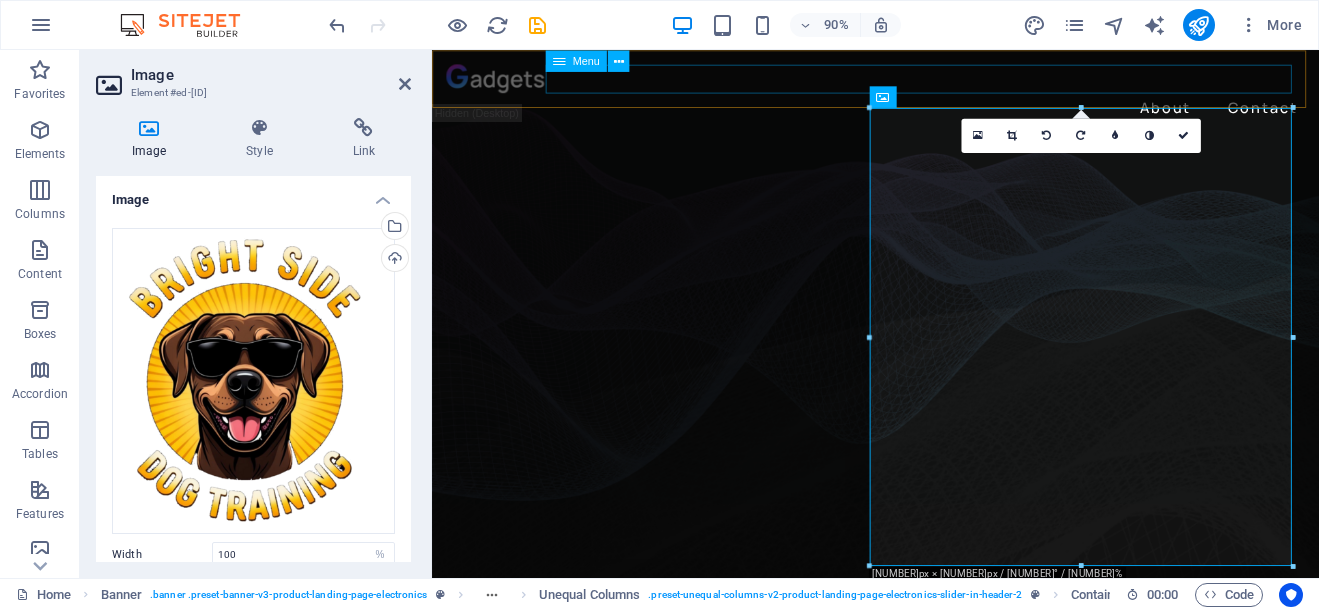 click on "About Contact" at bounding box center [925, 114] 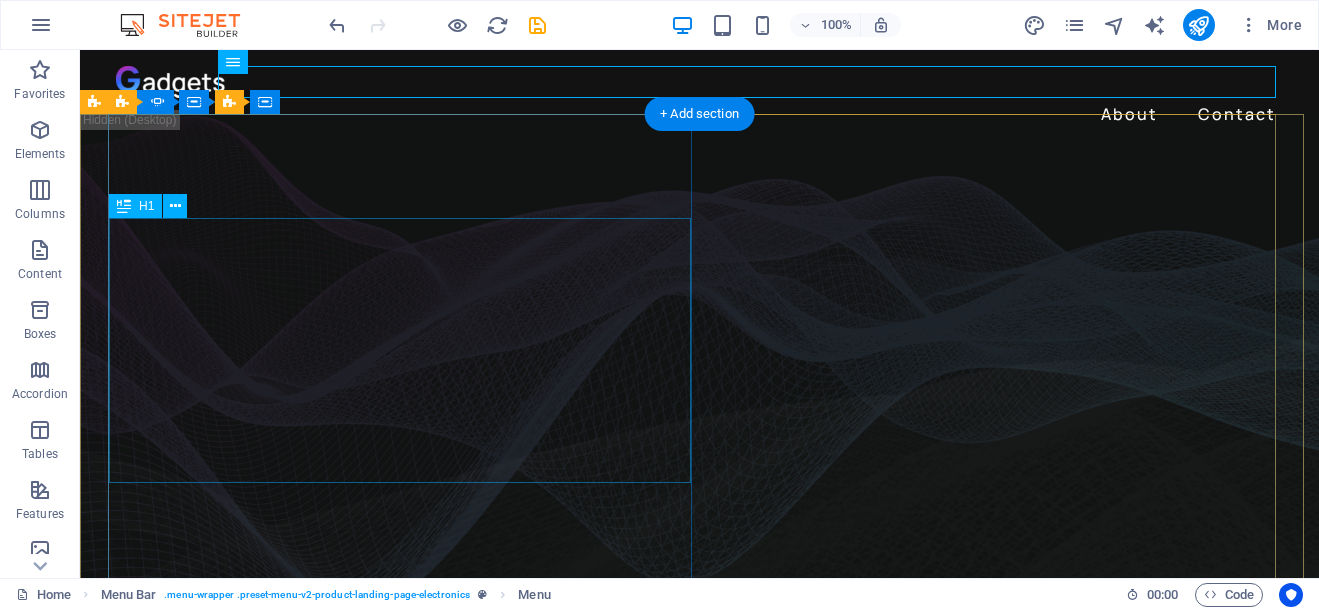 click on "Music is everything  Now  everywhere" at bounding box center [-468, 692] 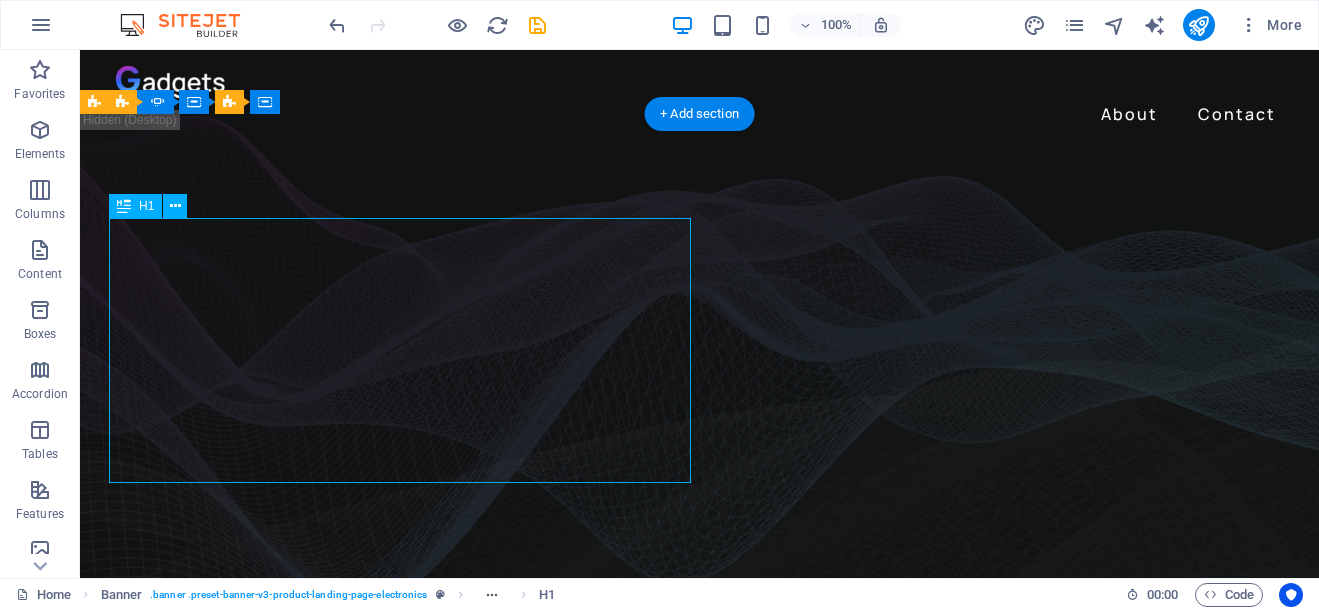 click on "Music is everything  Now  everywhere" at bounding box center [-468, 692] 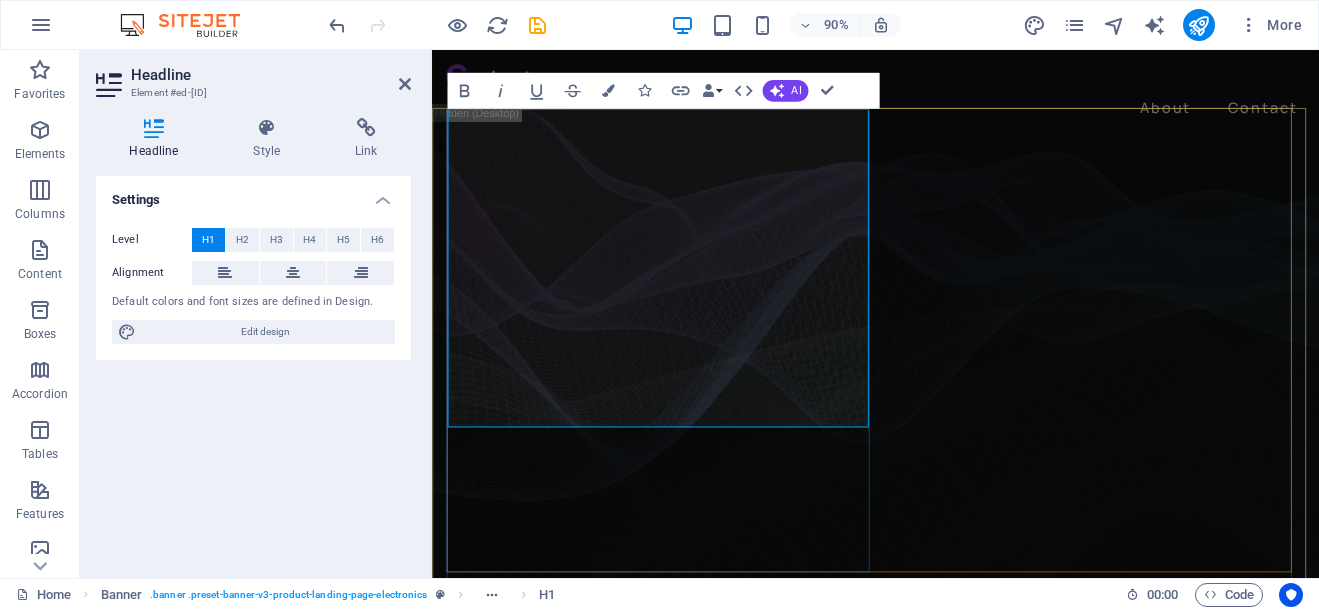 click on "Music is everything" at bounding box center [-160, 648] 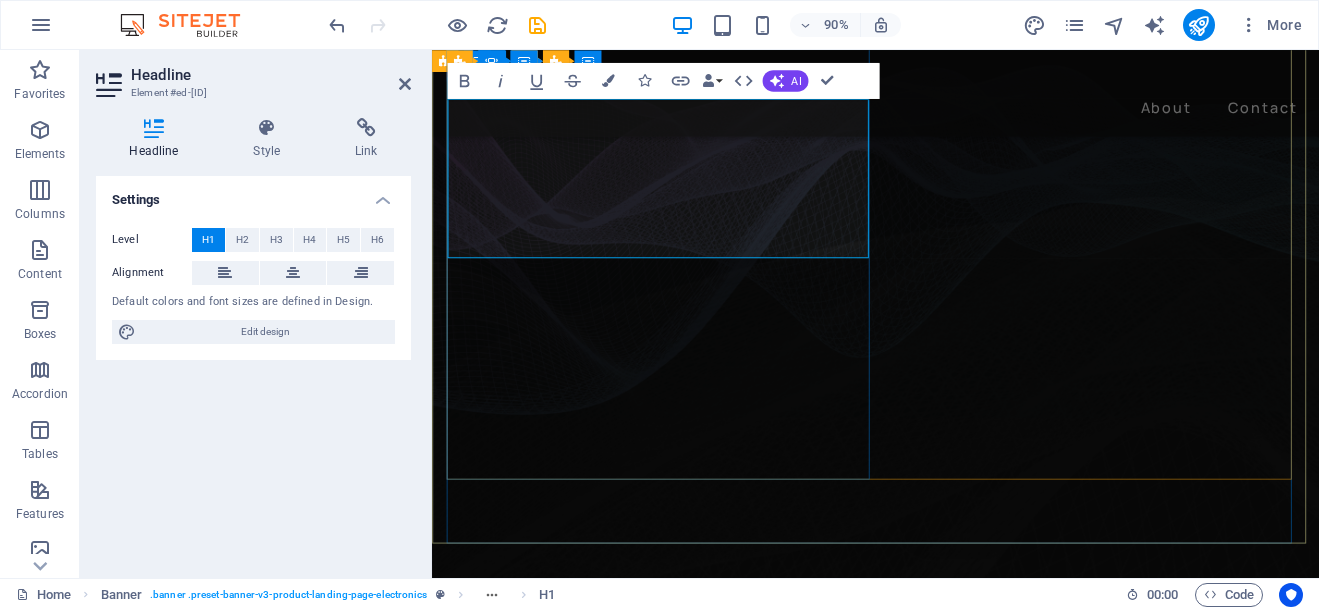 scroll, scrollTop: 140, scrollLeft: 0, axis: vertical 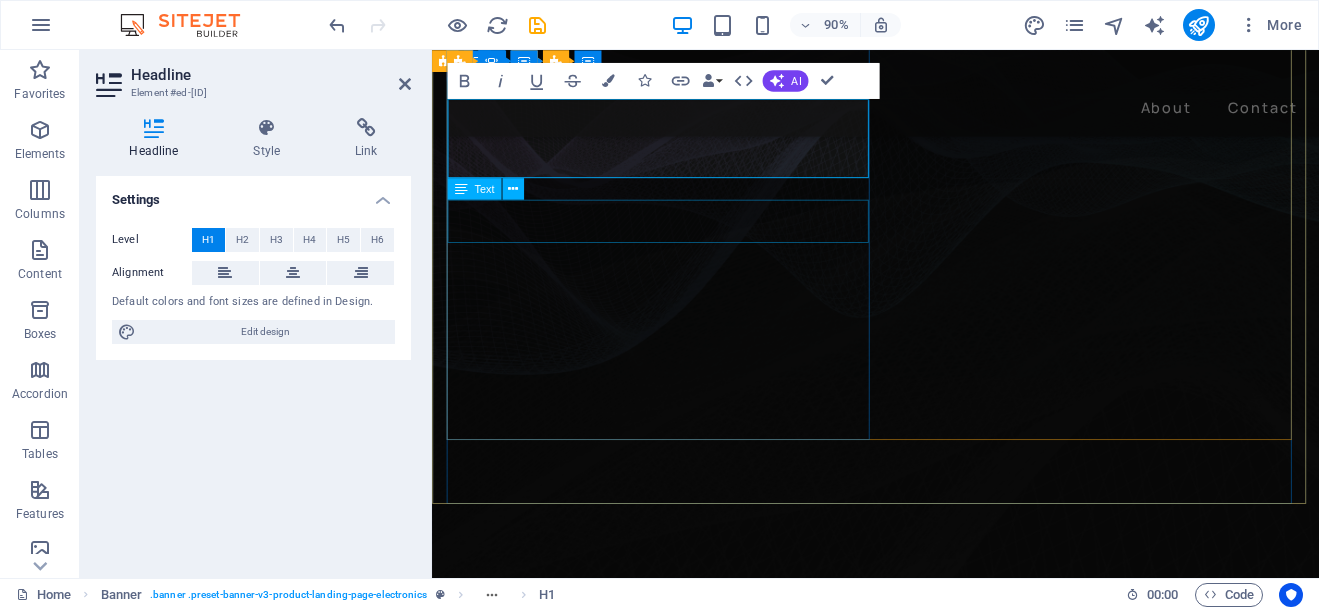 click on "Lorem ipsum dolor sit amet, consectetur adipiscing elit. Adipiscing ultricies risus, ornare mus id vulputate." at bounding box center (-22, 556) 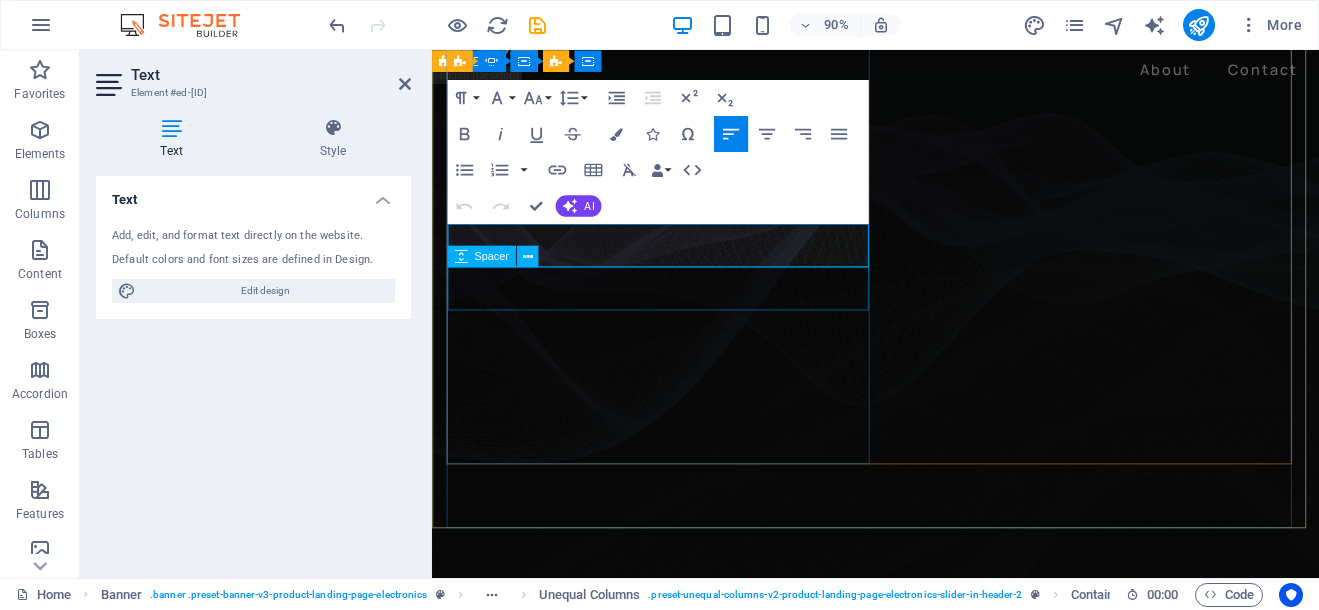 scroll, scrollTop: 0, scrollLeft: 0, axis: both 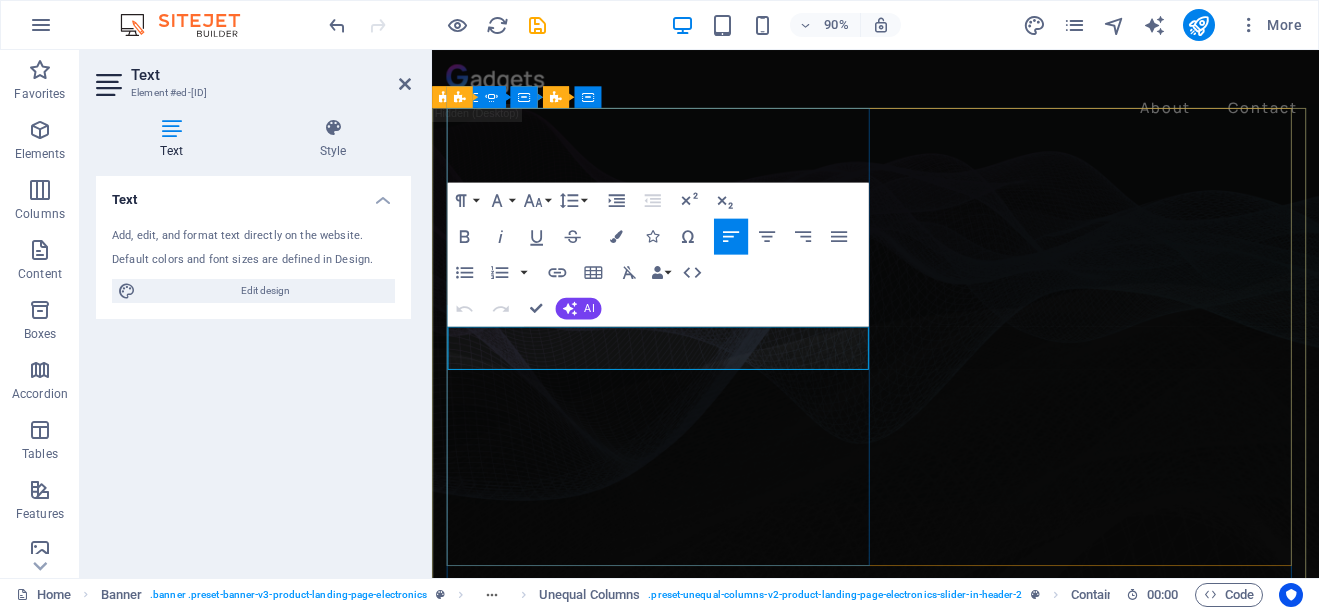 click on "Lorem ipsum dolor sit amet, consectetur adipiscing elit. Adipiscing ultricies risus, ornare mus id vulputate." at bounding box center (-22, 728) 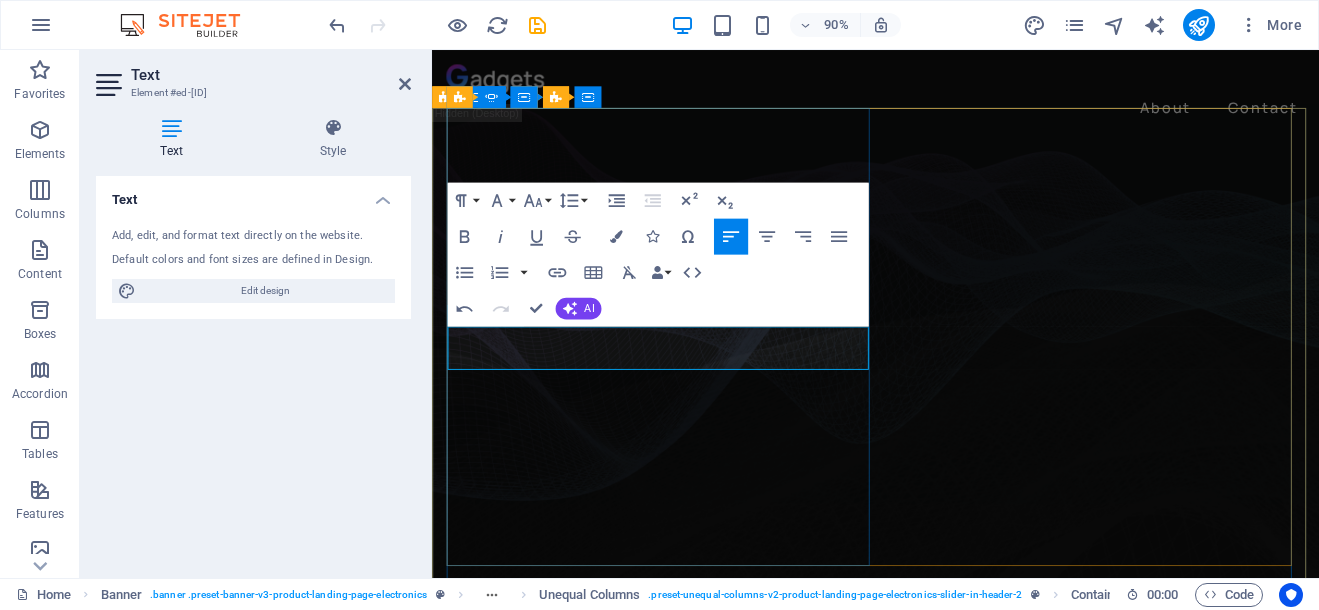 click on "We want to help you and your dog communicate more clearly through training" at bounding box center [-22, 728] 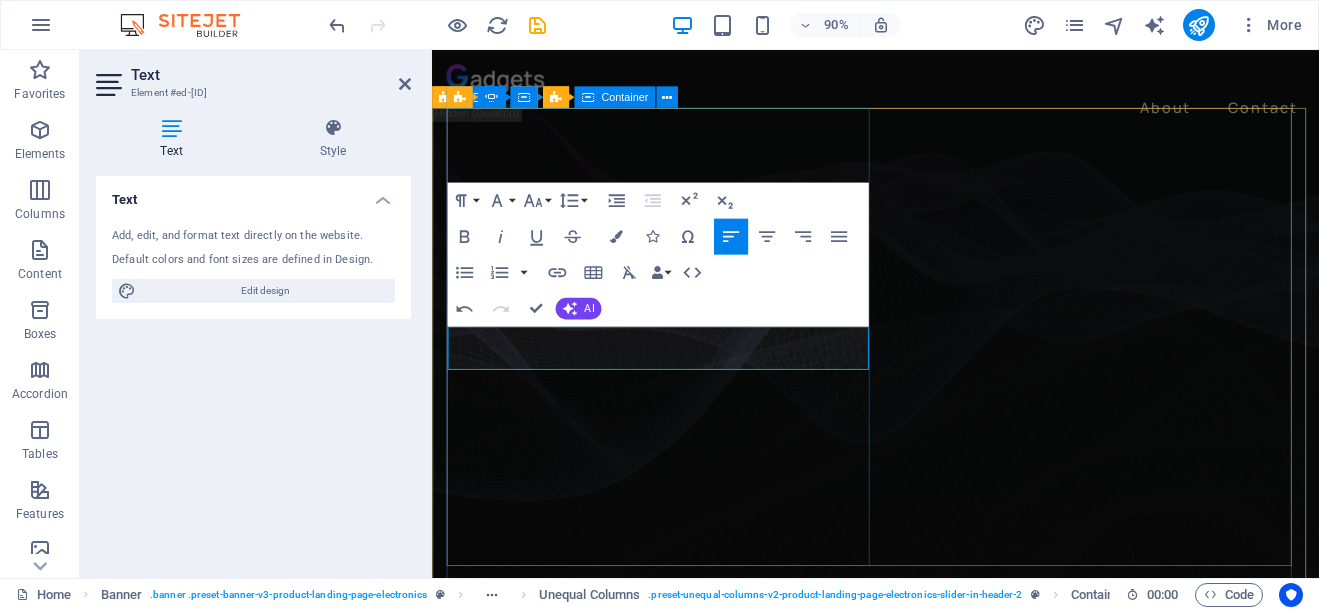 click on "We love dogs Helping you and your dog communicate more clearly through training and strengthening the bond you and your dog have.  Learn more" at bounding box center (-22, 716) 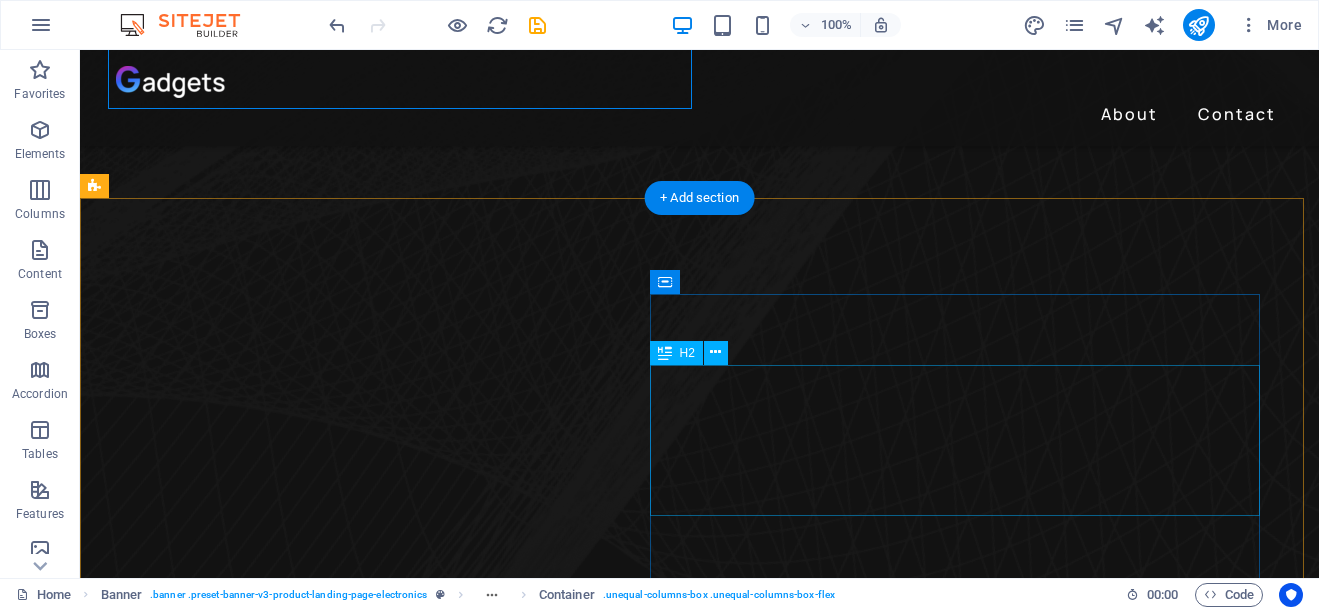 scroll, scrollTop: 790, scrollLeft: 0, axis: vertical 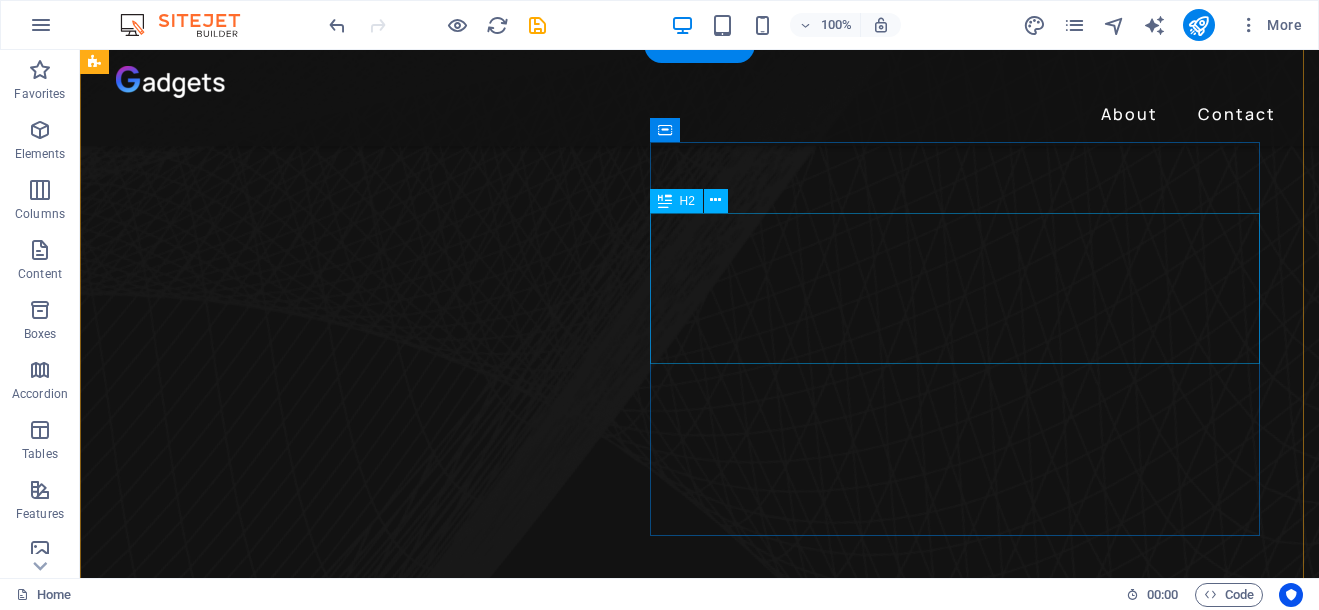 click on "Gadgets Headphones" at bounding box center [680, 4538] 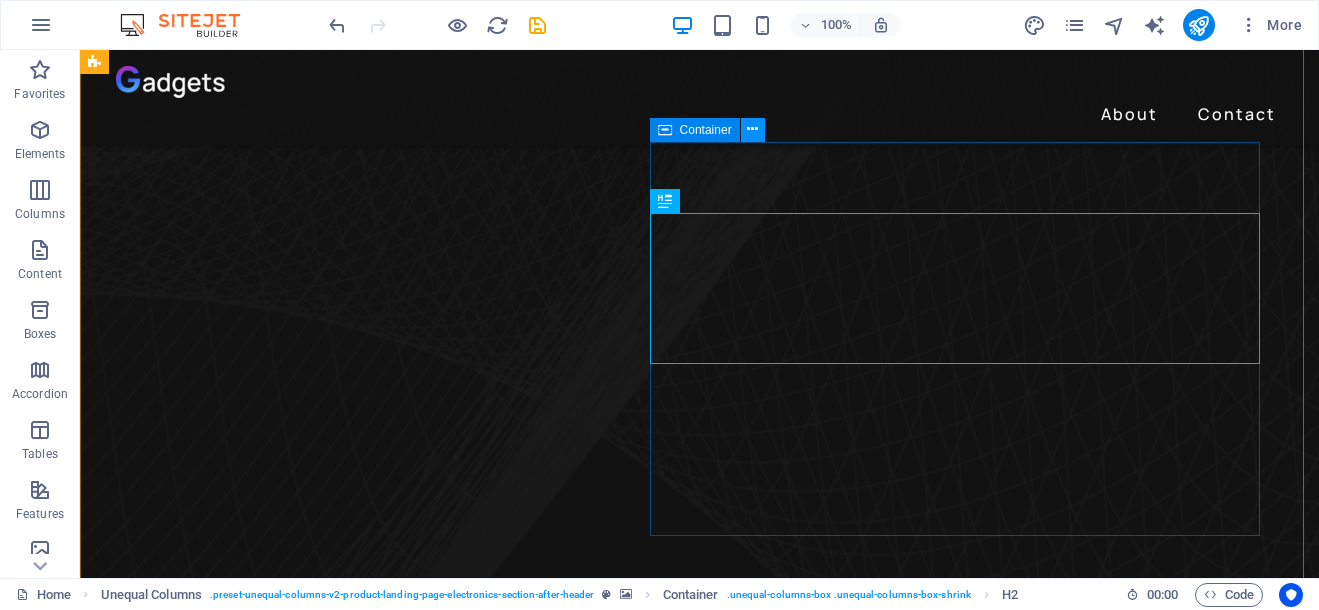 click at bounding box center (752, 129) 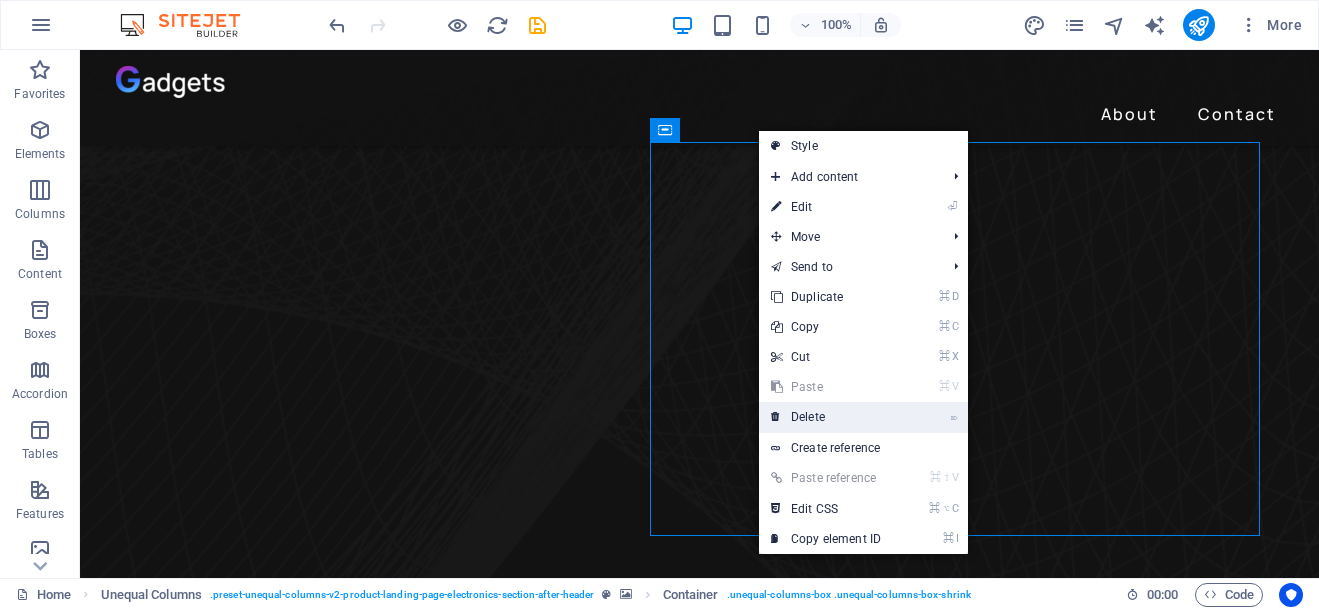 click on "⌦  Delete" at bounding box center [826, 417] 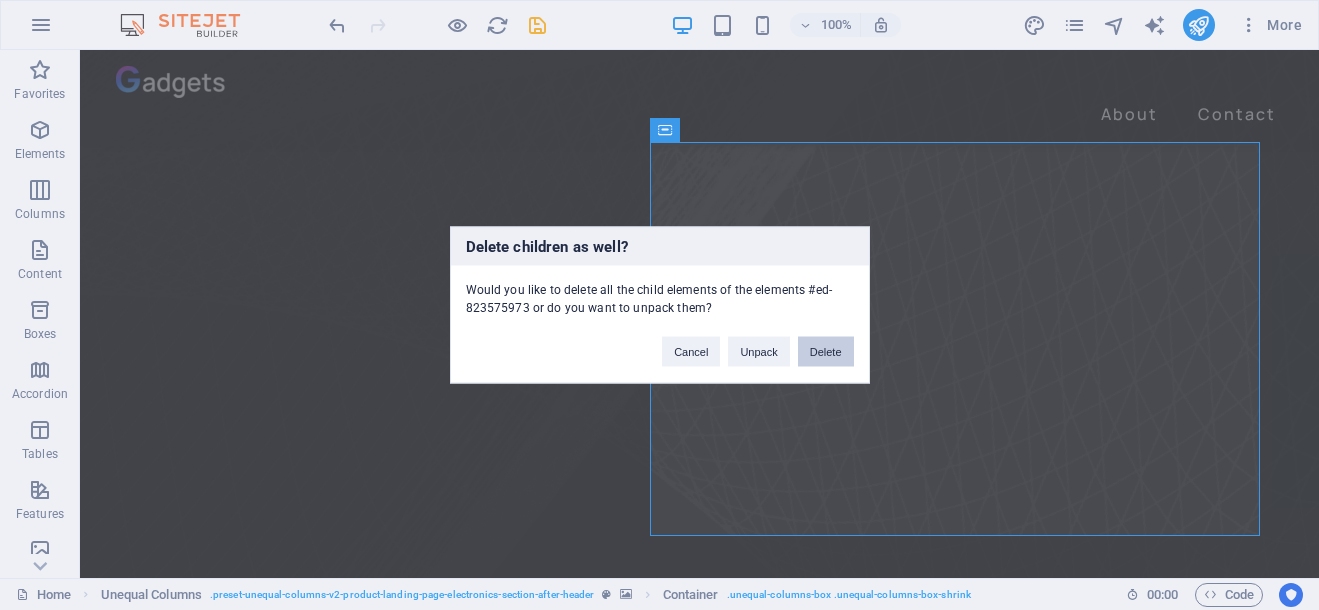 click on "Delete" at bounding box center (826, 352) 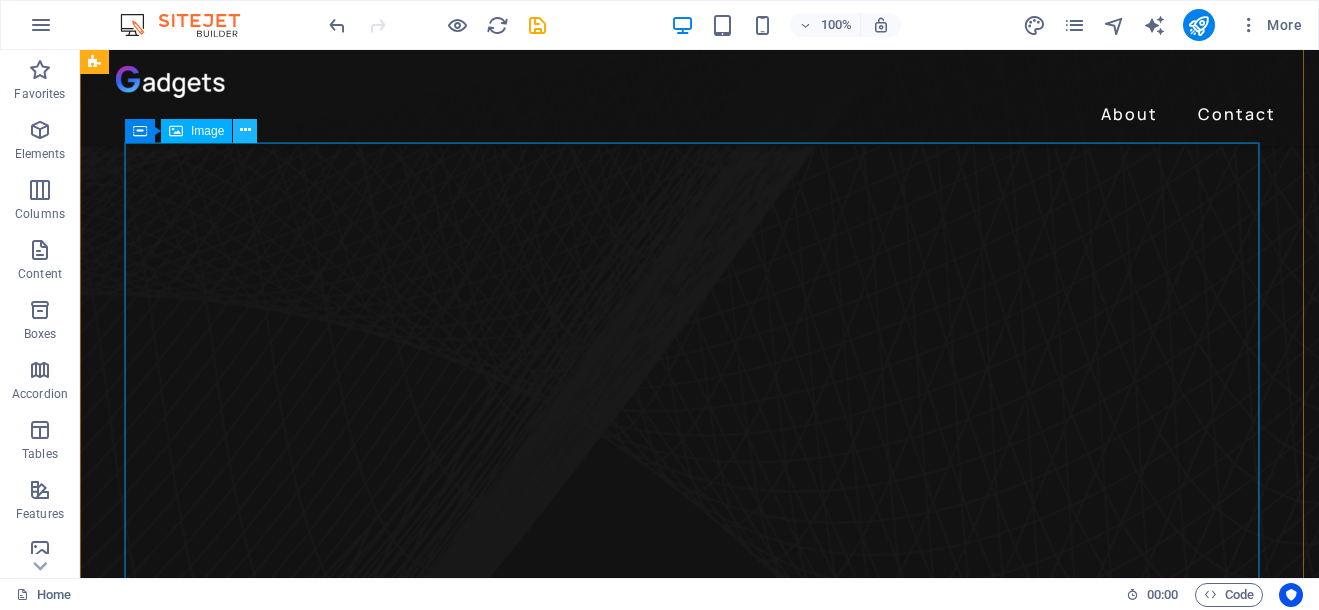 click at bounding box center [245, 131] 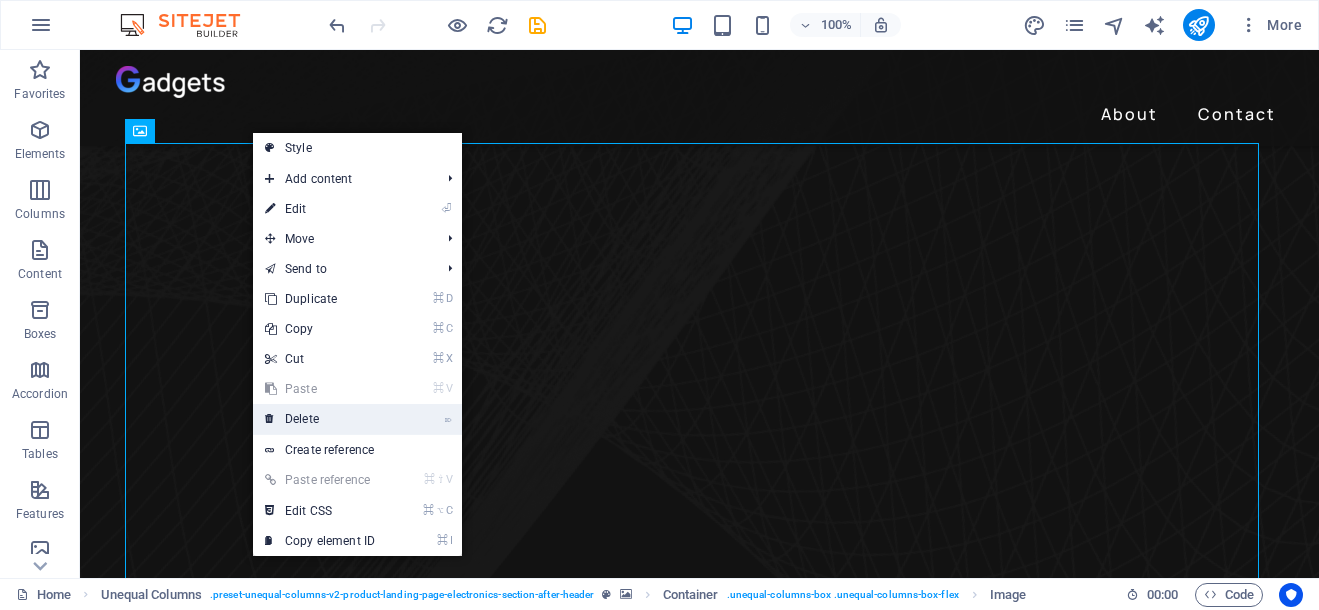 click on "⌦  Delete" at bounding box center (320, 419) 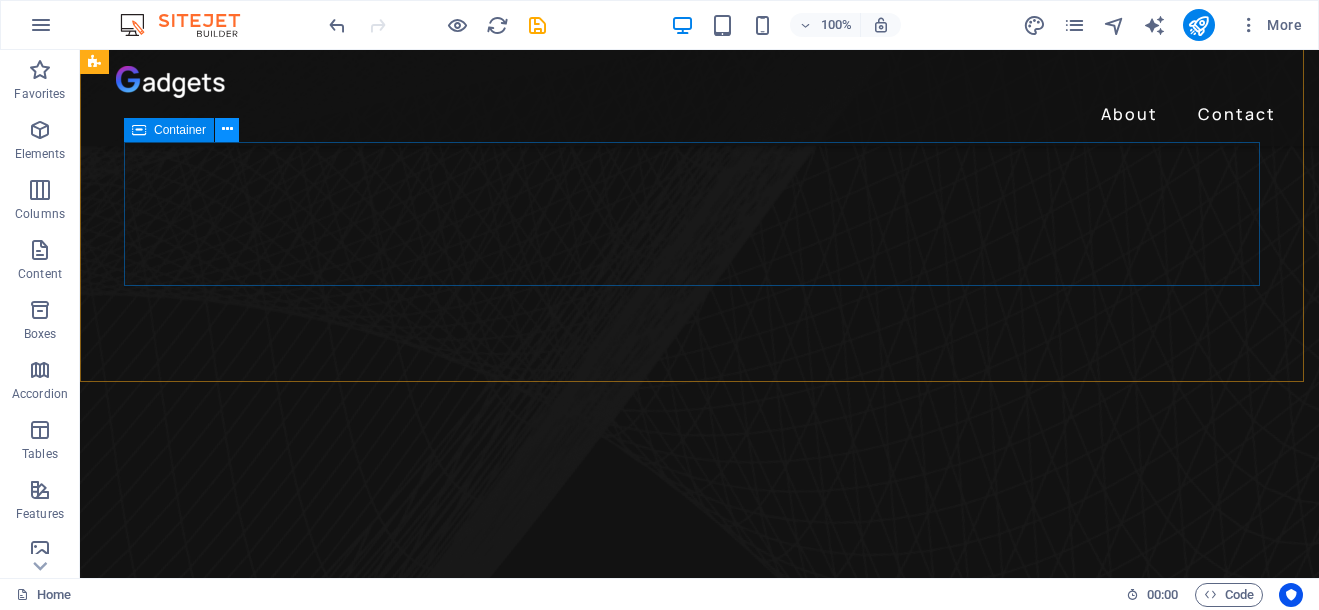 click at bounding box center (227, 129) 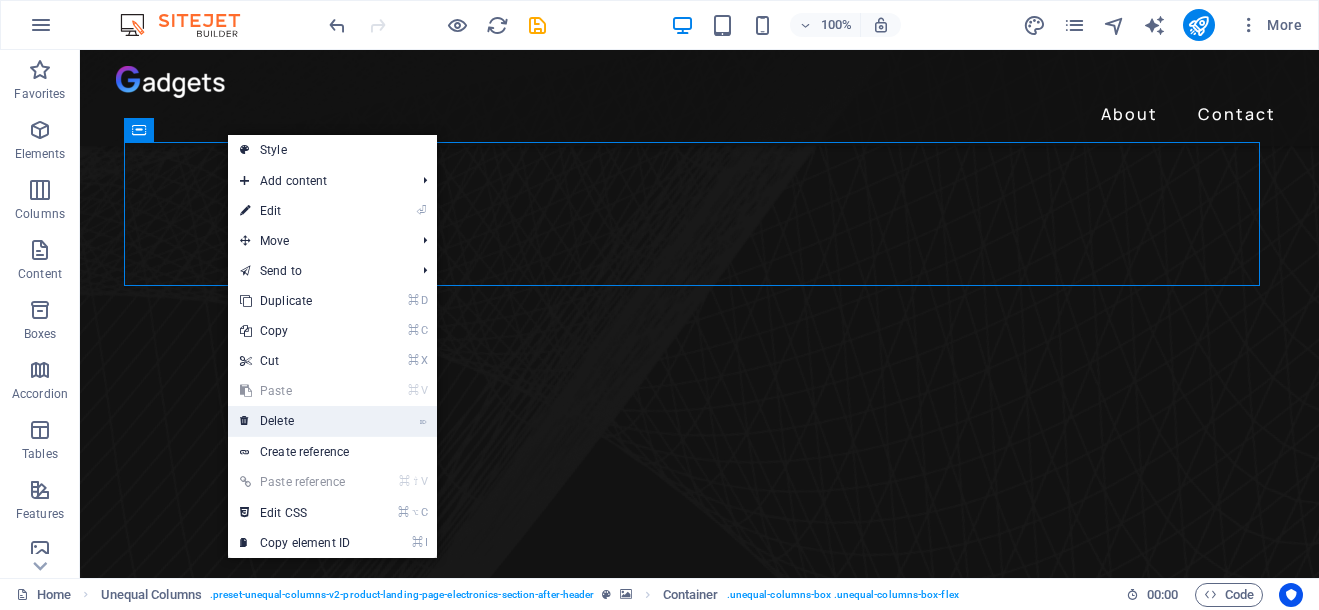 click on "⌦  Delete" at bounding box center (295, 421) 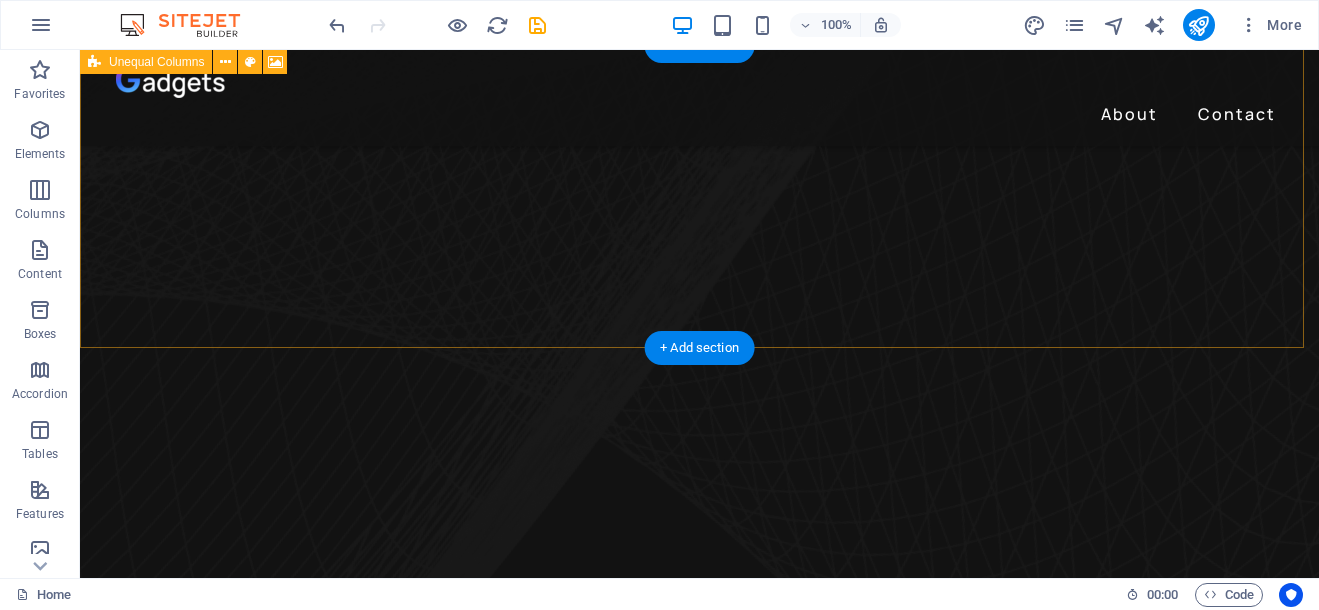 click on "Drop content here or  Add elements  Paste clipboard" at bounding box center (680, 3310) 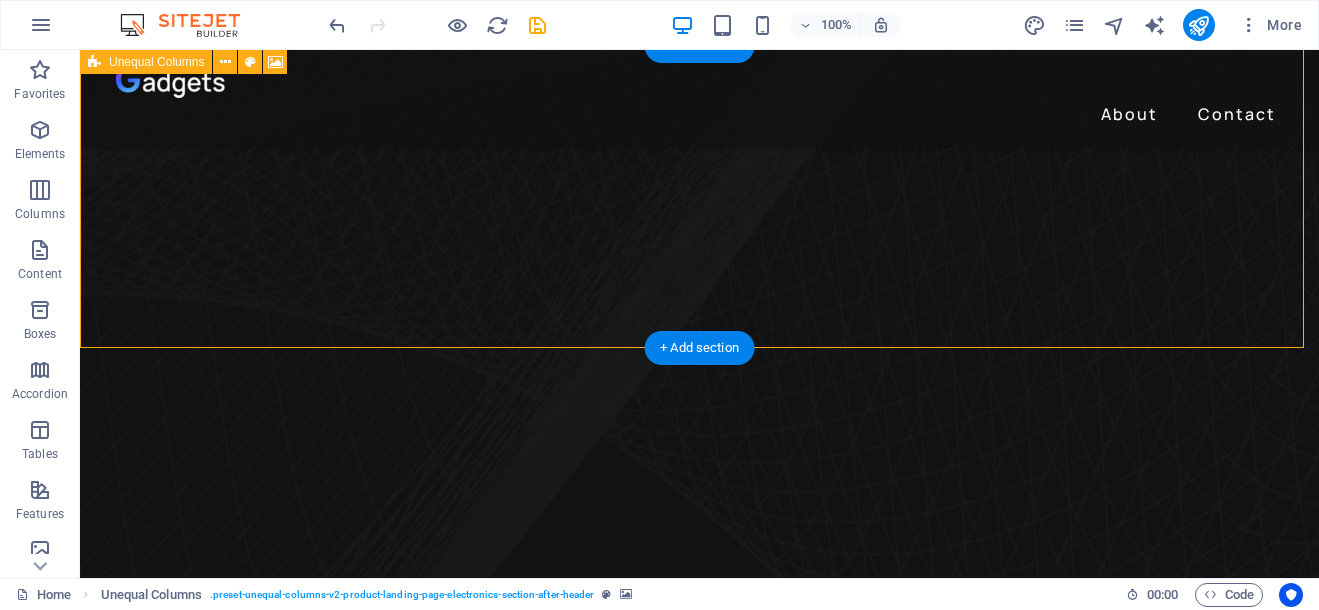 click on "Drop content here or  Add elements  Paste clipboard" at bounding box center [680, 3310] 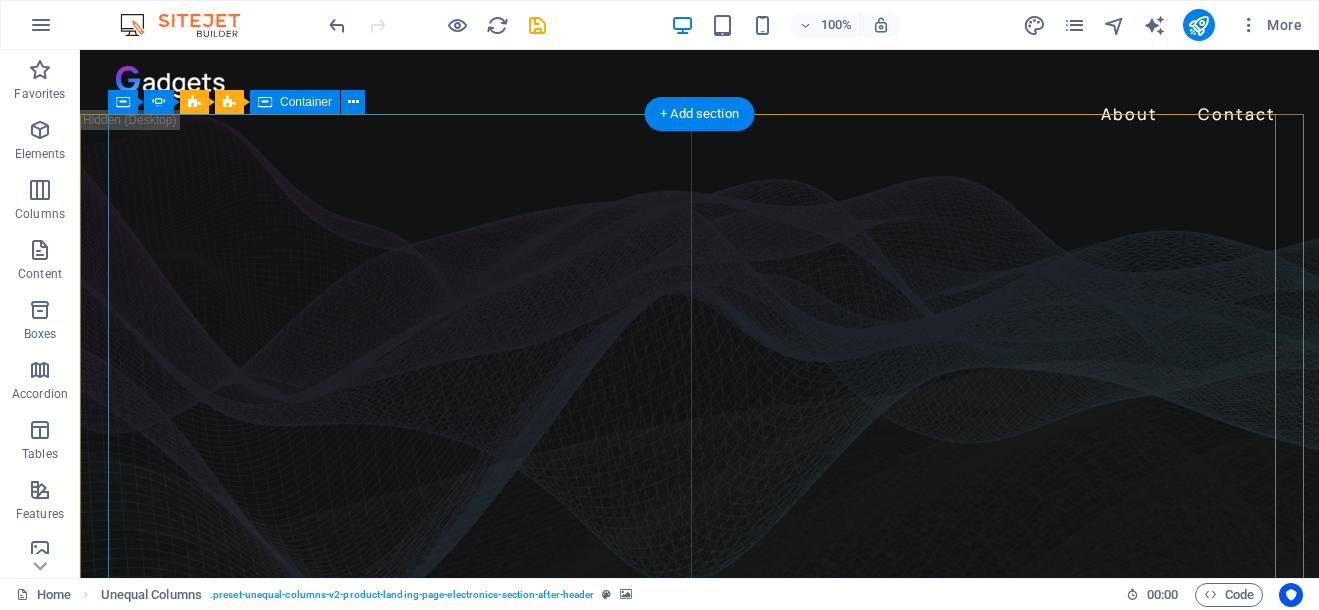 scroll, scrollTop: 668, scrollLeft: 0, axis: vertical 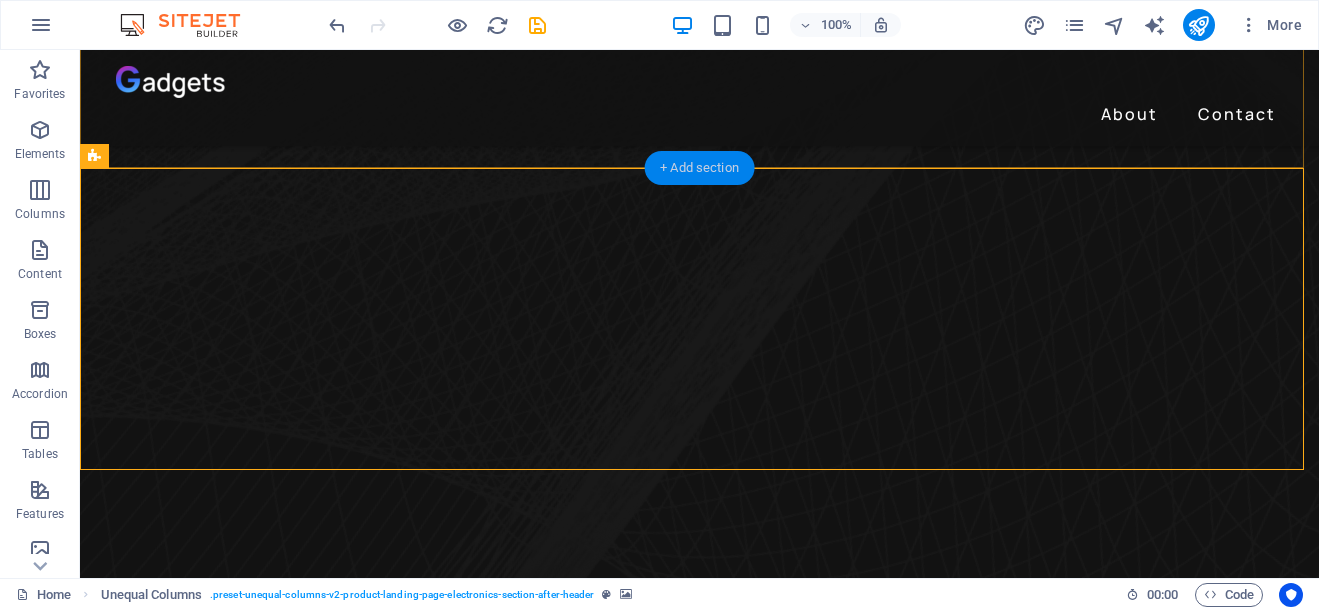 click on "+ Add section" at bounding box center [699, 168] 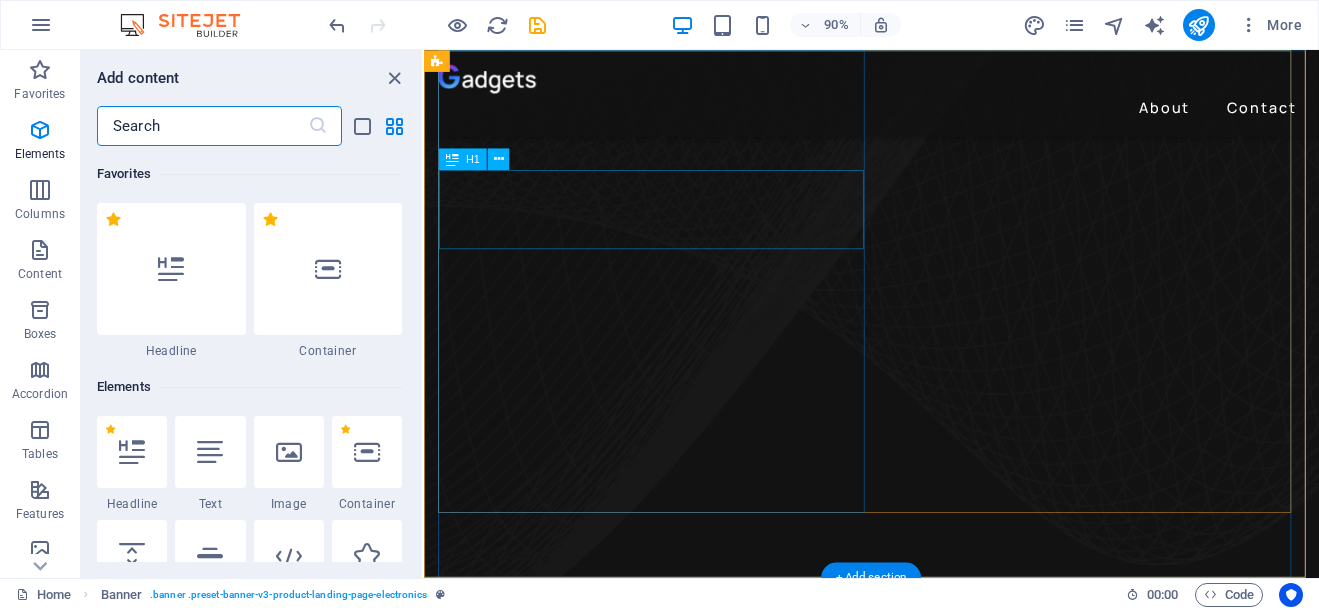 scroll, scrollTop: 64, scrollLeft: 0, axis: vertical 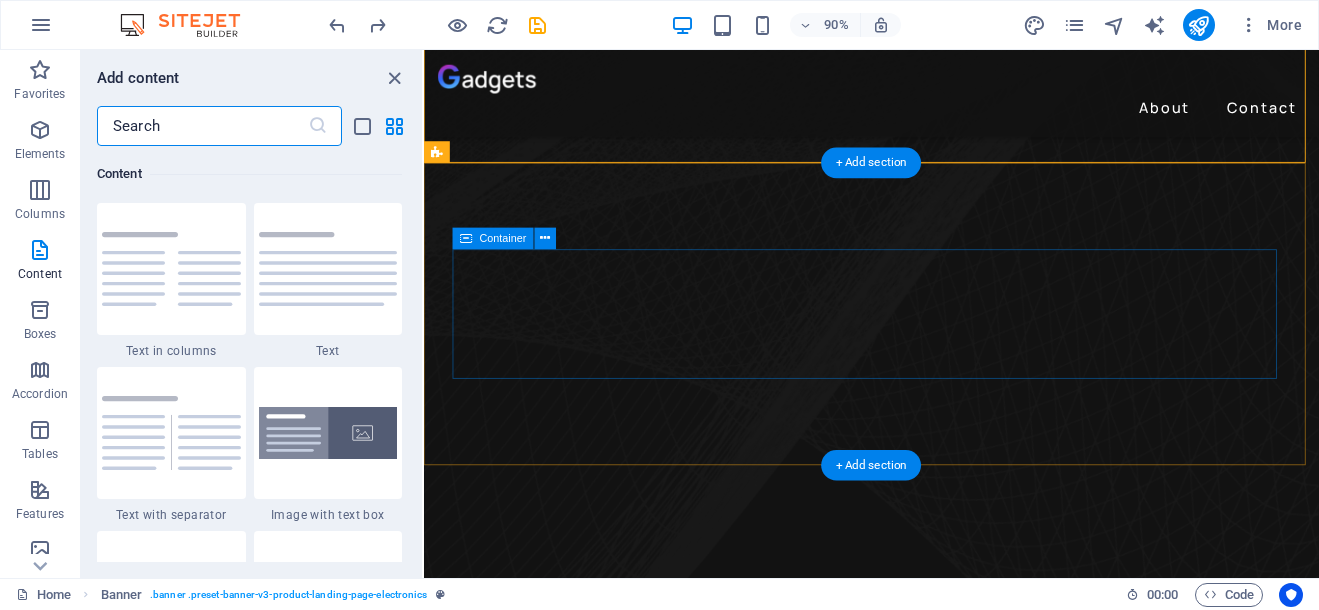 click on "Drop content here or  Add elements  Paste clipboard" at bounding box center [921, 3148] 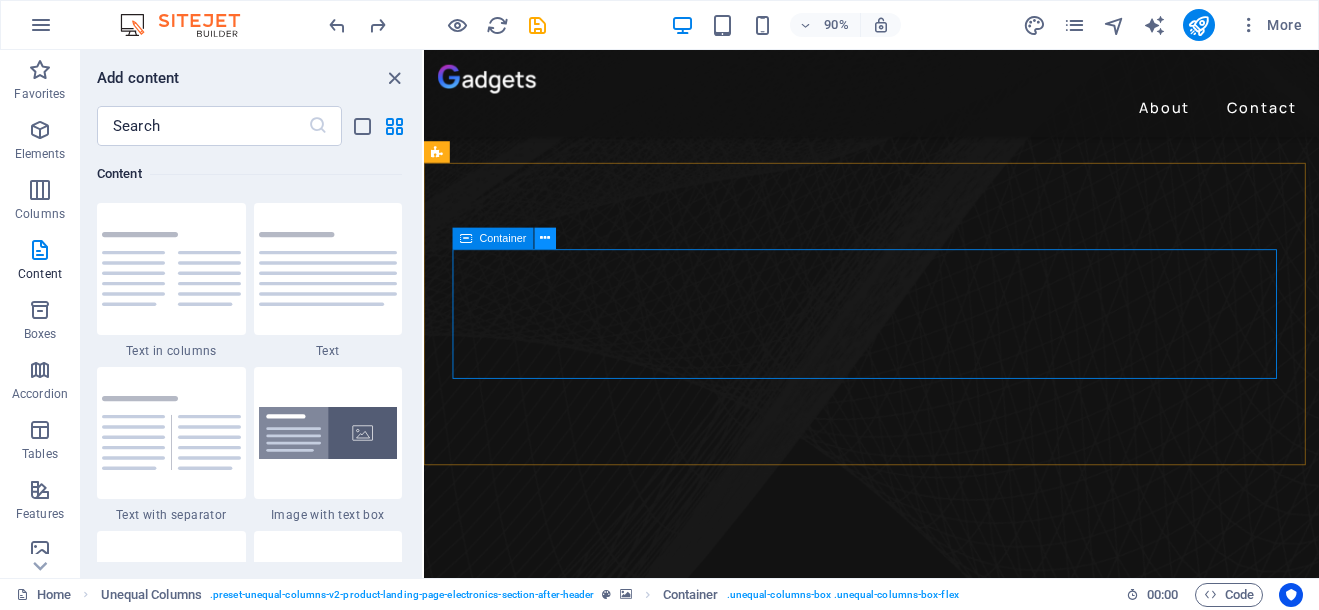click at bounding box center [546, 237] 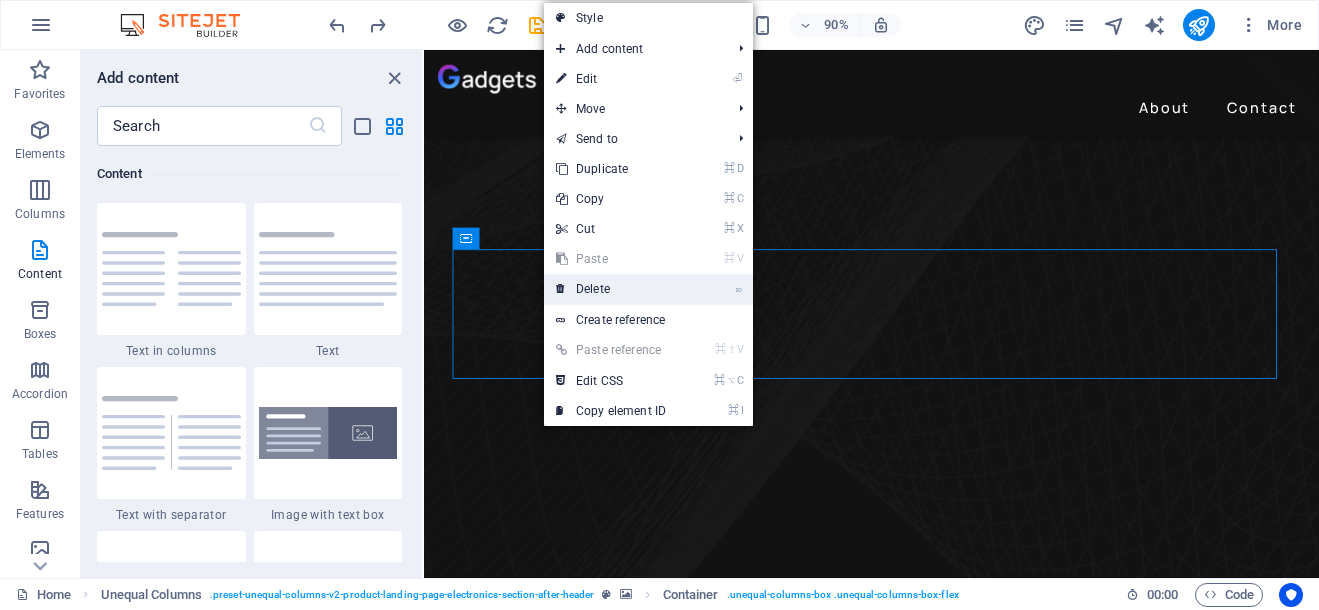 click on "⌦  Delete" at bounding box center (611, 289) 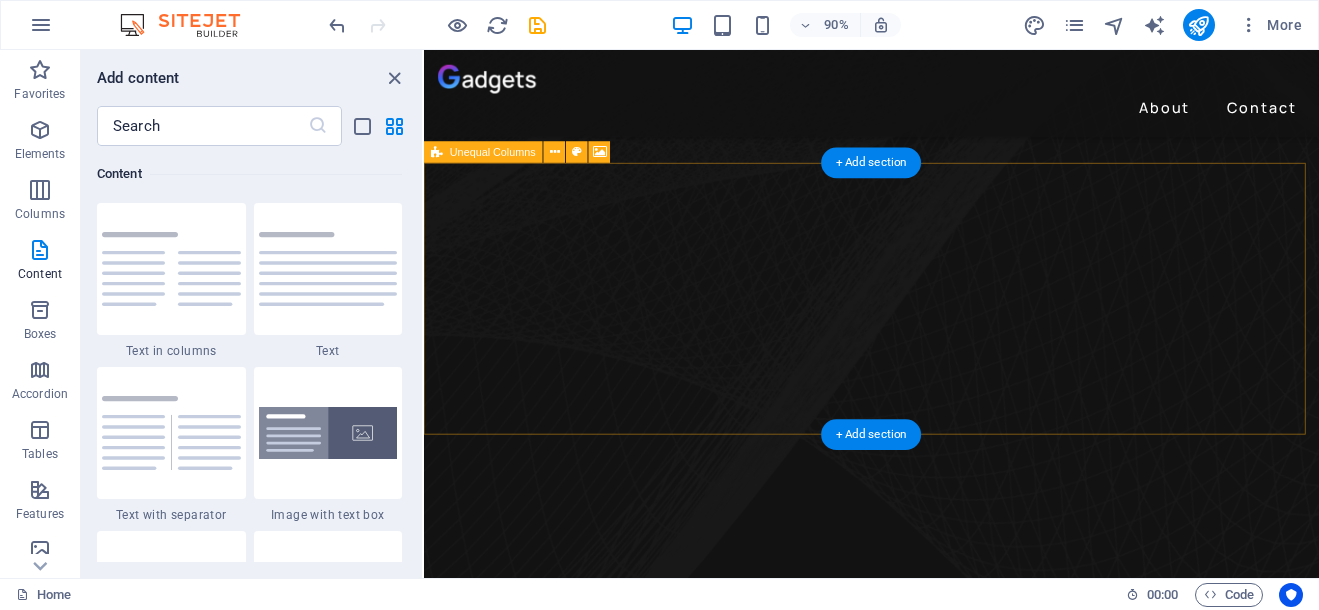 click on "Drop content here or  Add elements  Paste clipboard" at bounding box center [921, 3097] 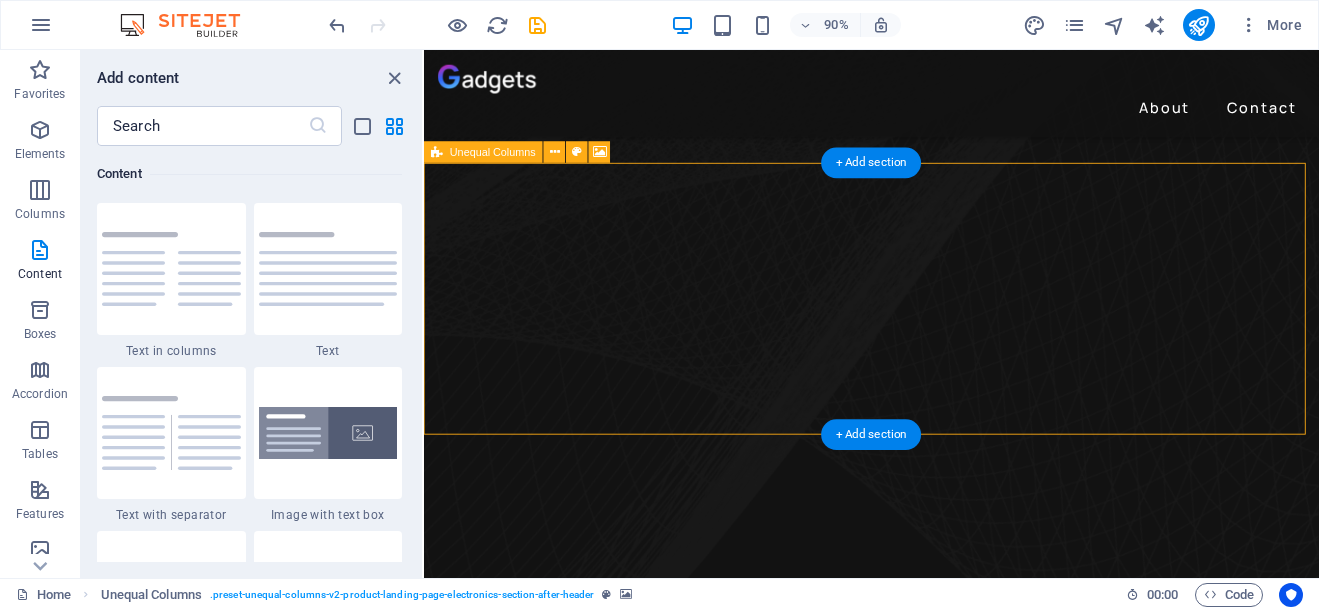 click on "Add elements" at bounding box center [862, 3127] 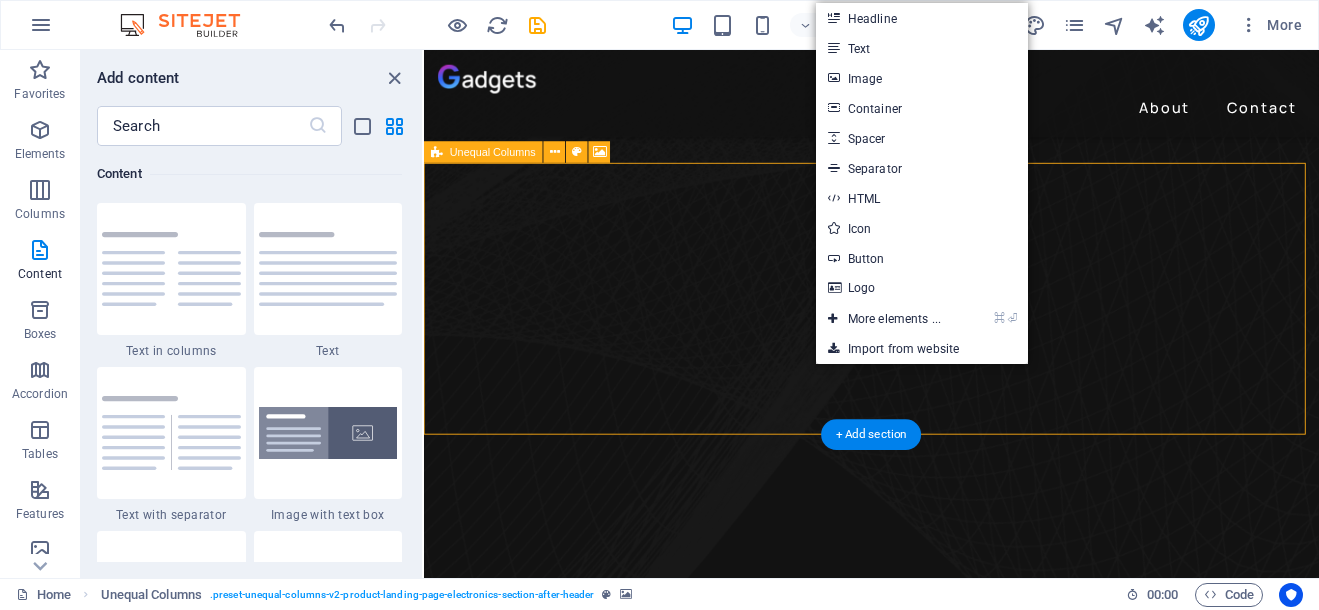 click on "Drop content here or  Add elements  Paste clipboard" at bounding box center (921, 3097) 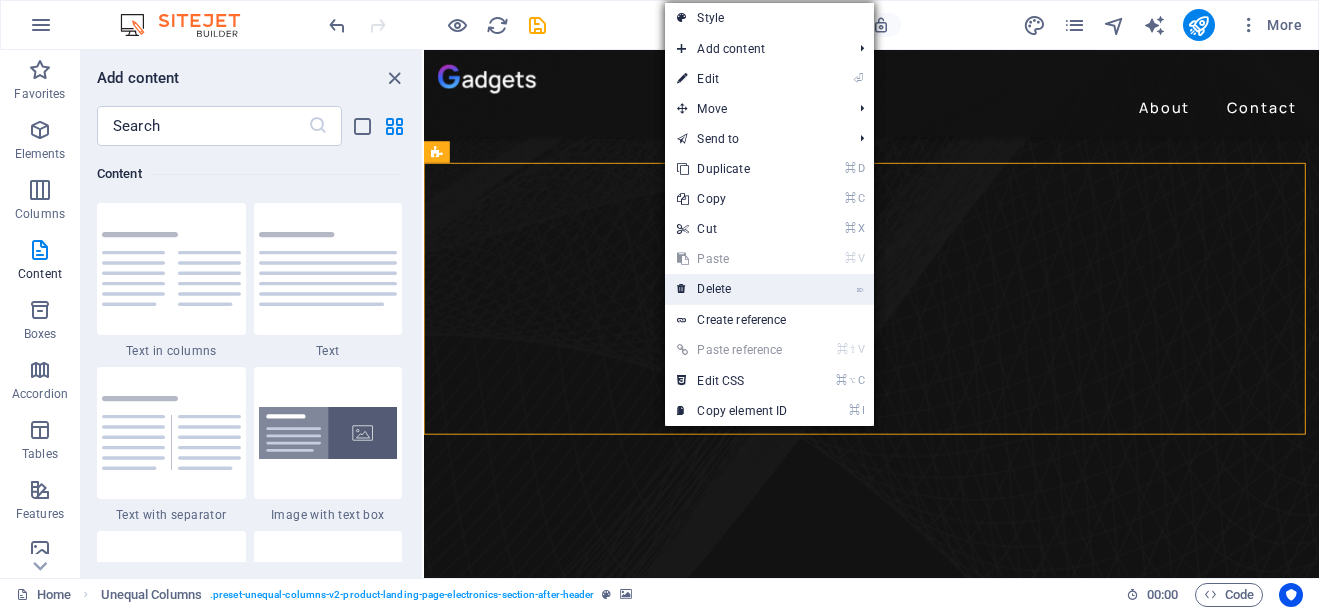 click on "⌦  Delete" at bounding box center [732, 289] 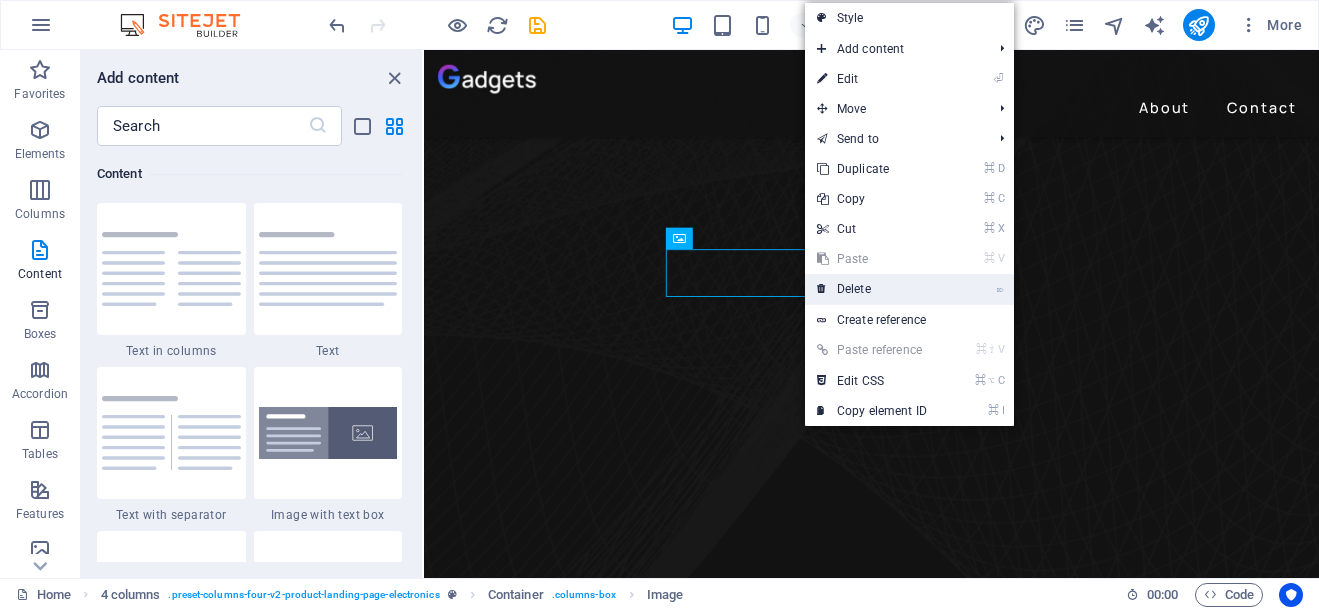 click at bounding box center [822, 289] 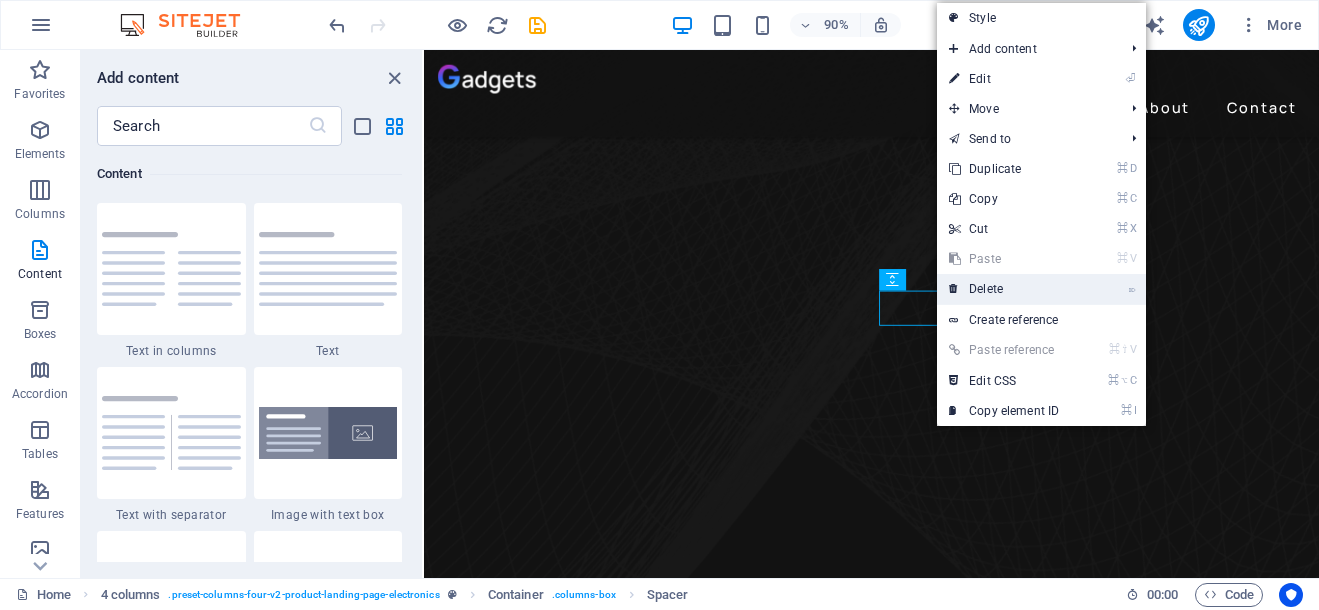 click at bounding box center [954, 289] 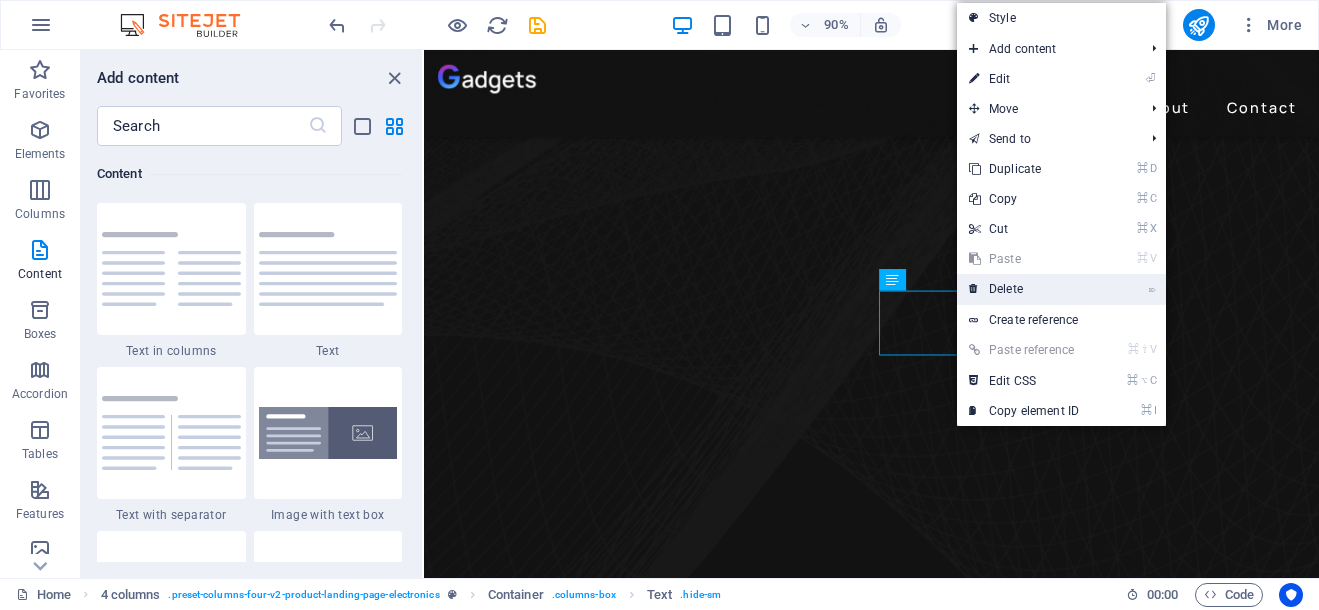 click at bounding box center [974, 289] 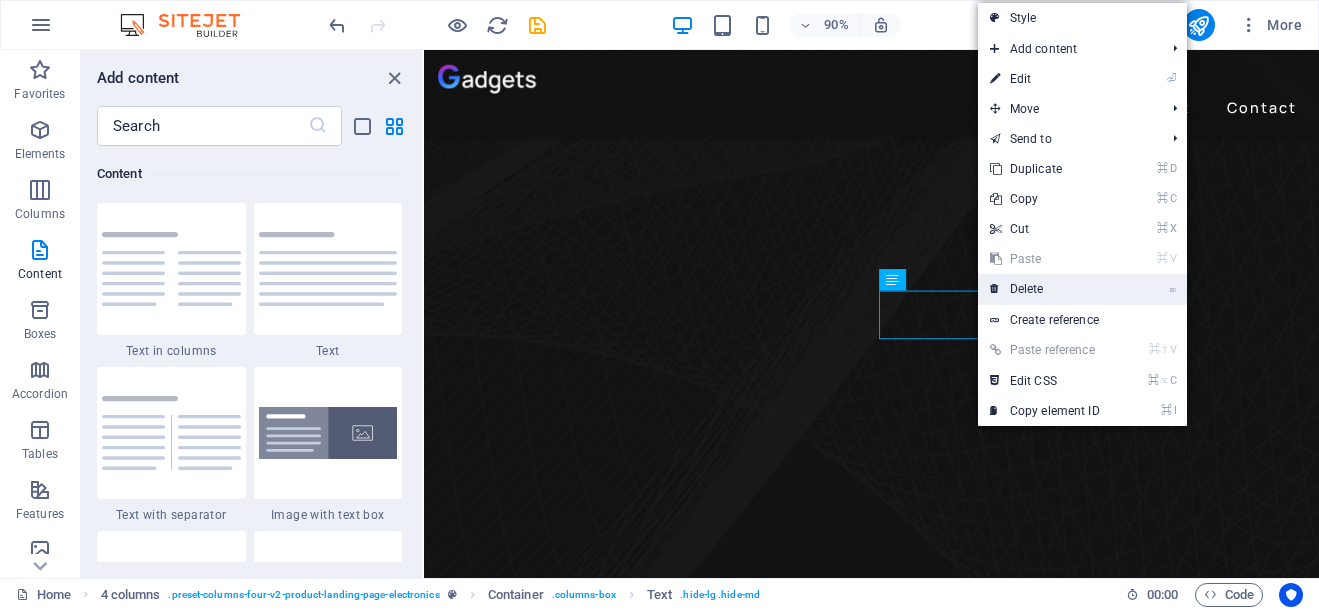 click on "⌦  Delete" at bounding box center (1045, 289) 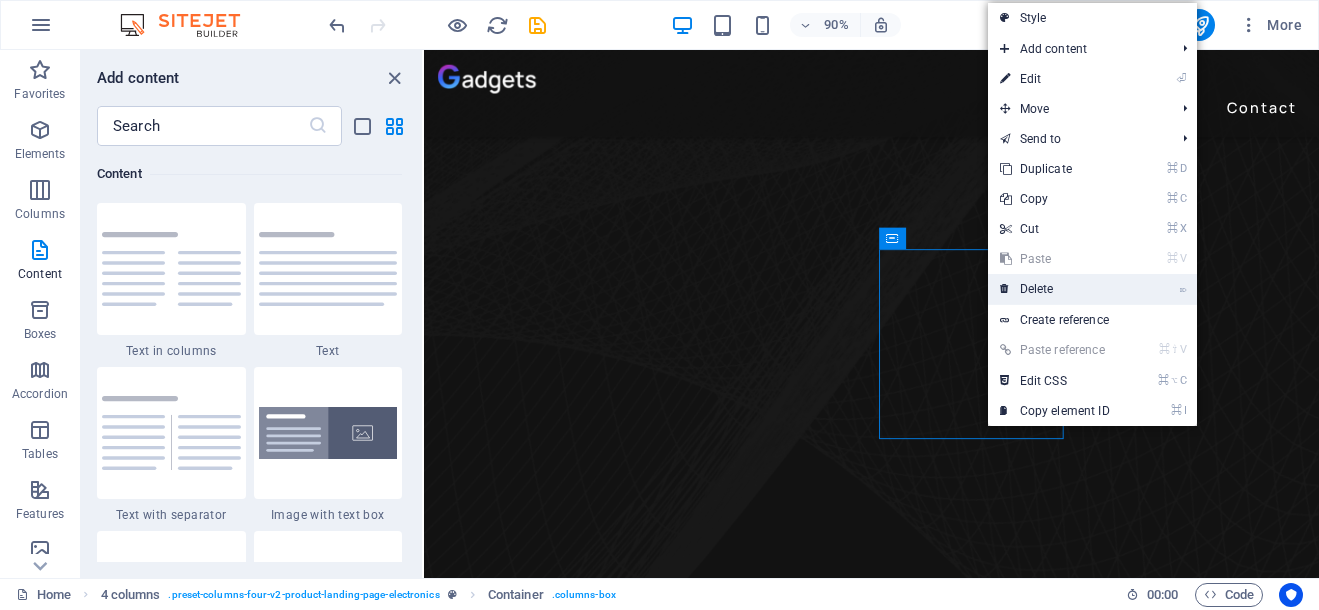 click at bounding box center (1005, 289) 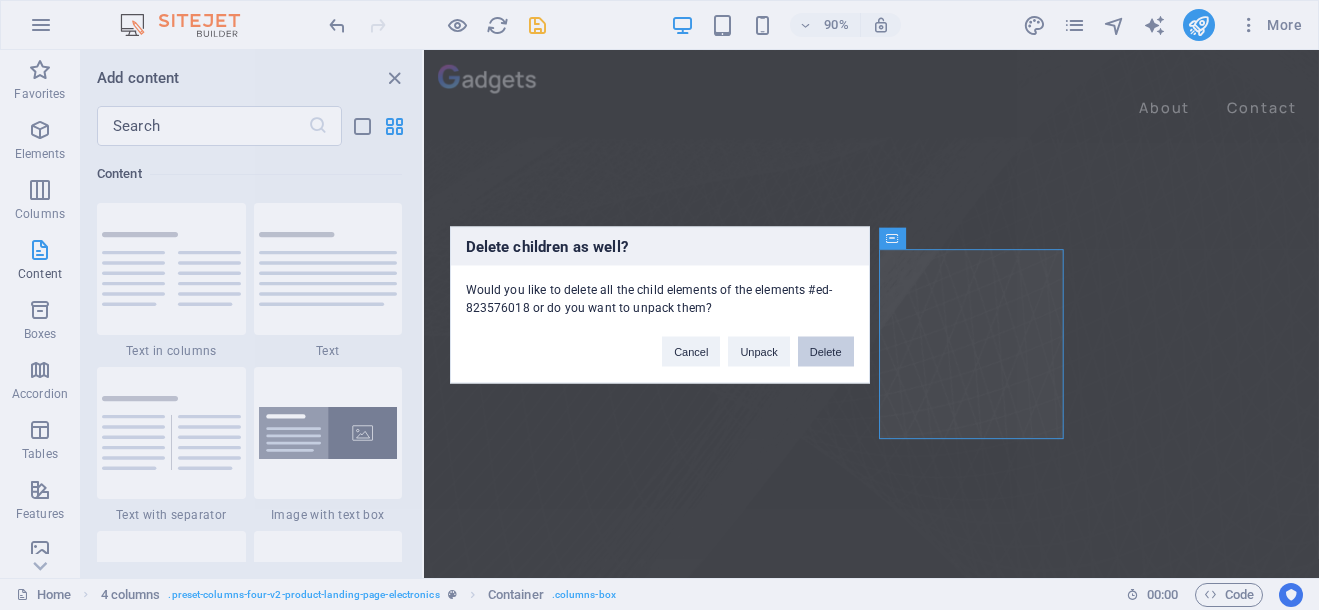 click on "Delete" at bounding box center (826, 352) 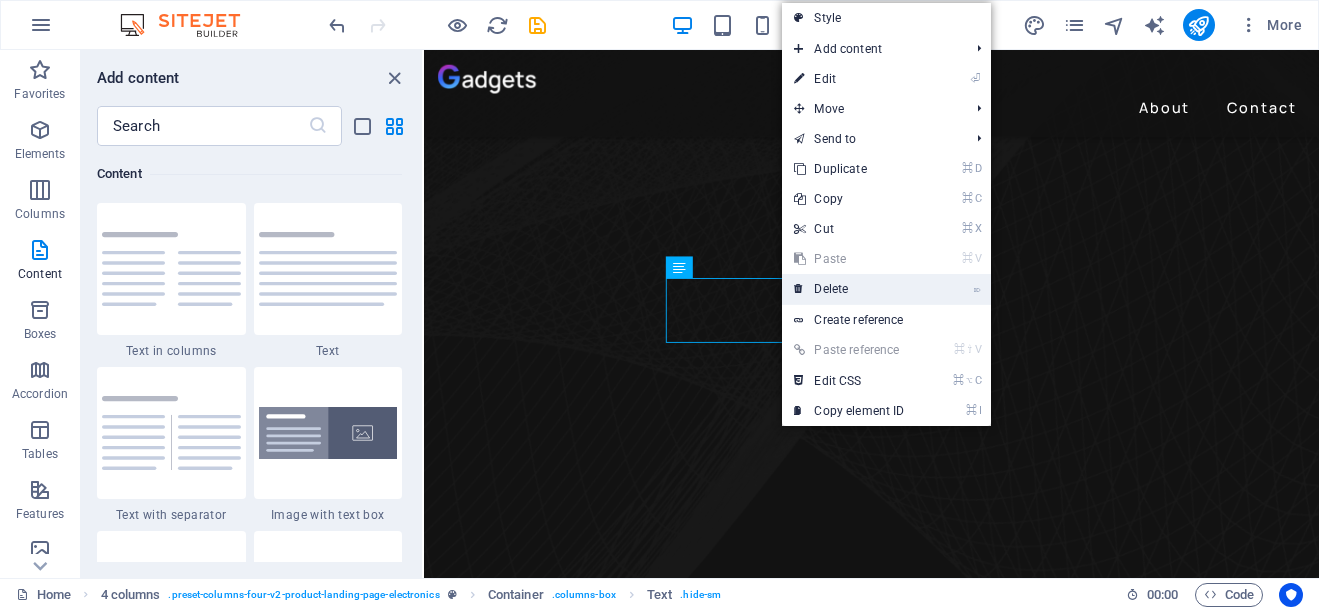 click on "⌦  Delete" at bounding box center (849, 289) 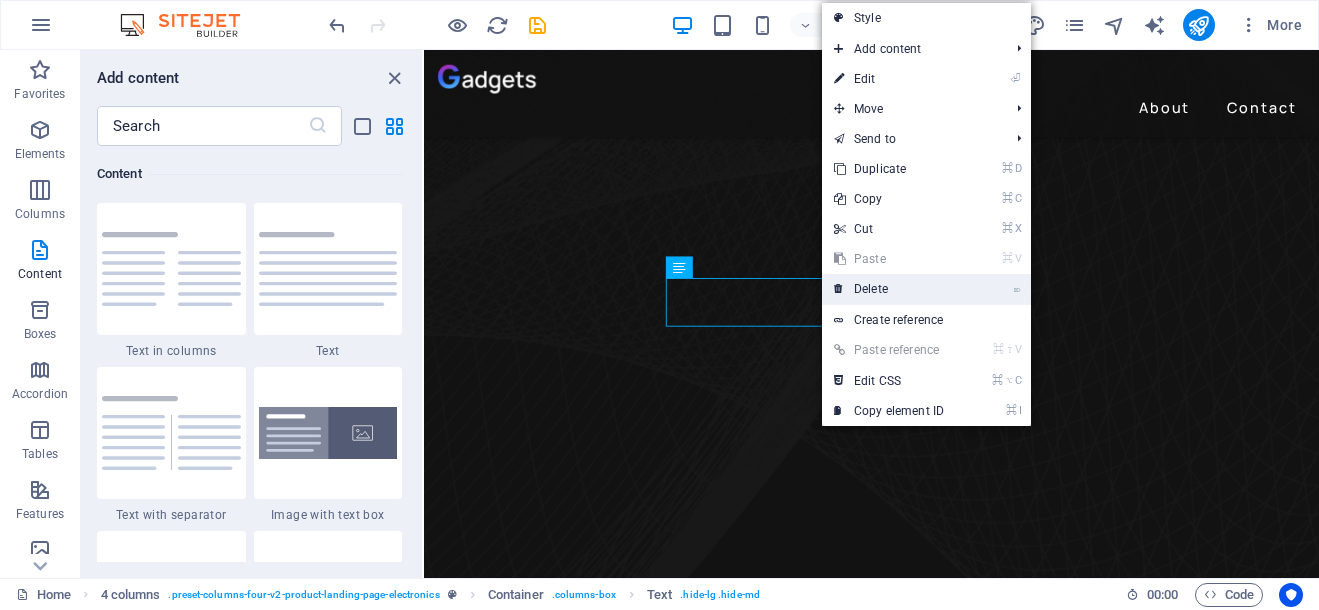 click at bounding box center (839, 289) 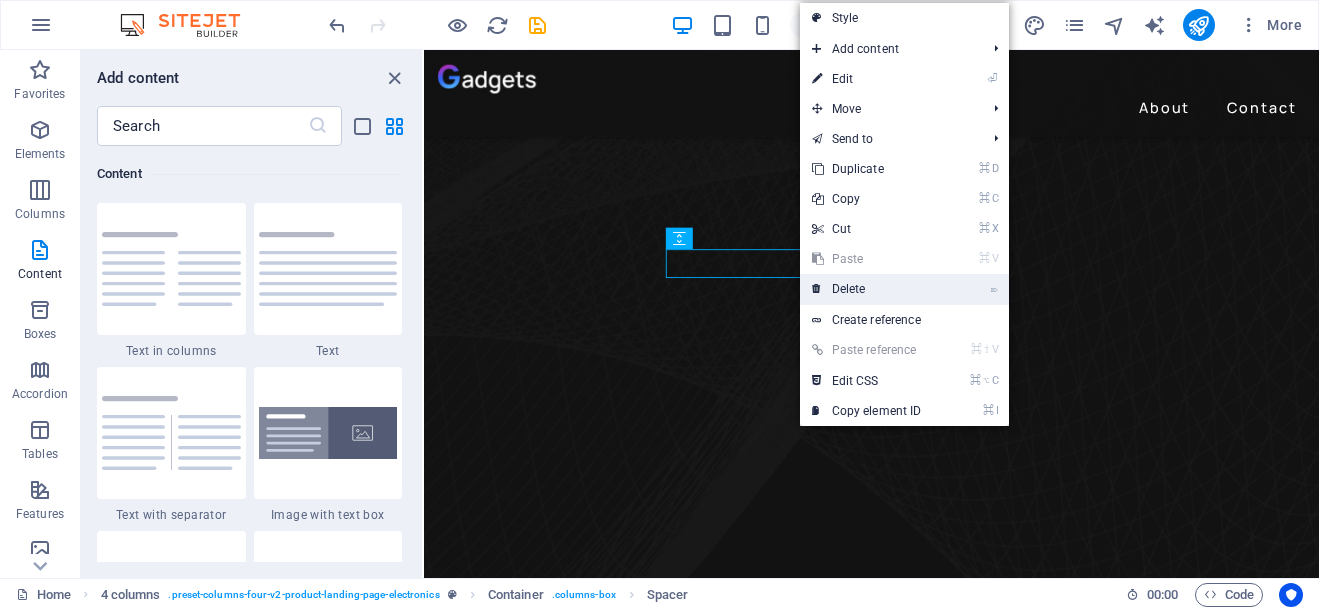 click on "⌦  Delete" at bounding box center (867, 289) 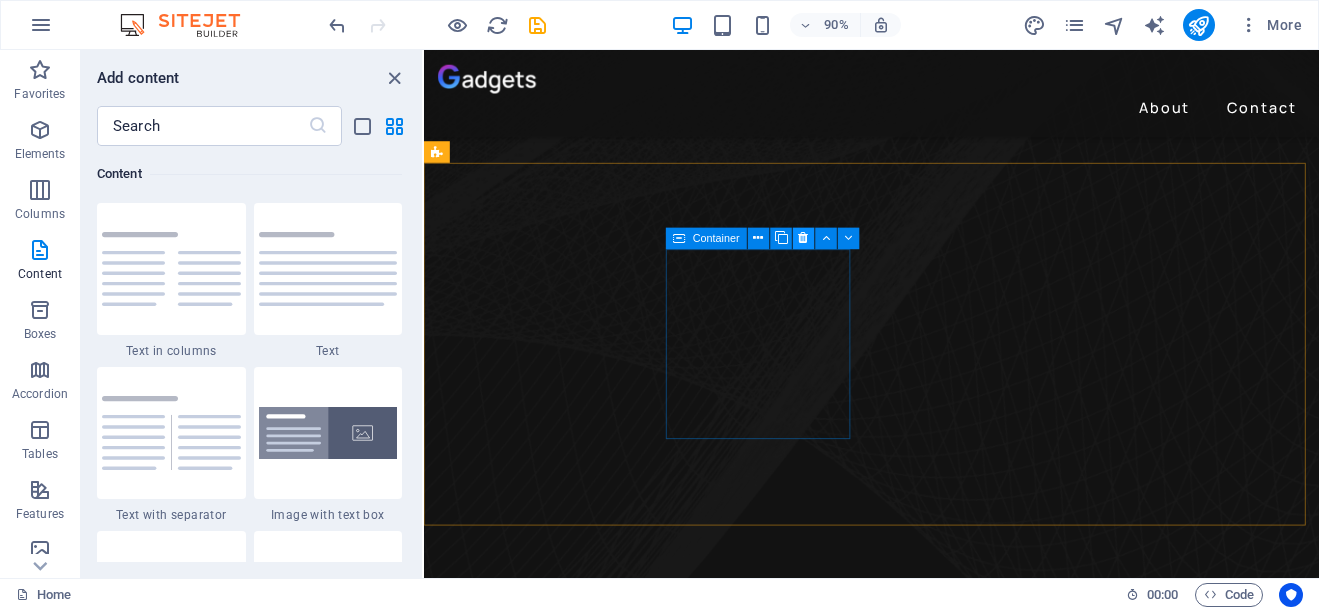 click at bounding box center [804, 237] 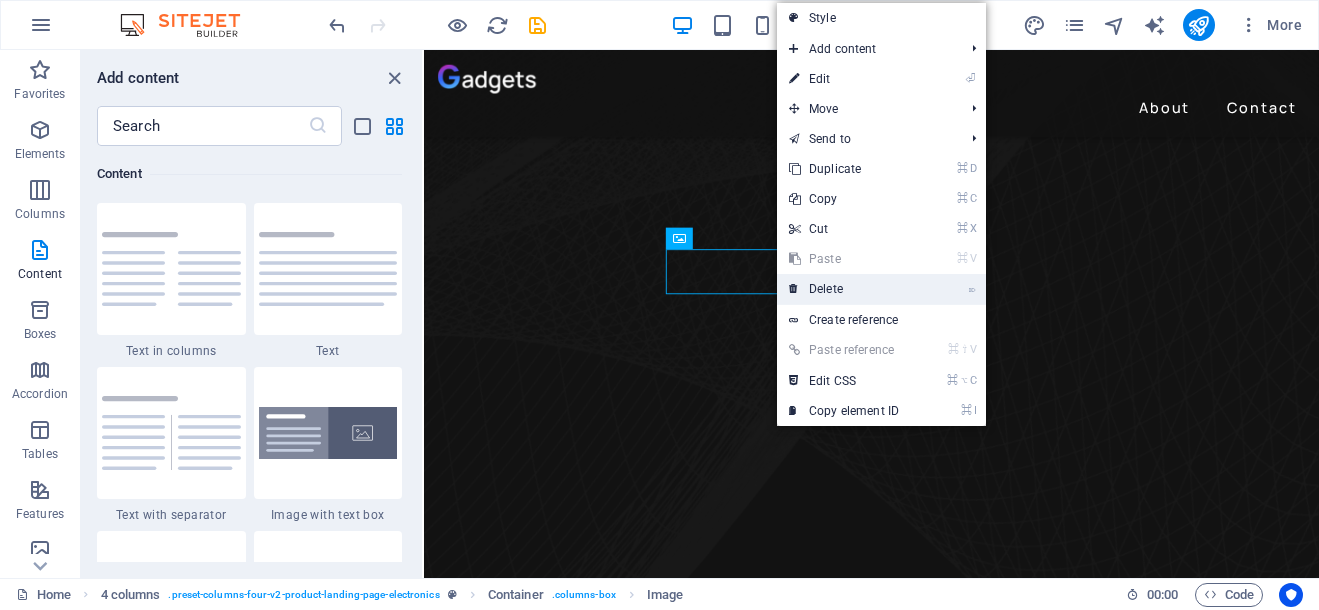 click on "⌦  Delete" at bounding box center [844, 289] 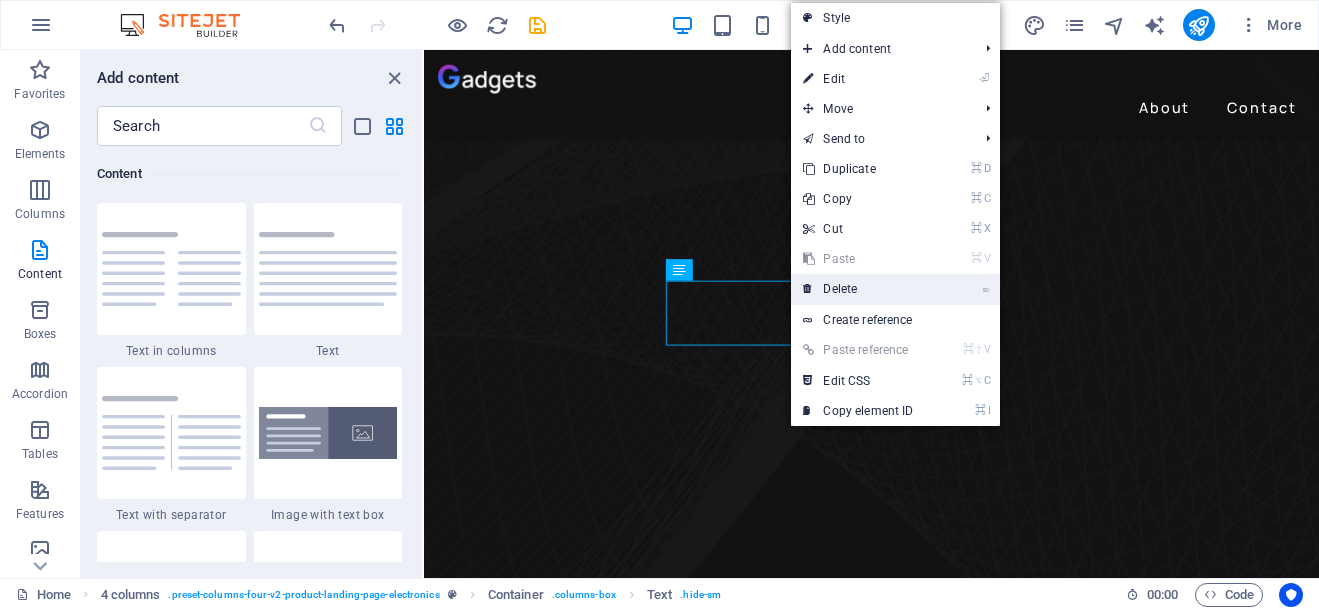 click on "⌦  Delete" at bounding box center [858, 289] 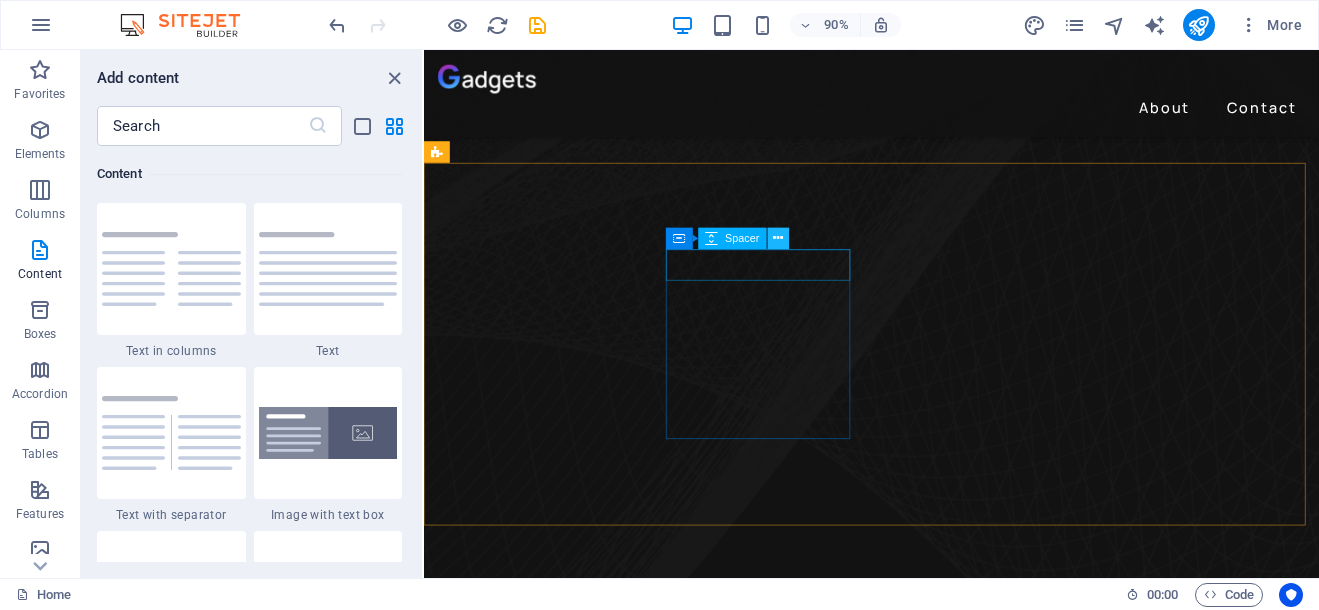 click at bounding box center (779, 237) 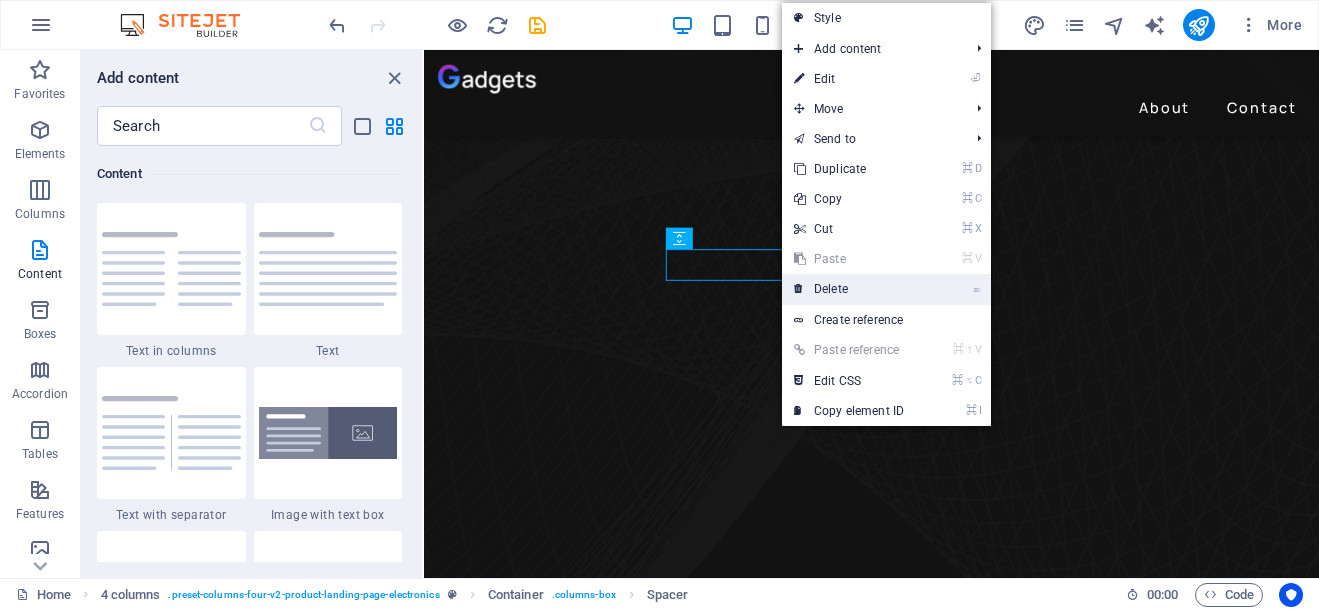 click on "⌦  Delete" at bounding box center [849, 289] 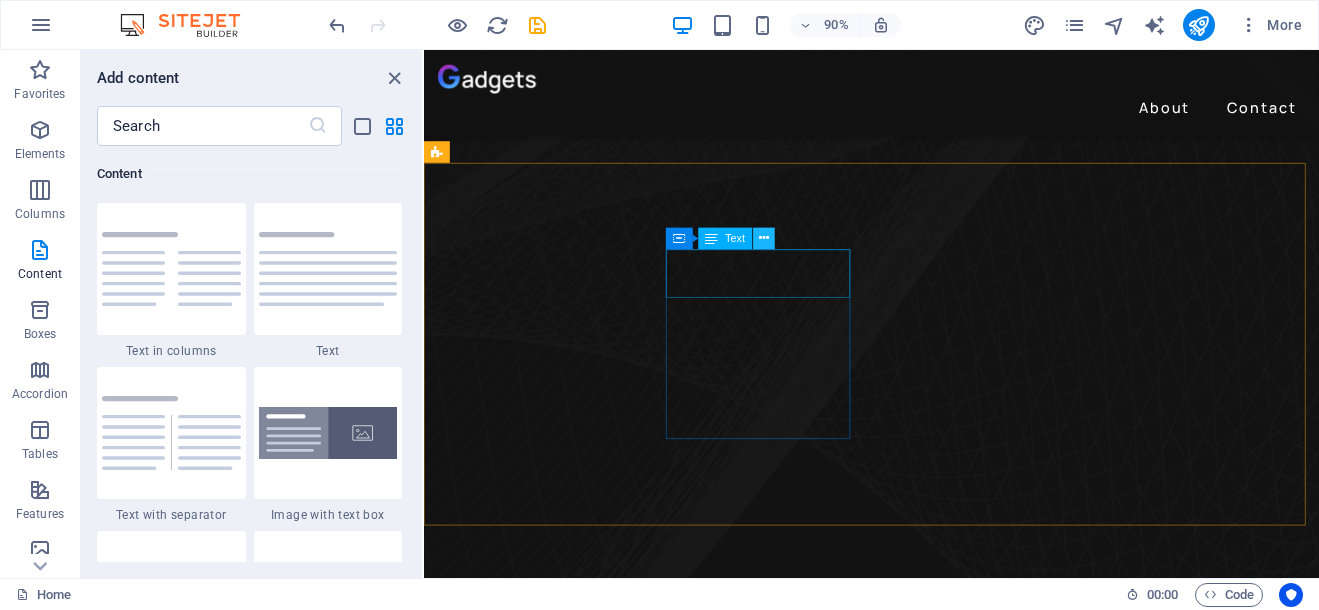 click at bounding box center [764, 237] 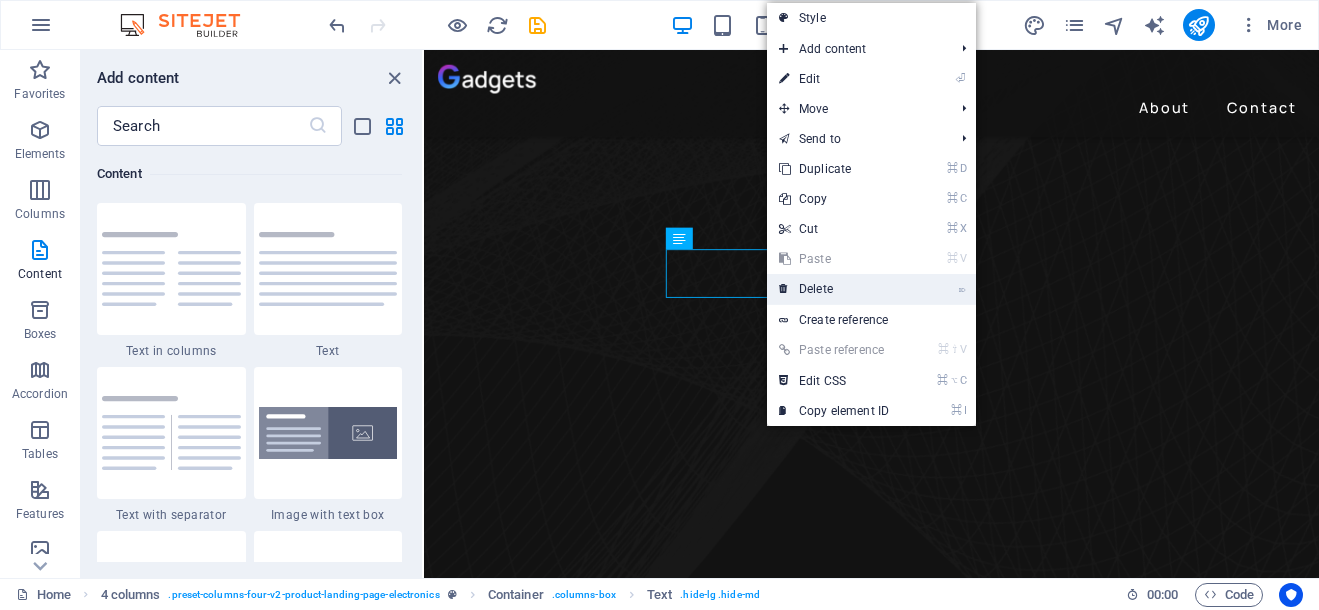 click on "⌦  Delete" at bounding box center [834, 289] 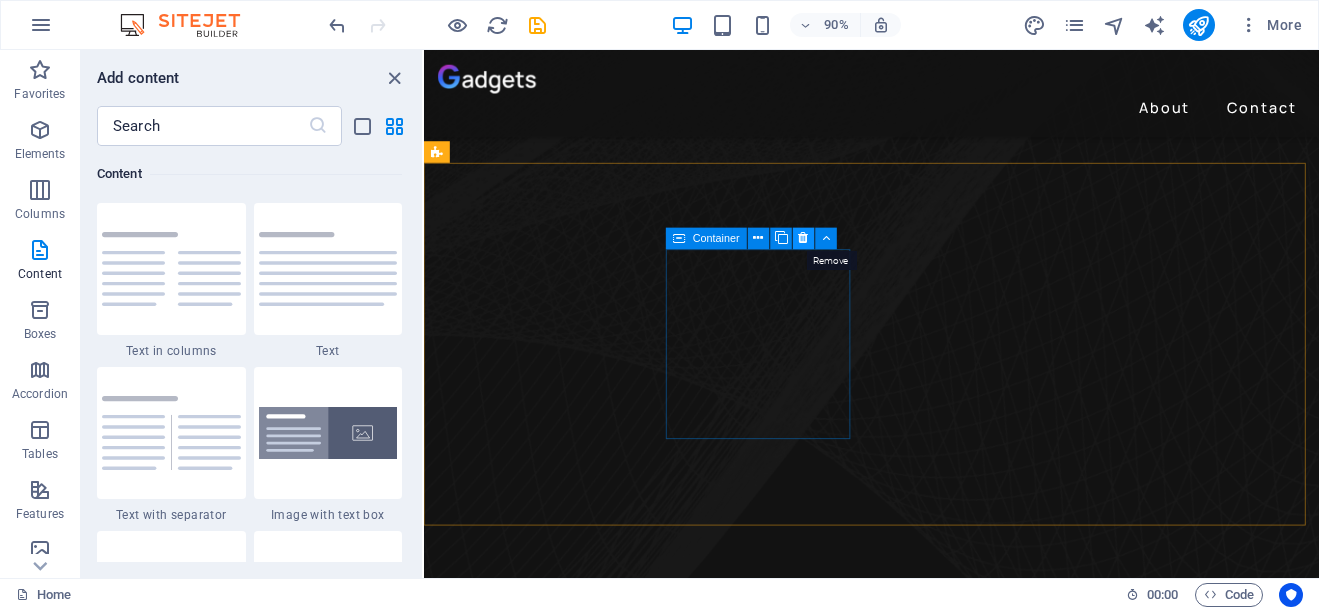 click at bounding box center (804, 237) 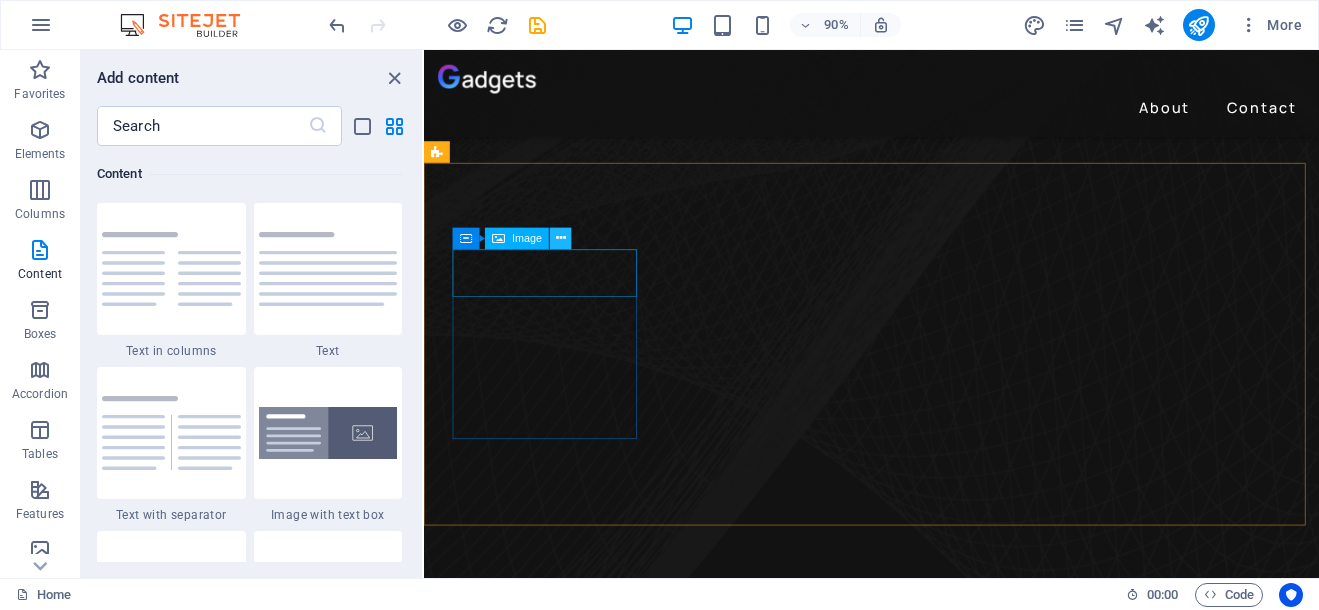 click at bounding box center [561, 237] 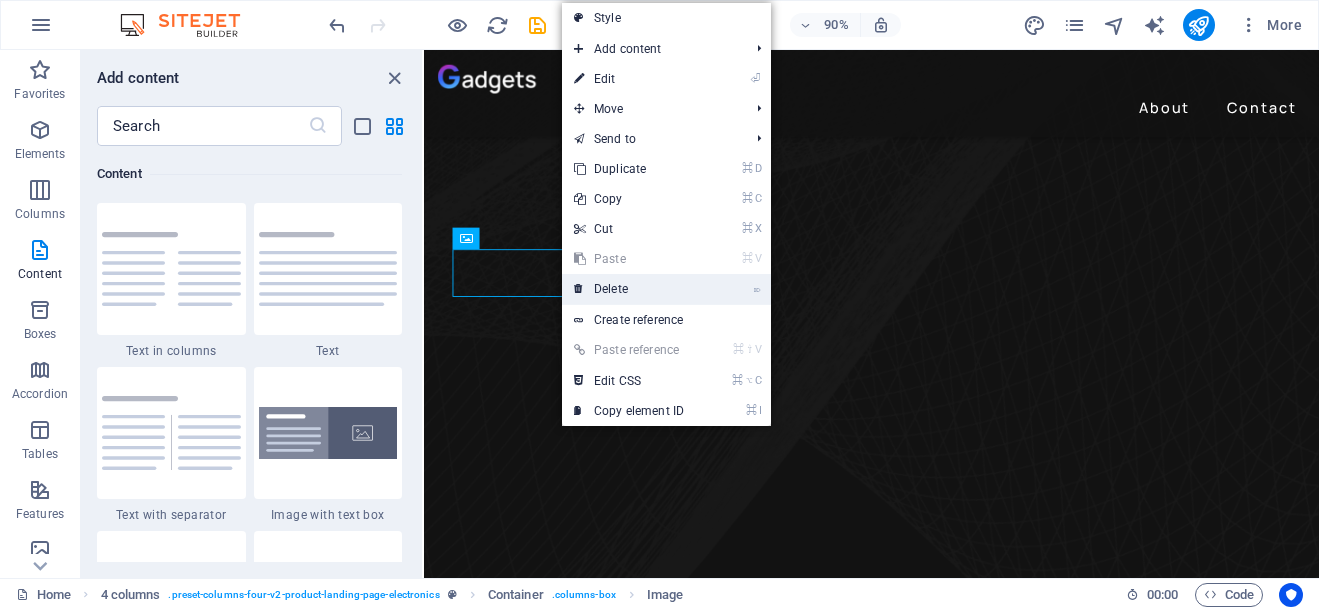 click on "⌦  Delete" at bounding box center (629, 289) 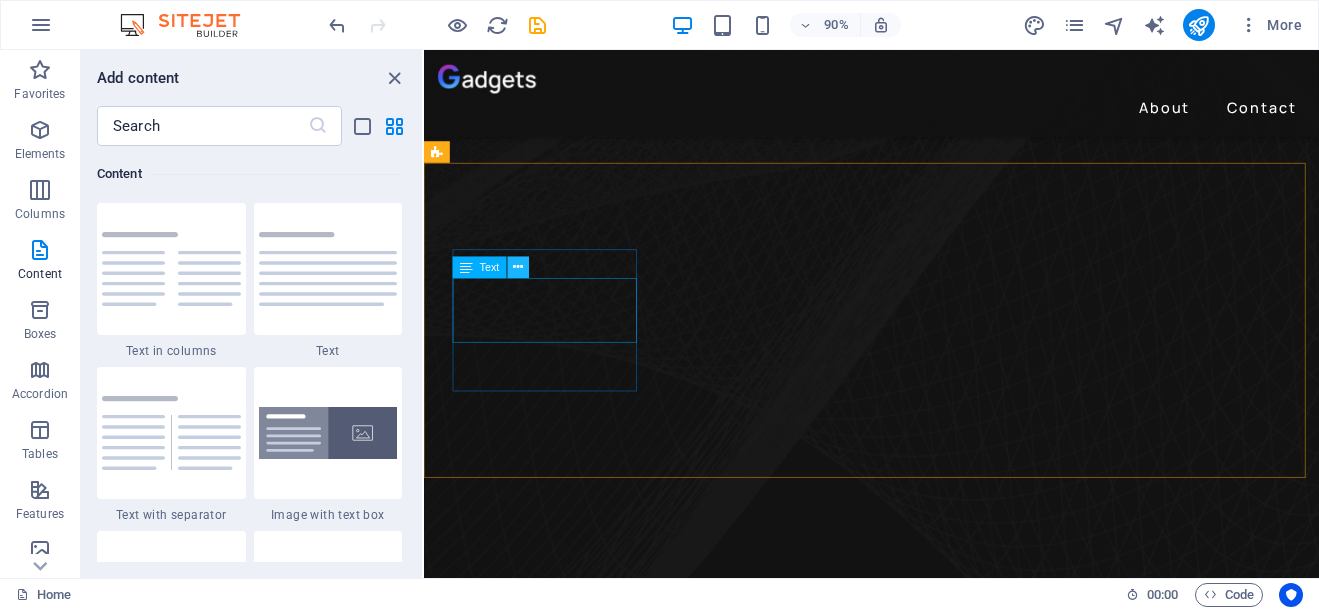 click at bounding box center [519, 266] 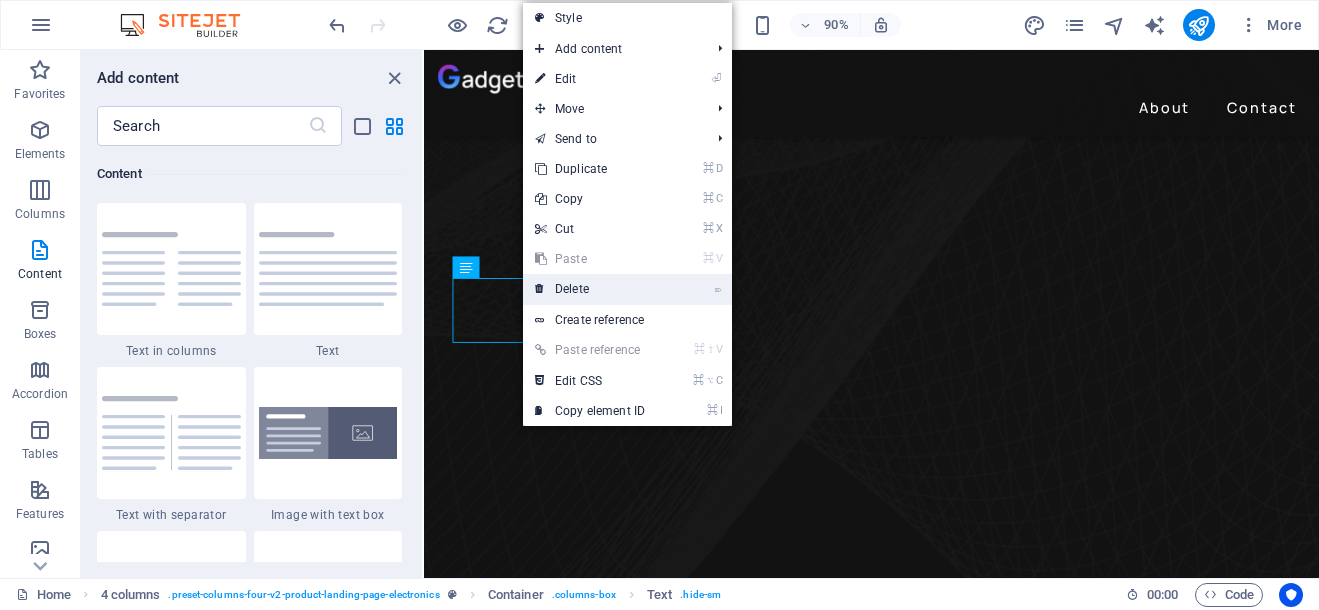 click on "⌦  Delete" at bounding box center (590, 289) 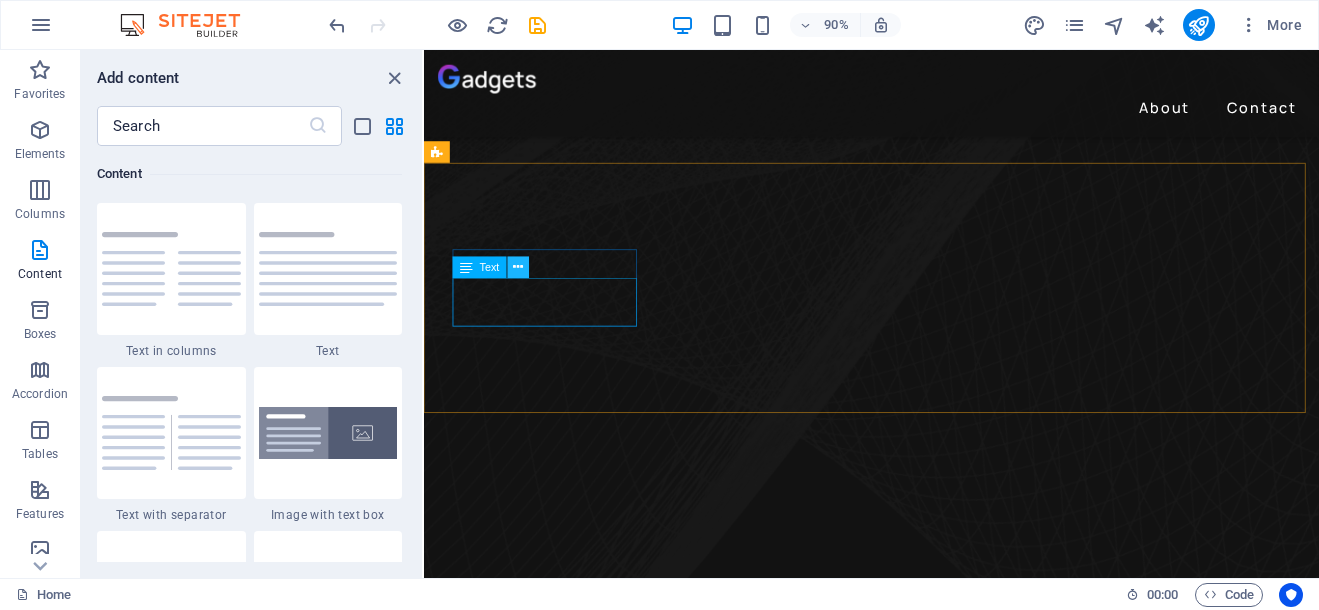 click at bounding box center [519, 266] 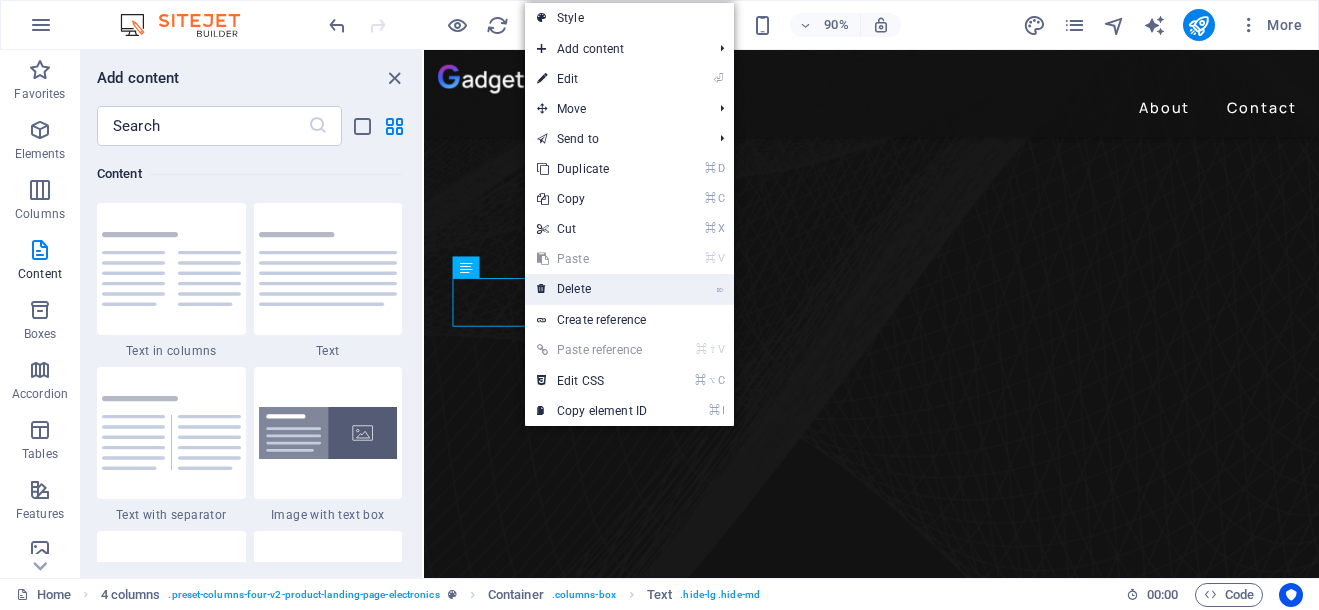 click on "⌦  Delete" at bounding box center [592, 289] 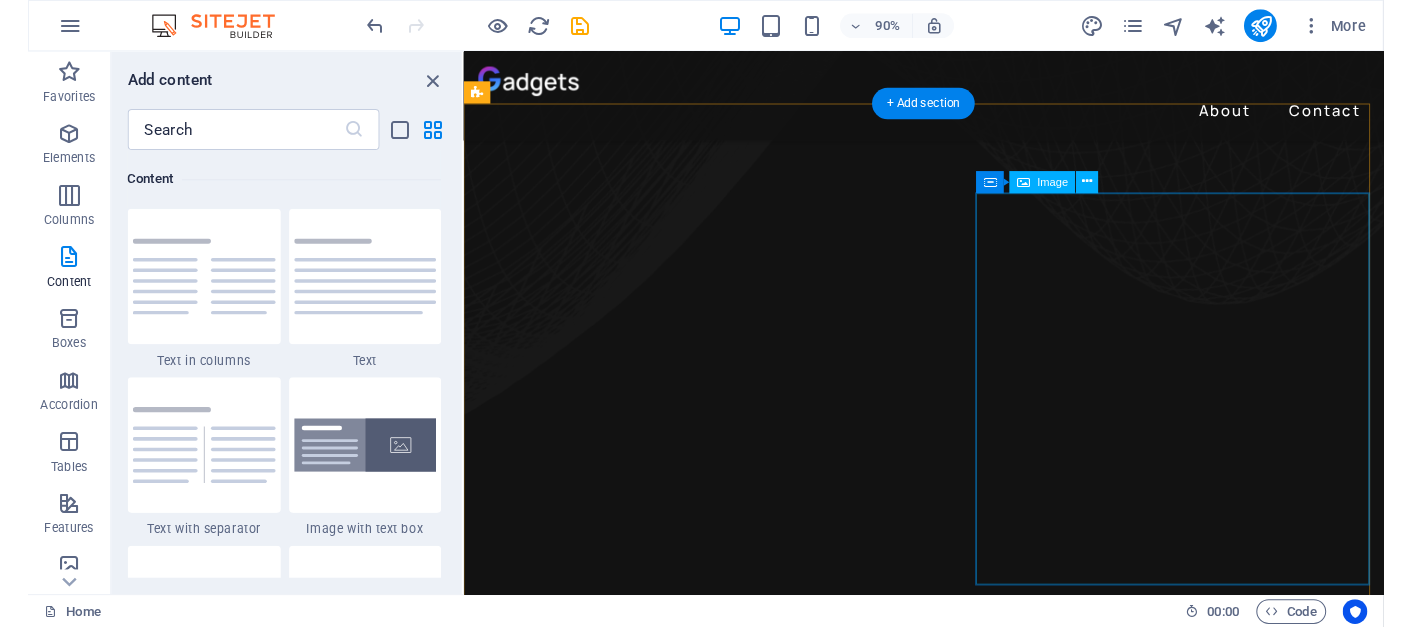 scroll, scrollTop: 979, scrollLeft: 0, axis: vertical 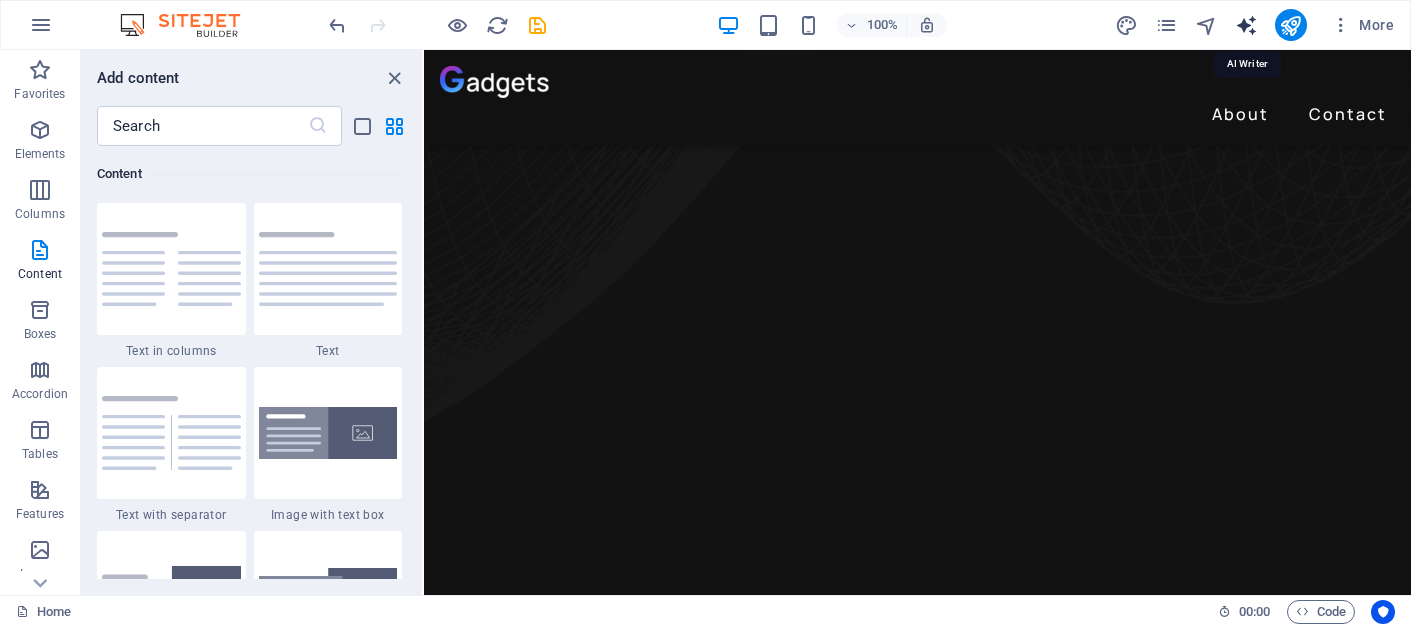 click at bounding box center [1246, 25] 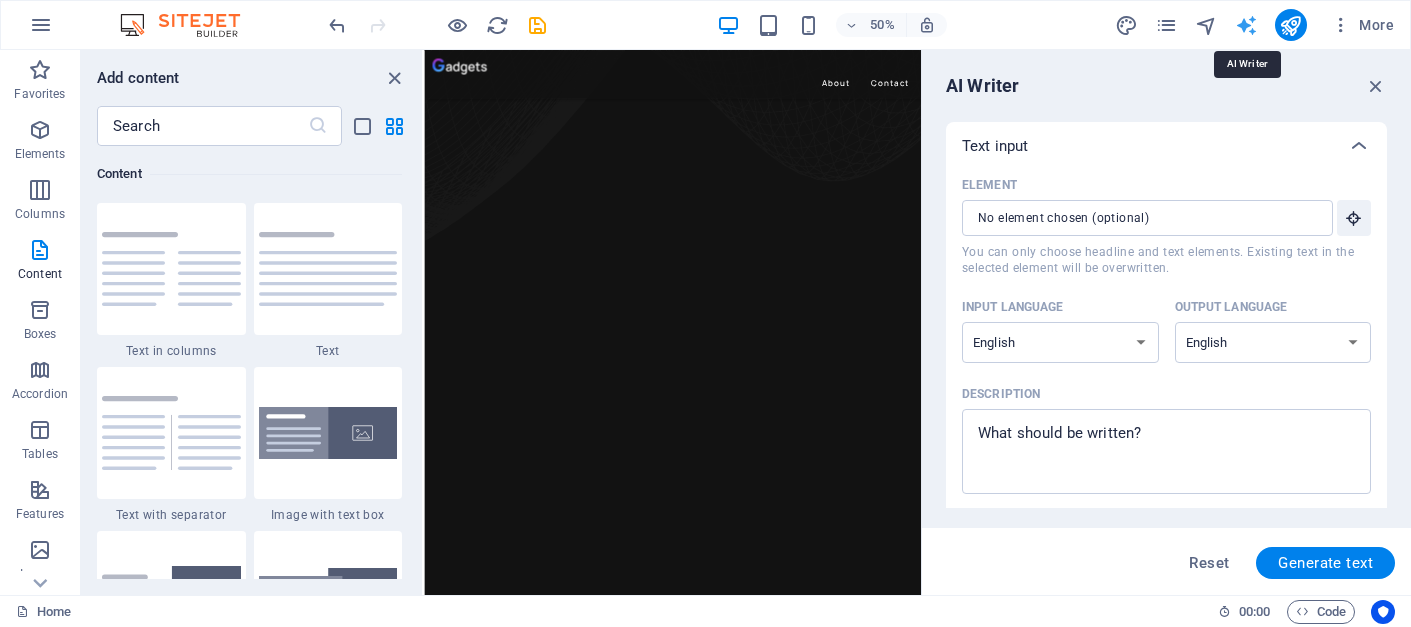 click at bounding box center (1246, 25) 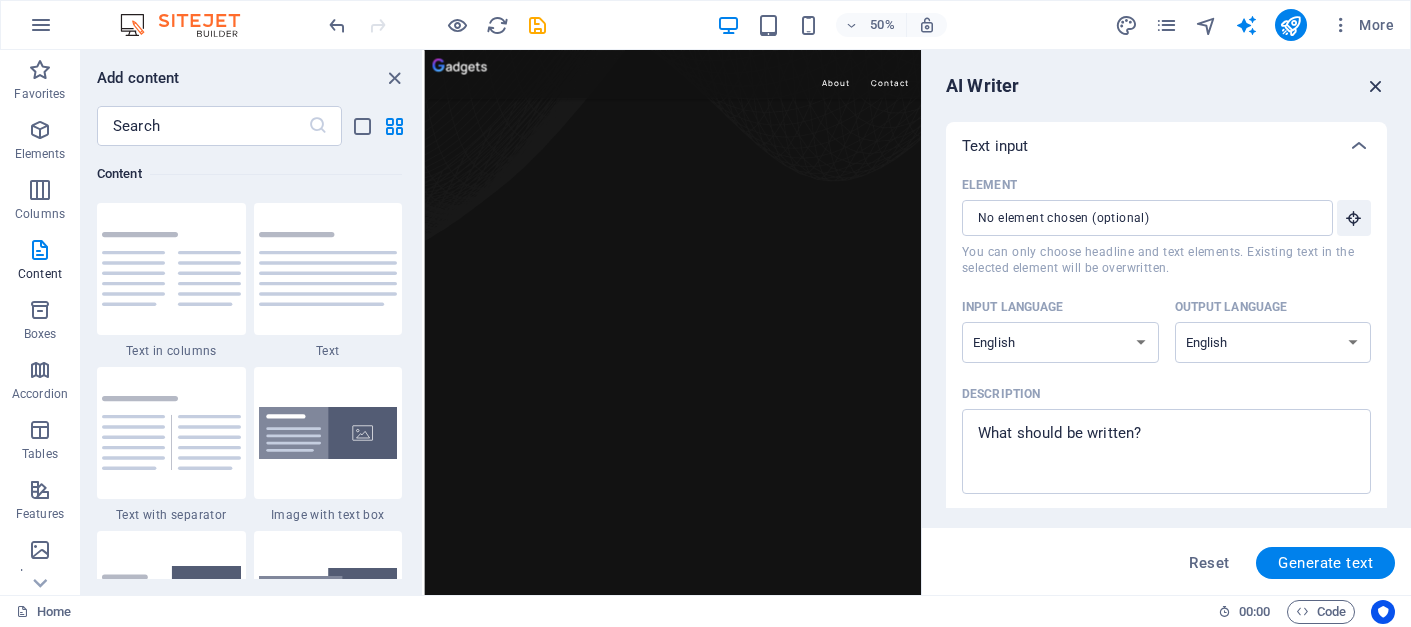 click at bounding box center [1376, 86] 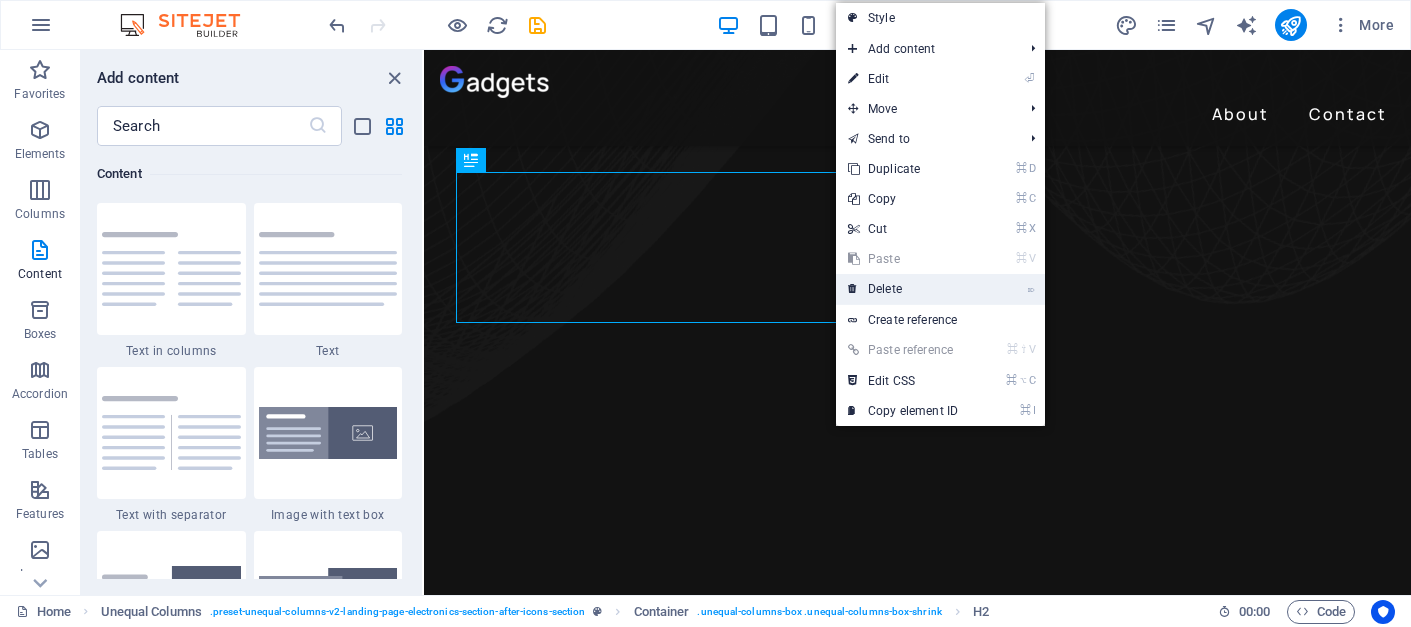 click on "⌦  Delete" at bounding box center (903, 289) 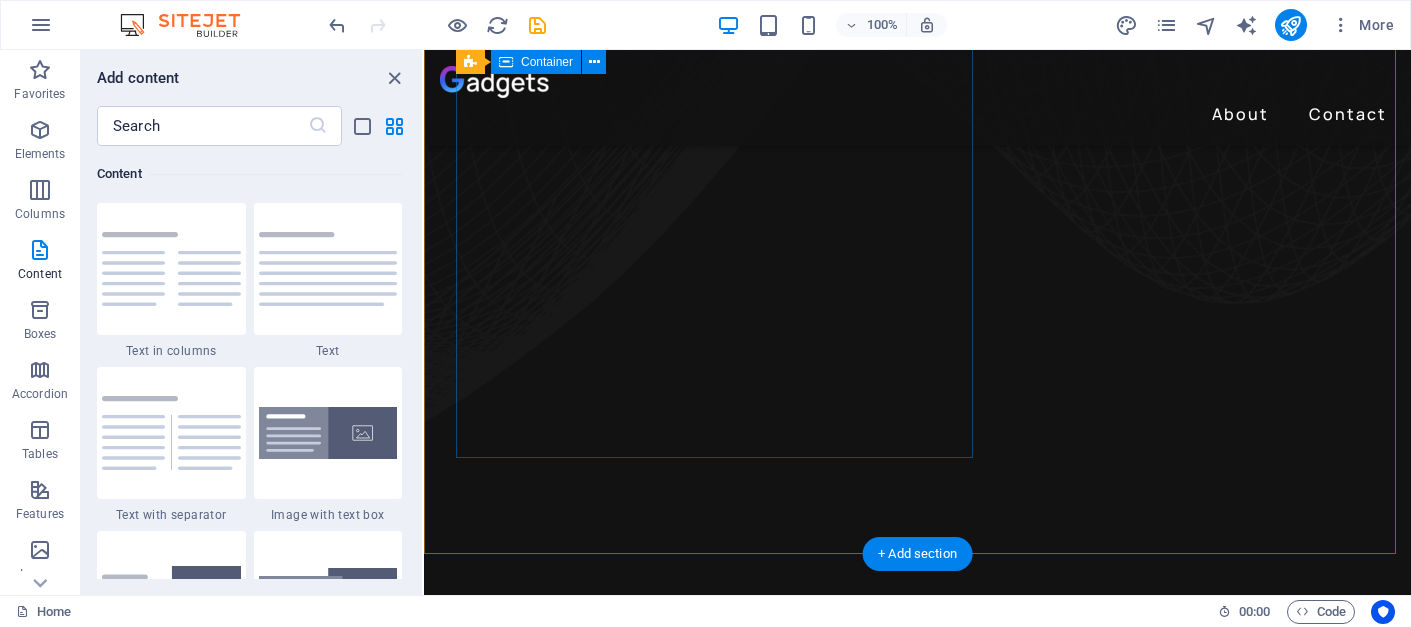 click on "Drop content here or  Add elements  Paste clipboard" at bounding box center (933, 2564) 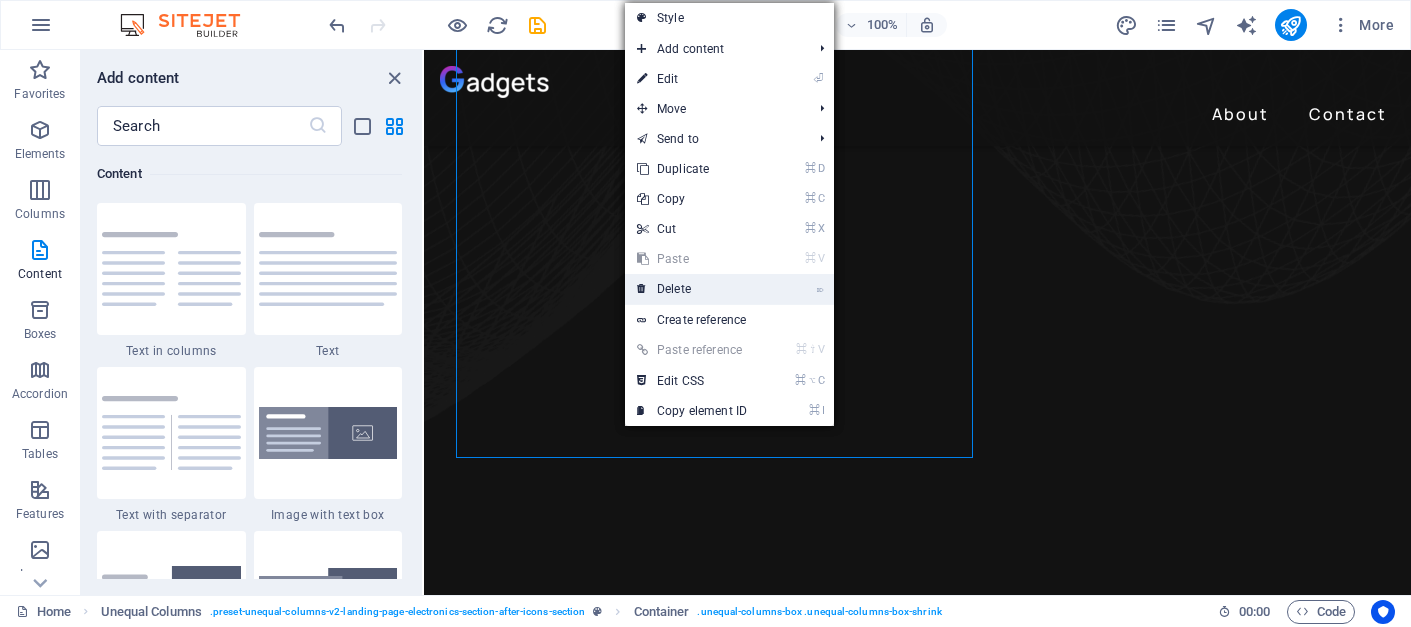 click on "⌦  Delete" at bounding box center (692, 289) 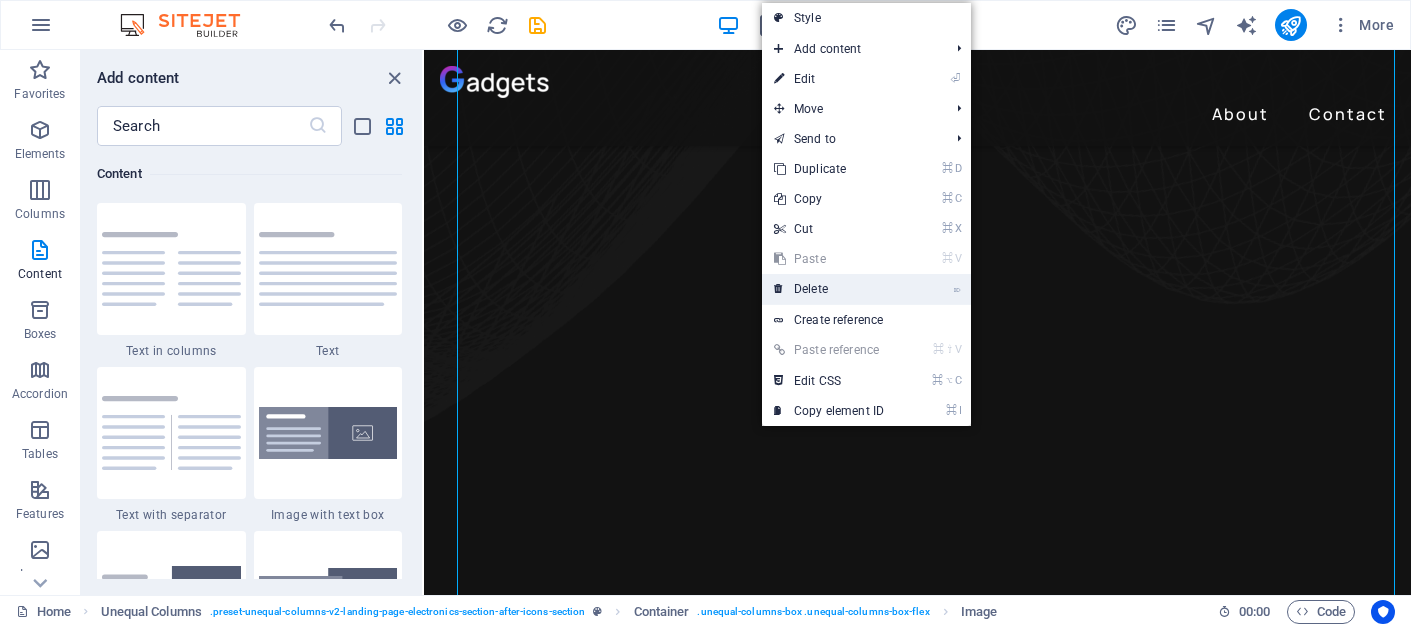click on "⌦  Delete" at bounding box center (829, 289) 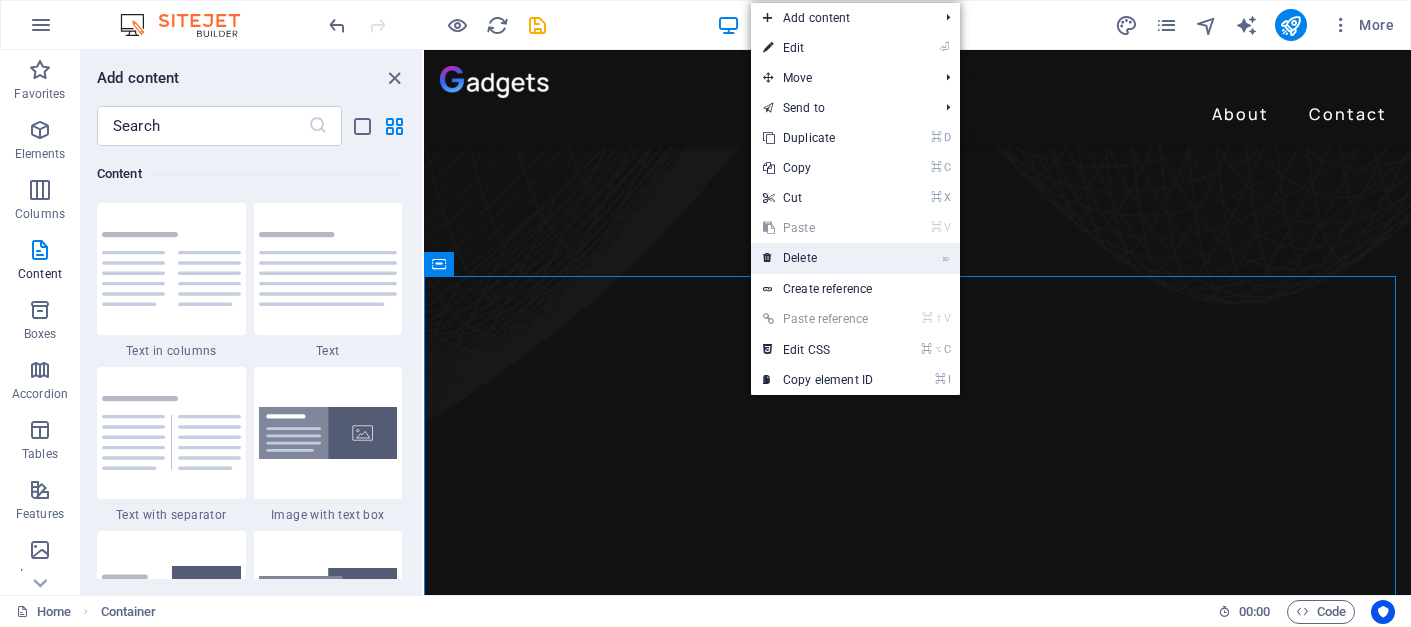 click on "⌦  Delete" at bounding box center (818, 258) 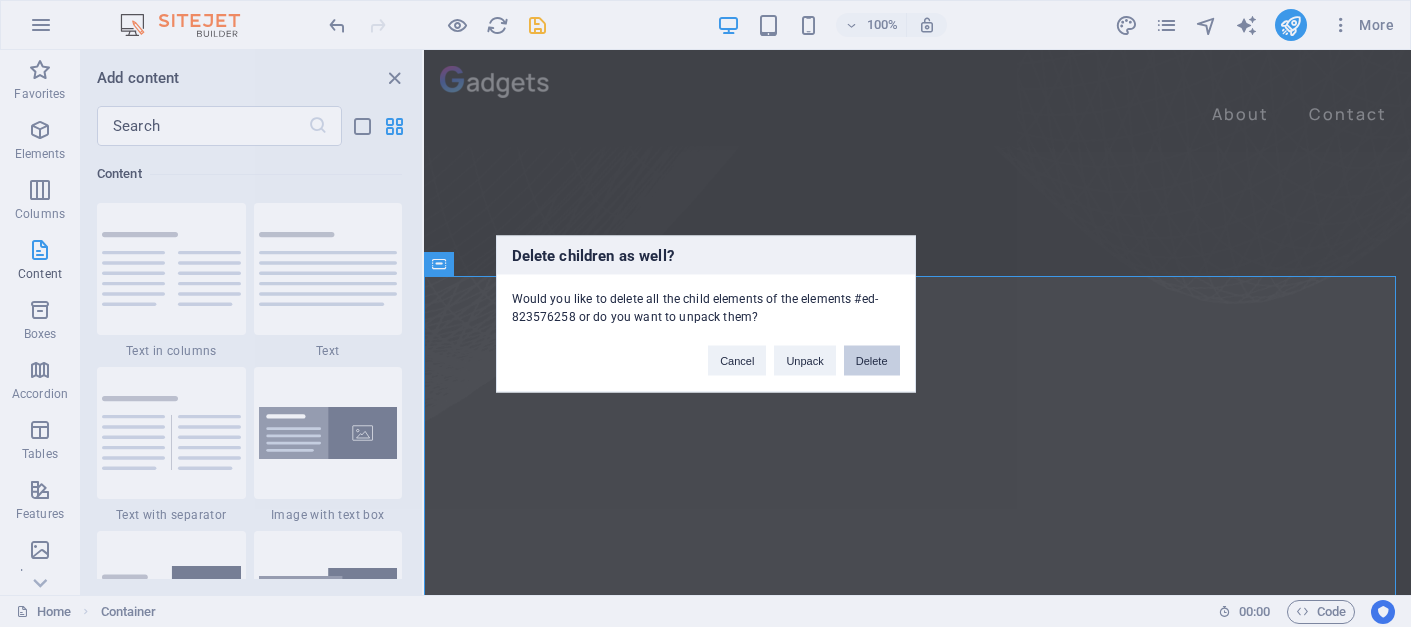 click on "Delete" at bounding box center [872, 360] 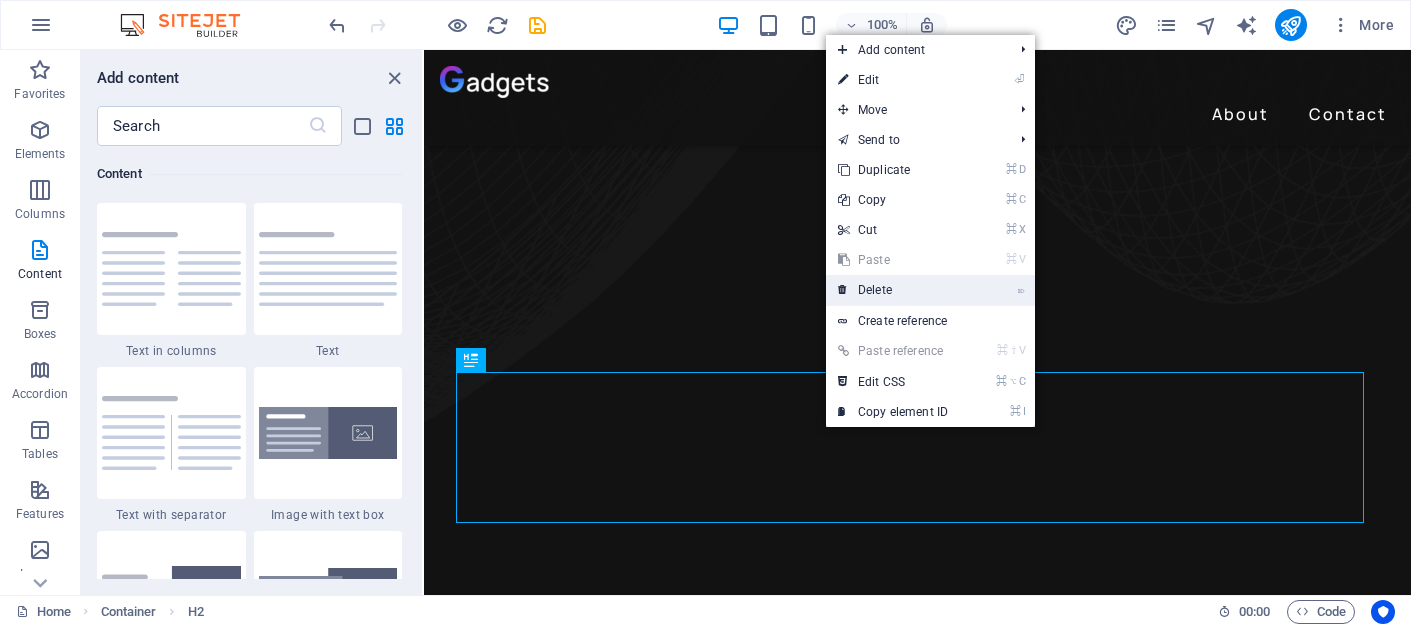 click on "⌦  Delete" at bounding box center (893, 290) 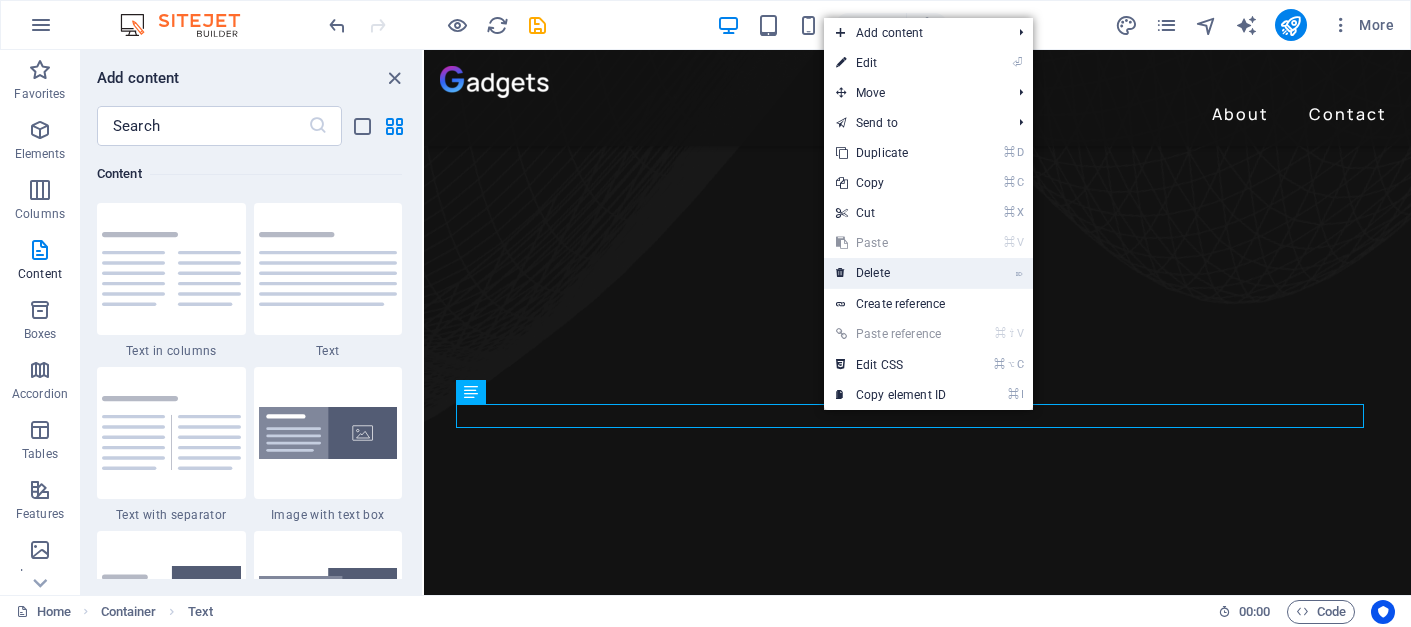 click on "⌦  Delete" at bounding box center [891, 273] 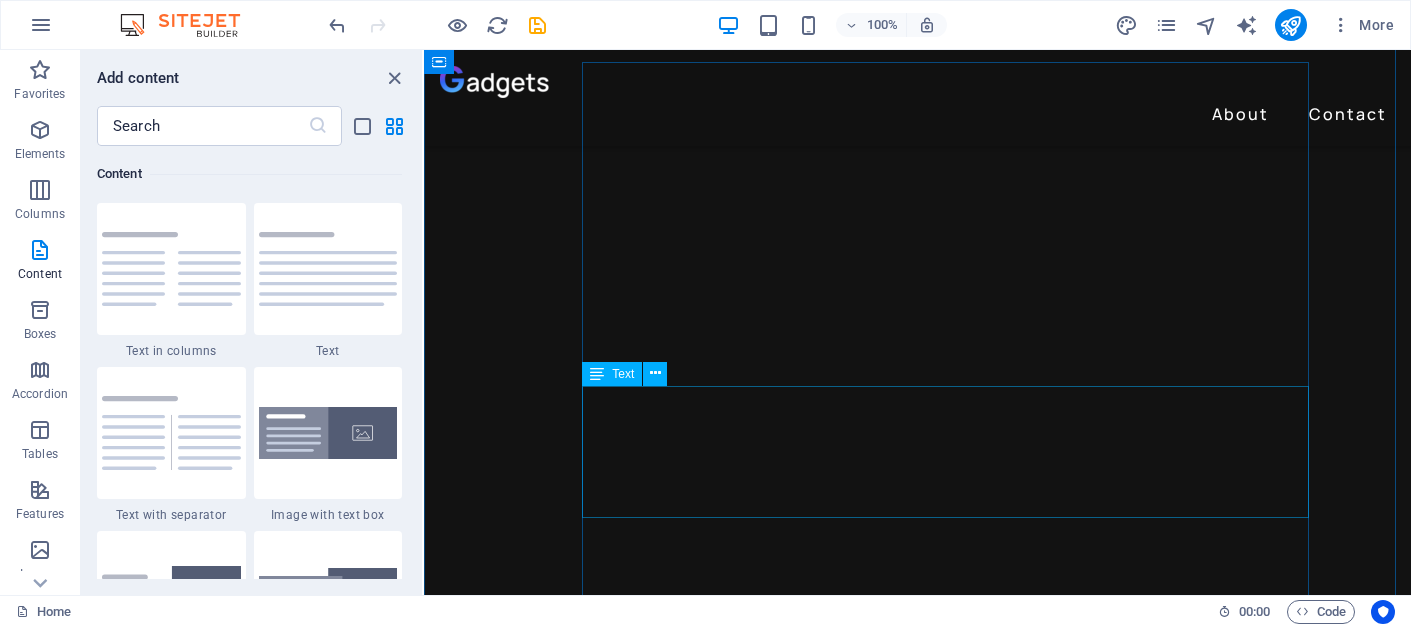 scroll, scrollTop: 2161, scrollLeft: 0, axis: vertical 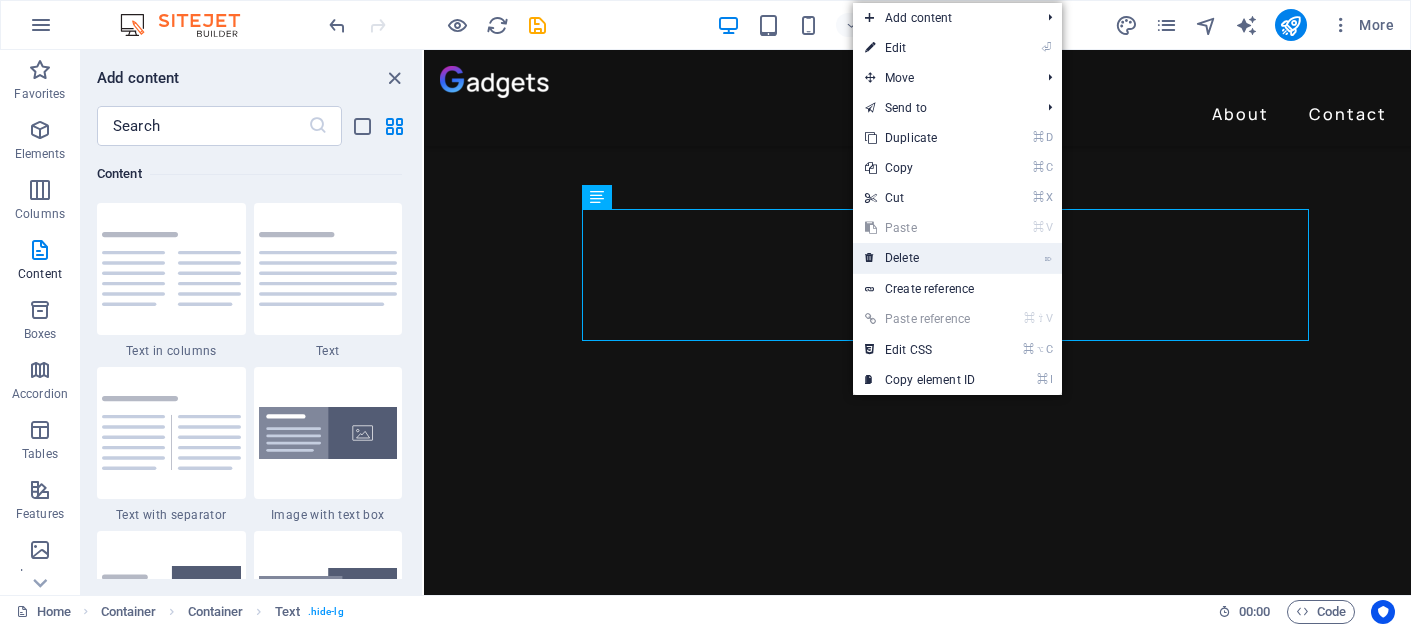 click on "⌦  Delete" at bounding box center [920, 258] 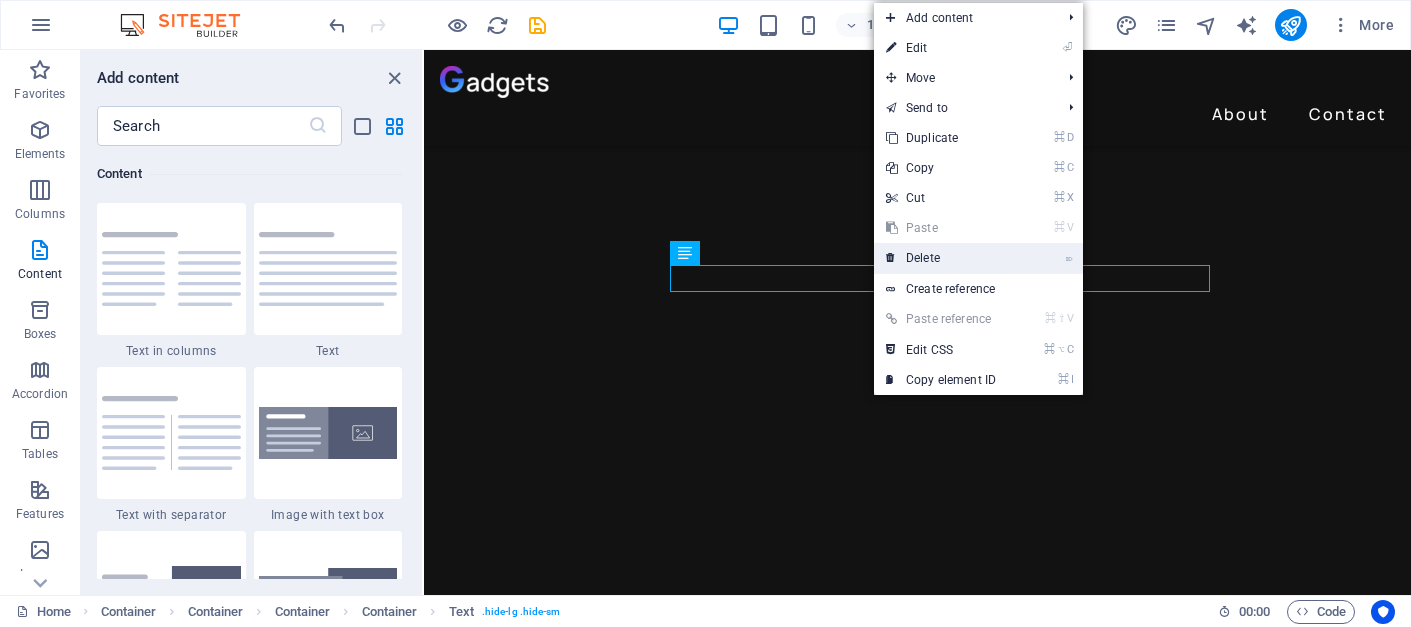 click on "⌦  Delete" at bounding box center (941, 258) 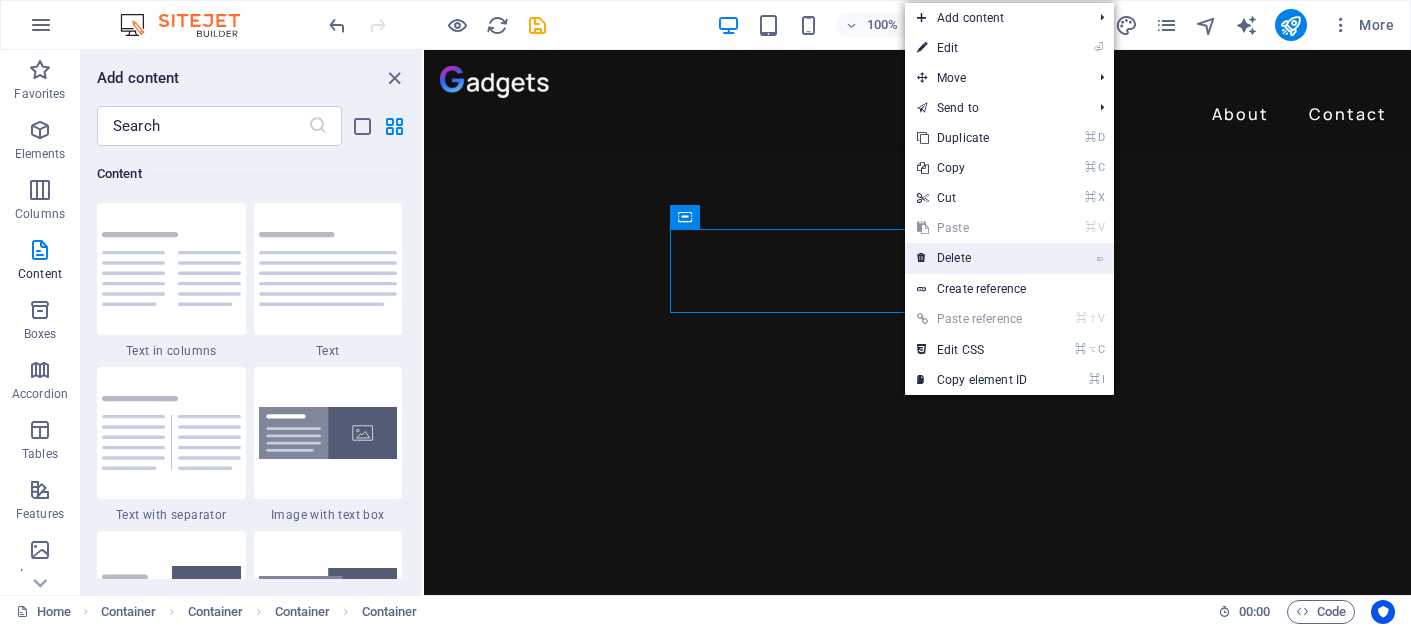 click on "⌦  Delete" at bounding box center [972, 258] 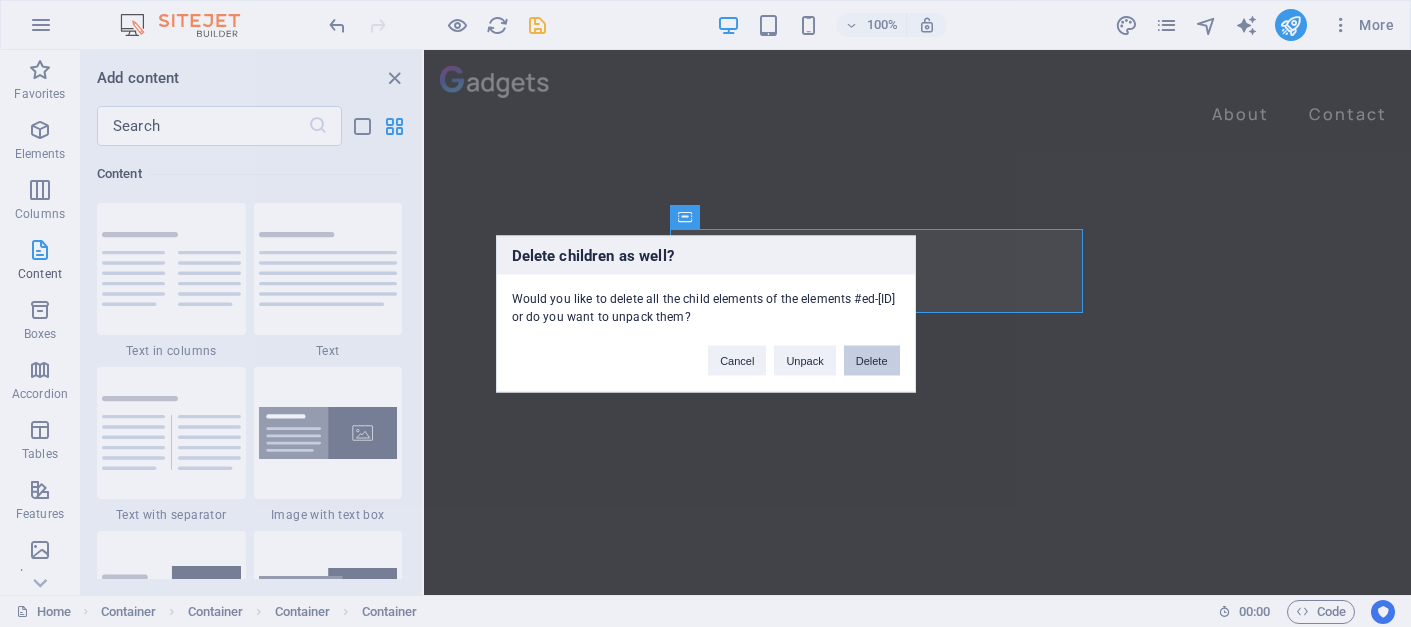 click on "Delete" at bounding box center [872, 360] 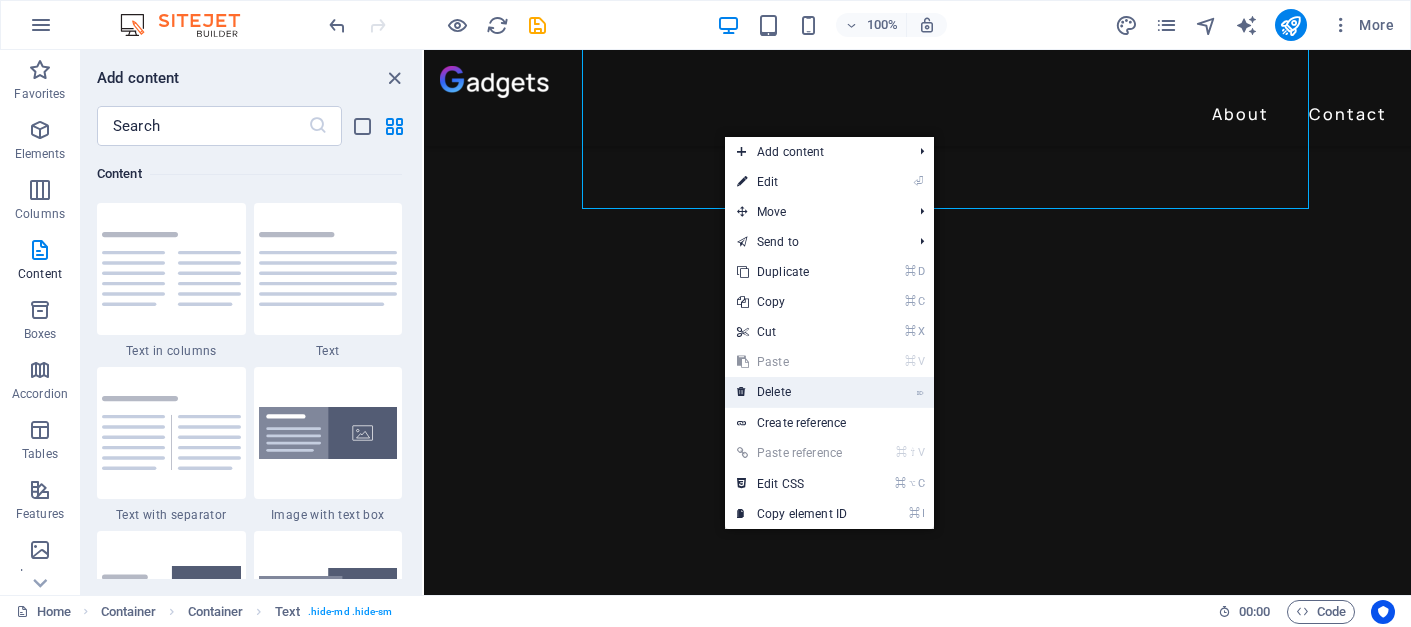 click on "⌦  Delete" at bounding box center [792, 392] 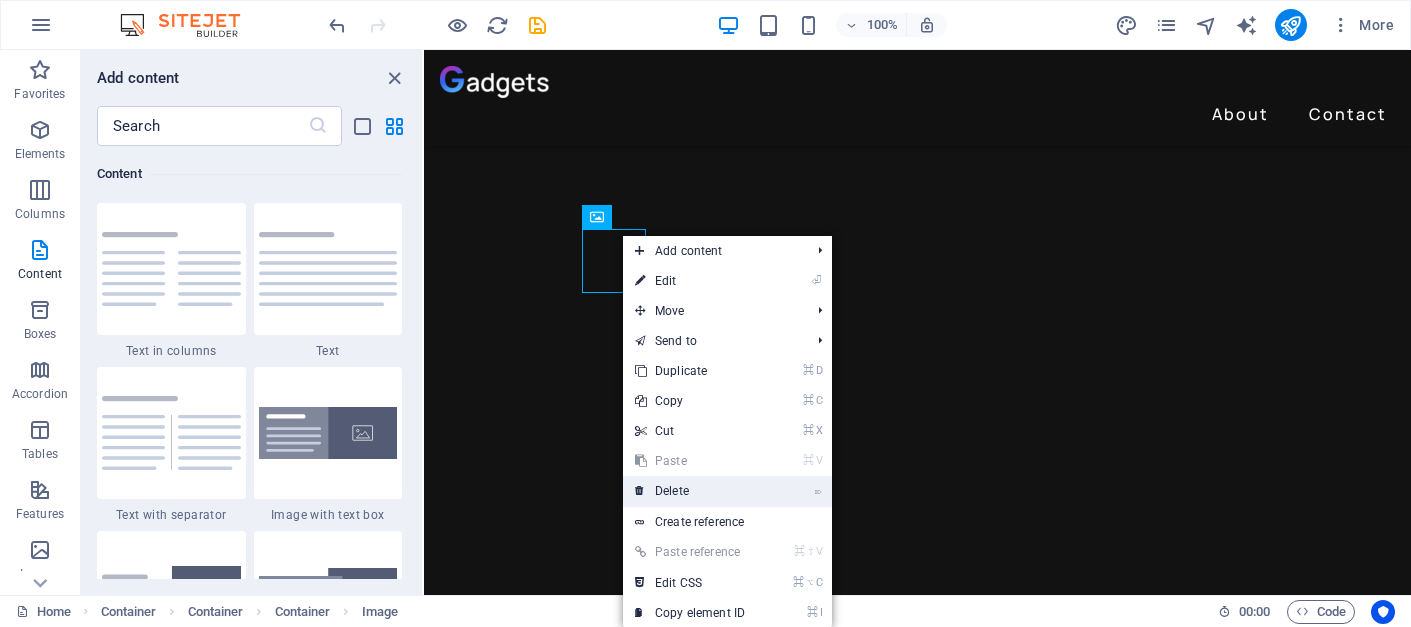 click on "⌦  Delete" at bounding box center [690, 491] 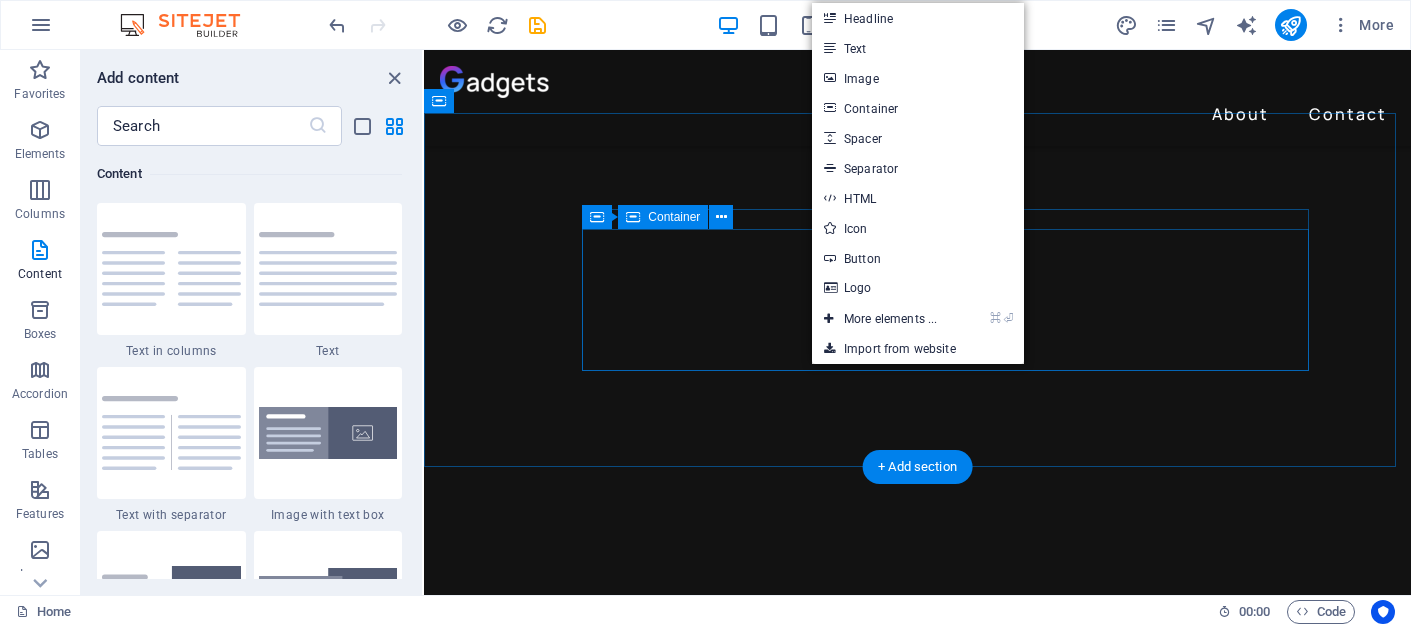 click on "Drop content here or  Add elements  Paste clipboard" at bounding box center (917, 2859) 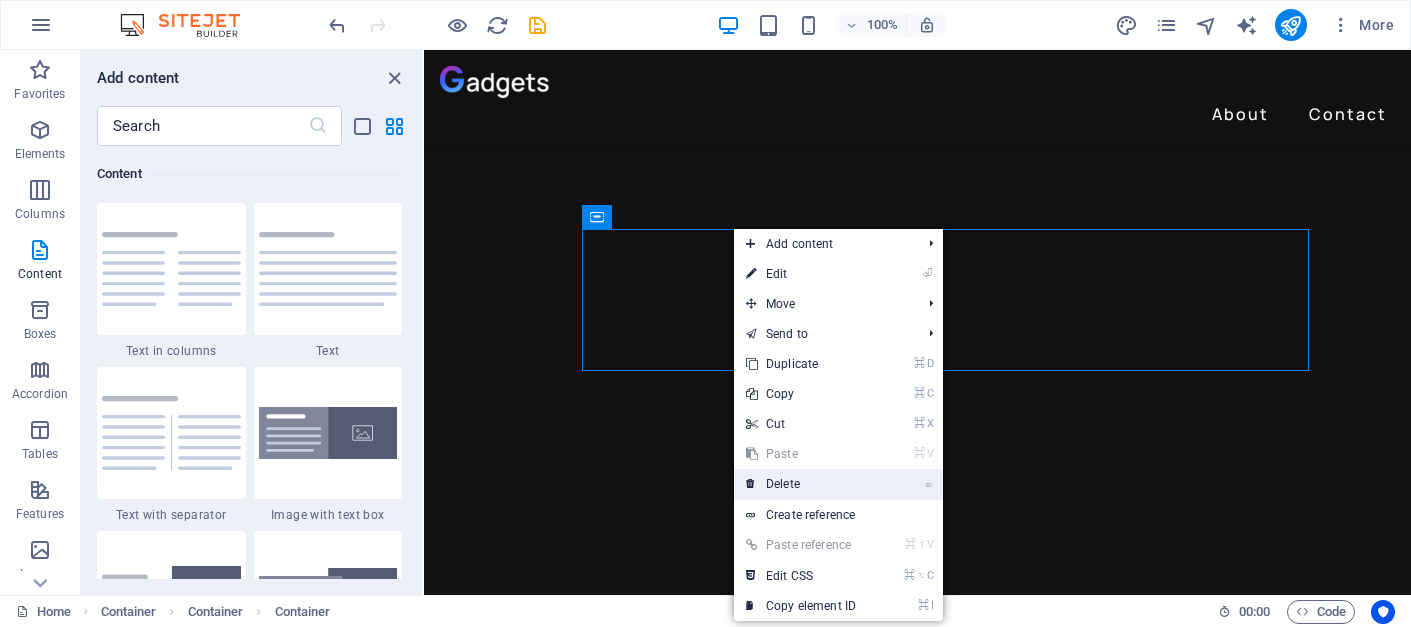 click on "⌦  Delete" at bounding box center [801, 484] 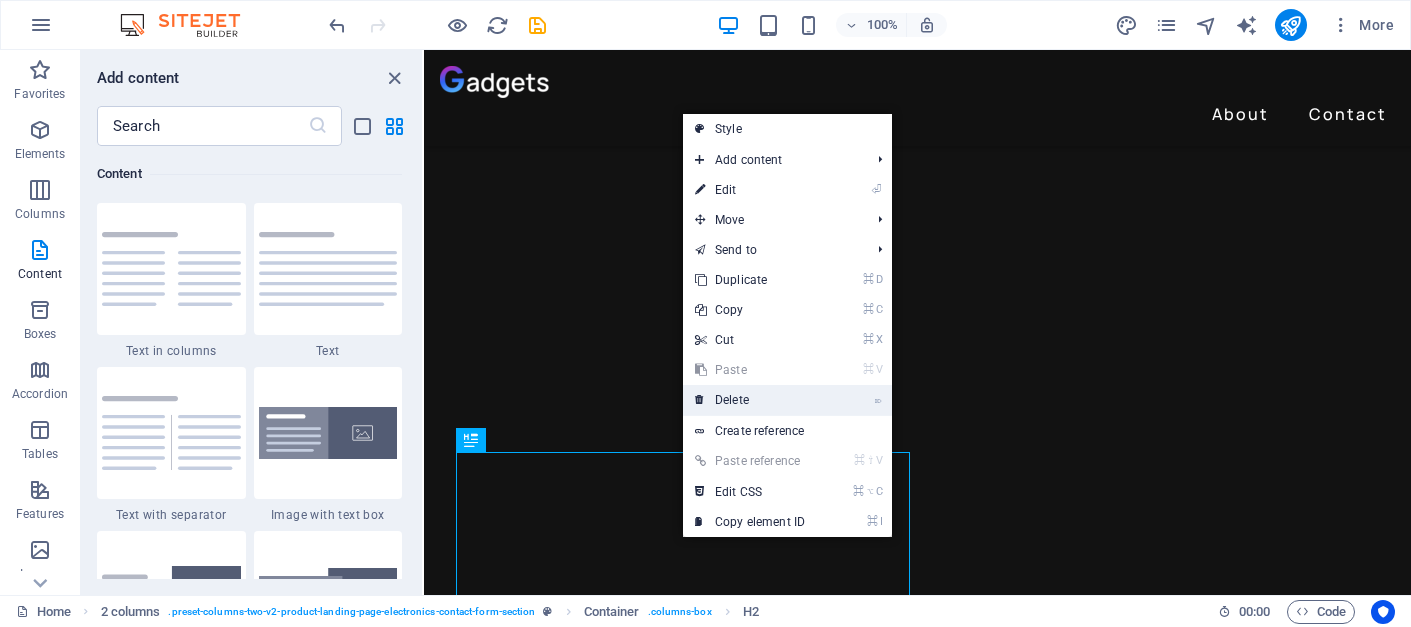 click on "⌦  Delete" at bounding box center (750, 400) 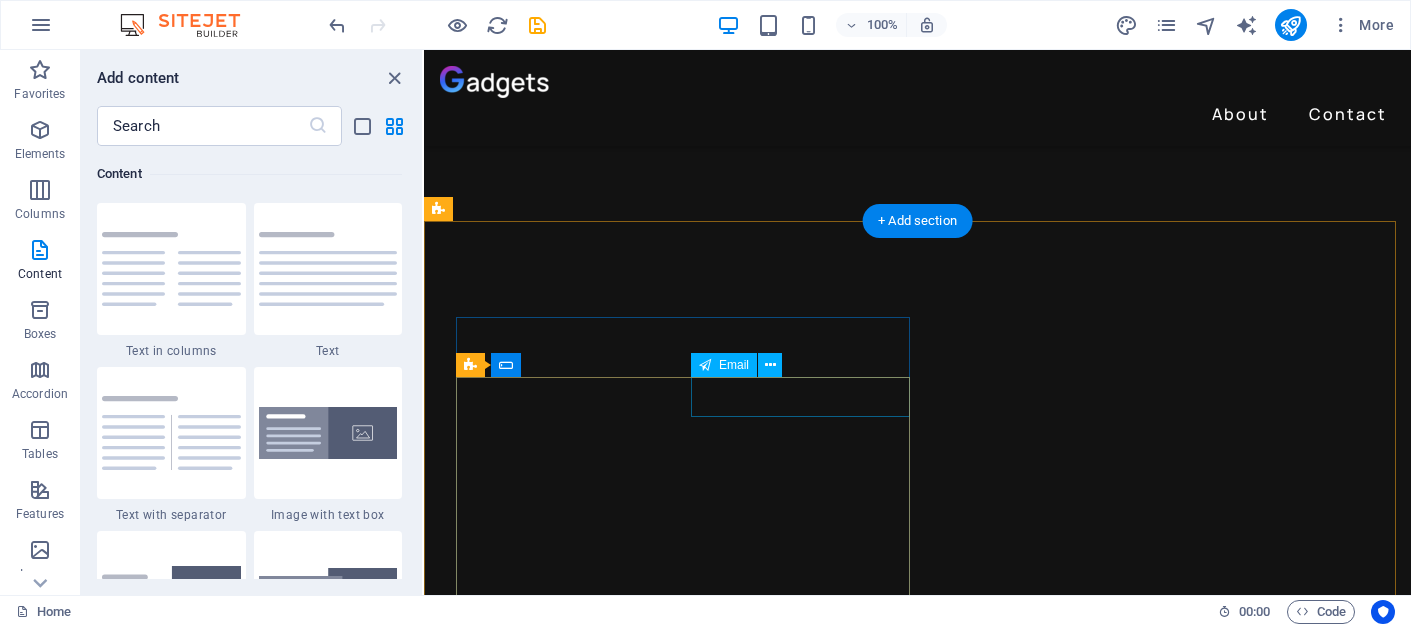 scroll, scrollTop: 2377, scrollLeft: 0, axis: vertical 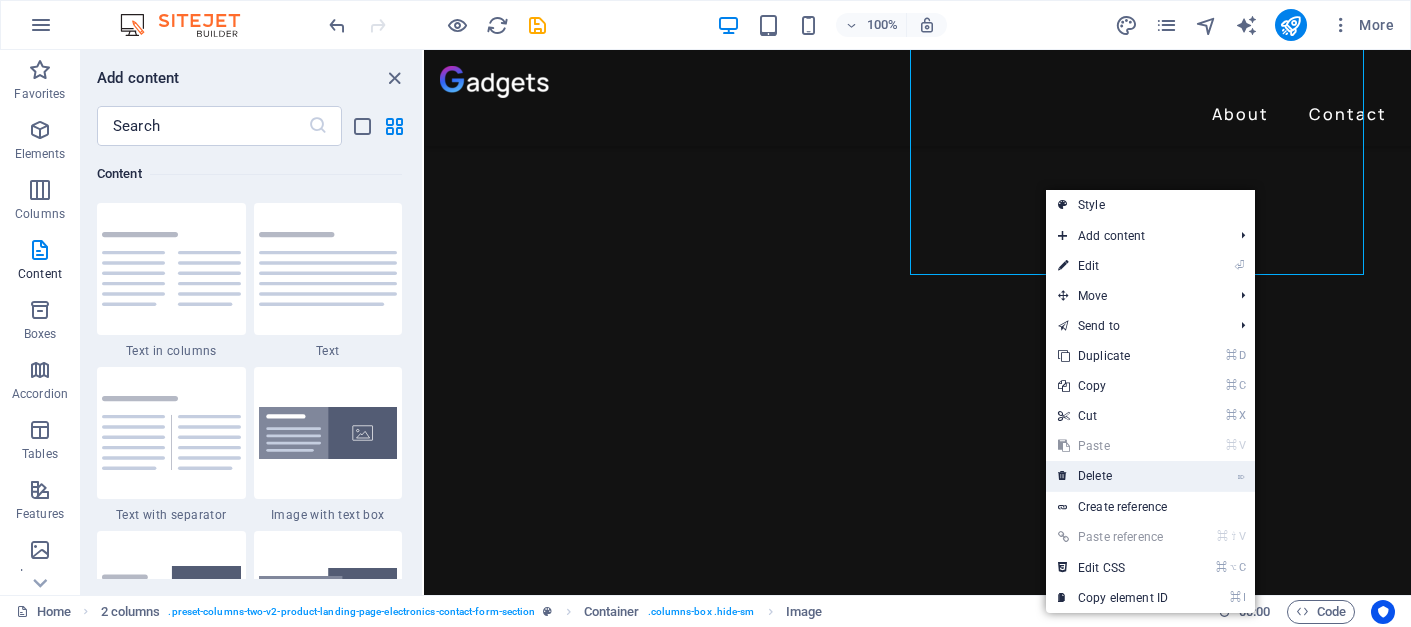 click on "⌦  Delete" at bounding box center (1113, 476) 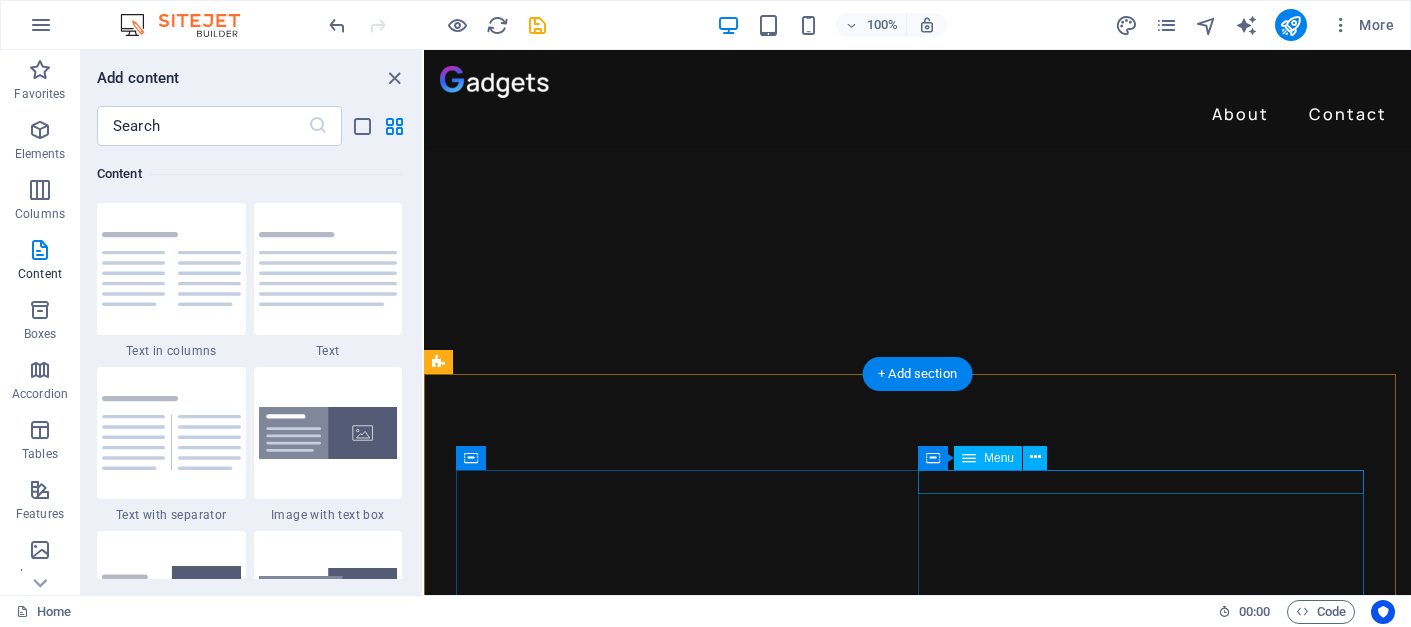 click on "About Benefit Characteristics Testimonials Contact" at bounding box center (683, 3325) 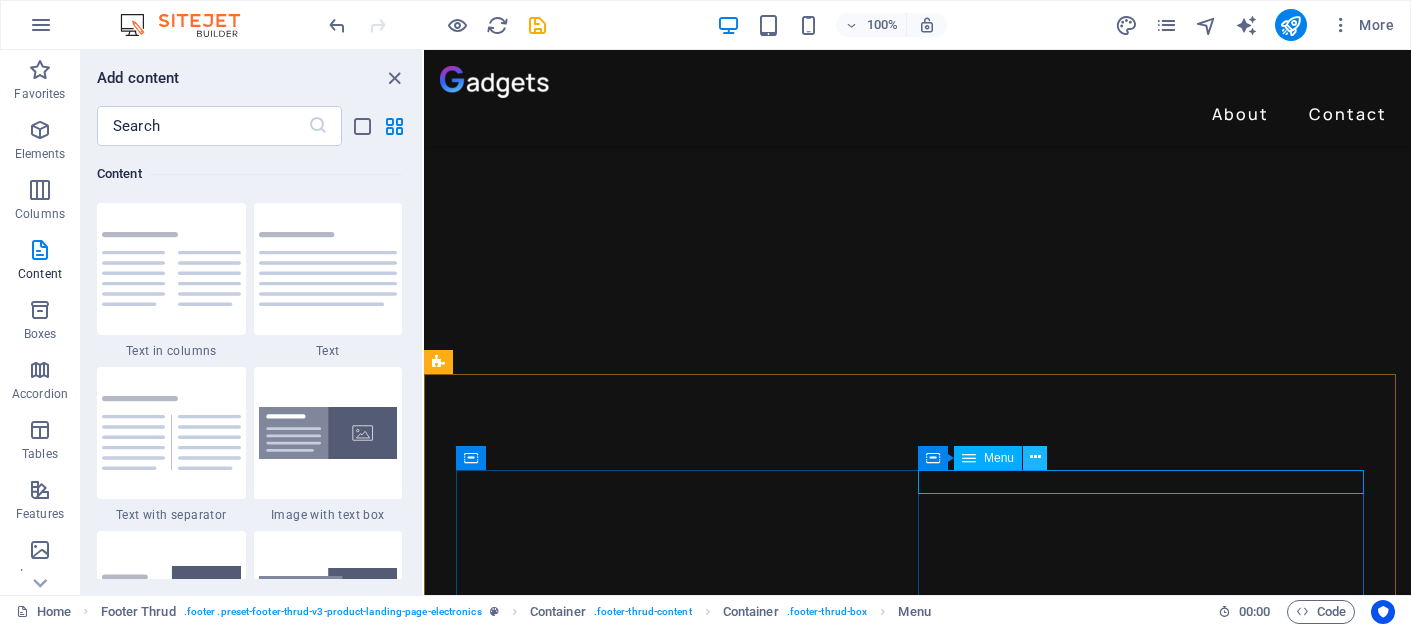 click at bounding box center [1035, 457] 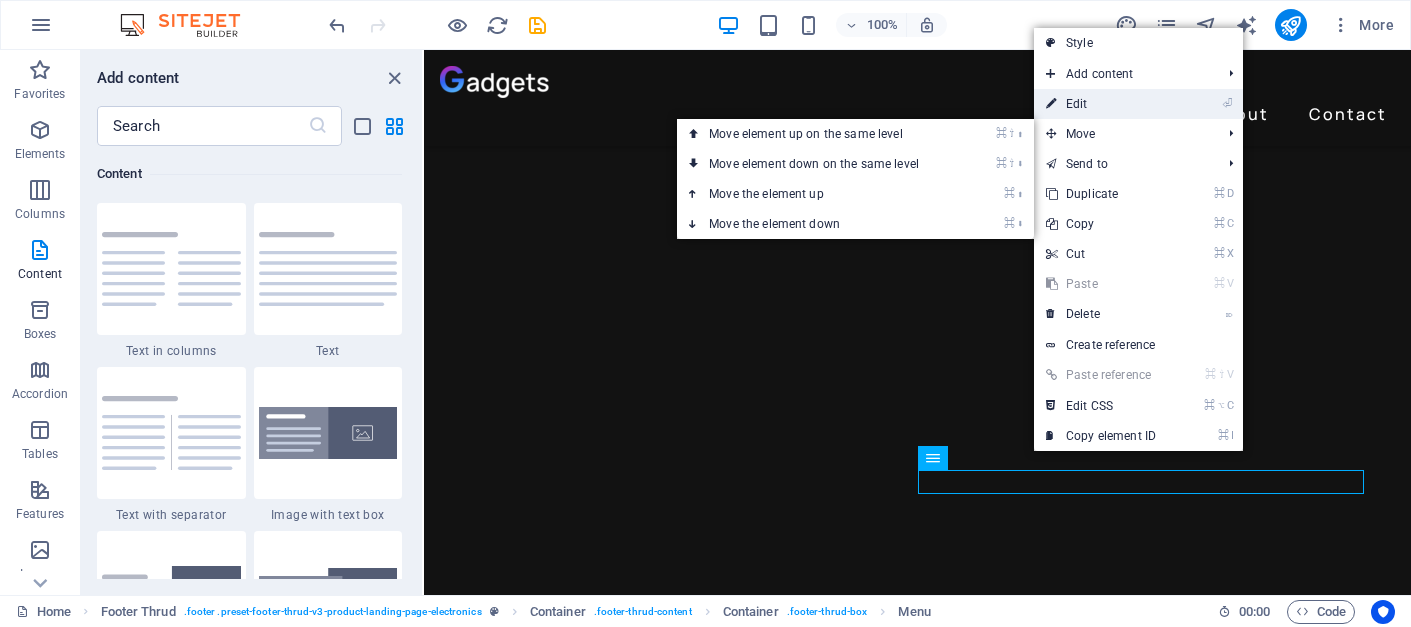 click on "⏎  Edit" at bounding box center [1101, 104] 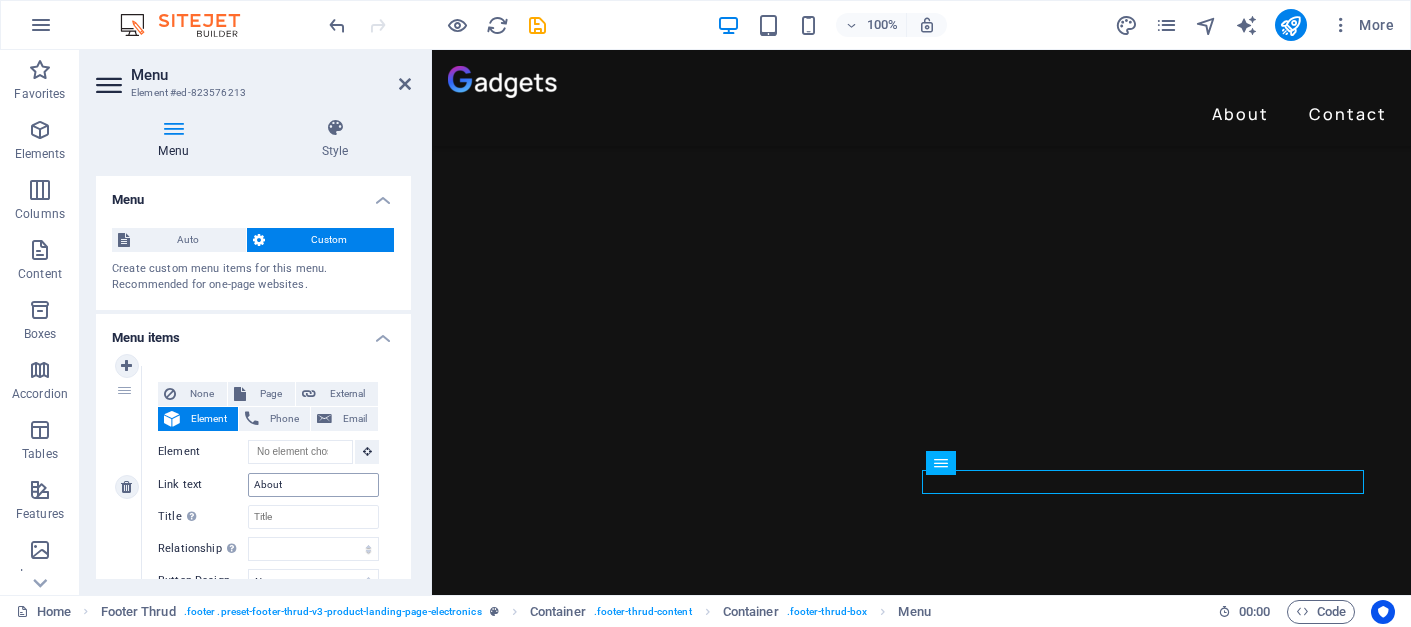 scroll, scrollTop: 2308, scrollLeft: 0, axis: vertical 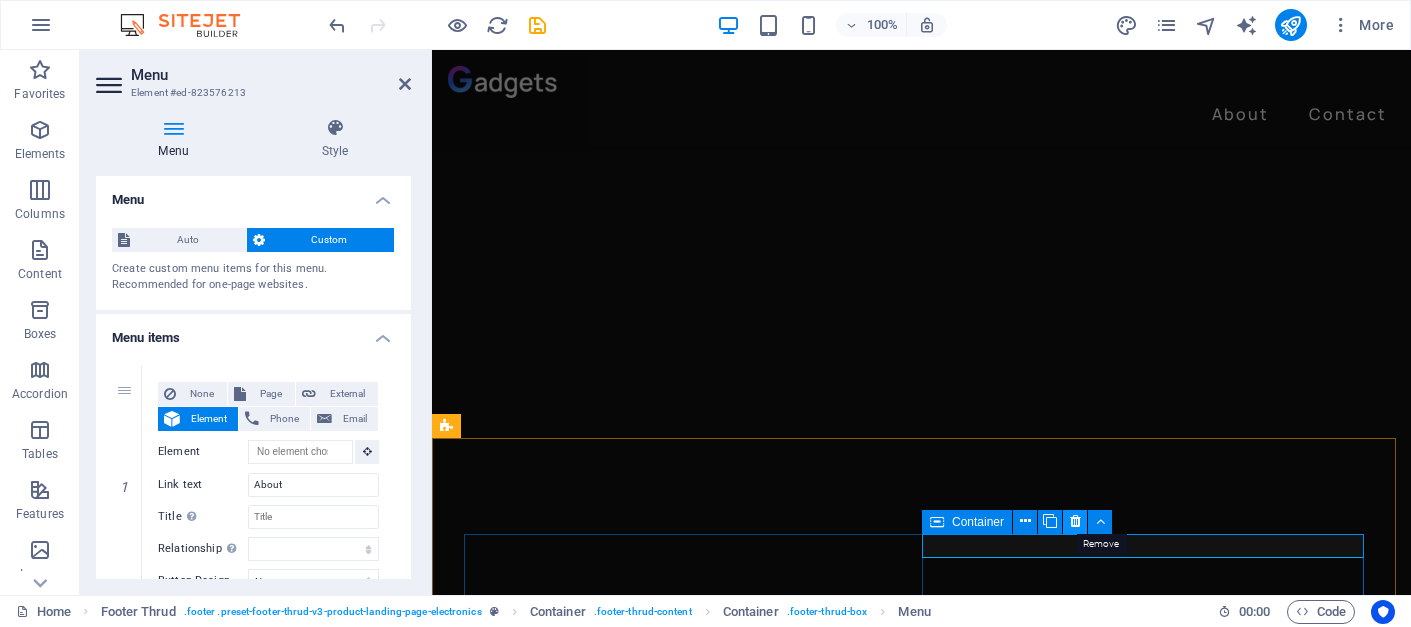 click at bounding box center (1075, 521) 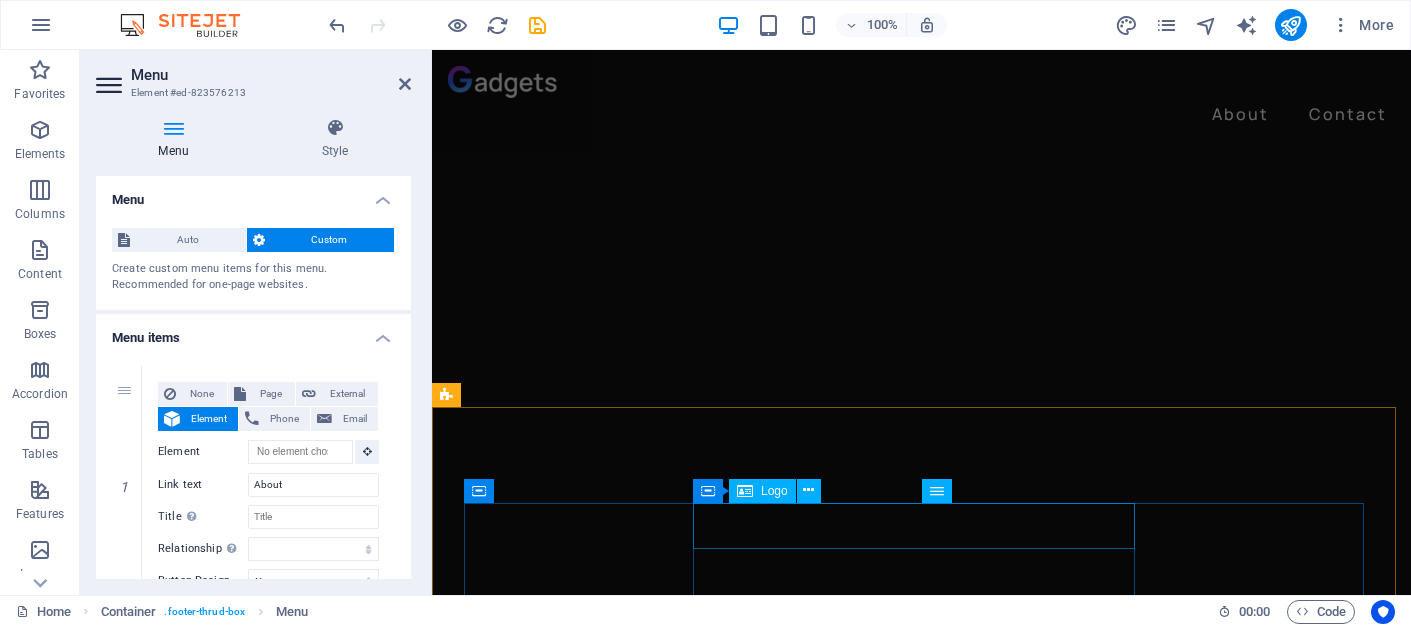scroll, scrollTop: 2523, scrollLeft: 0, axis: vertical 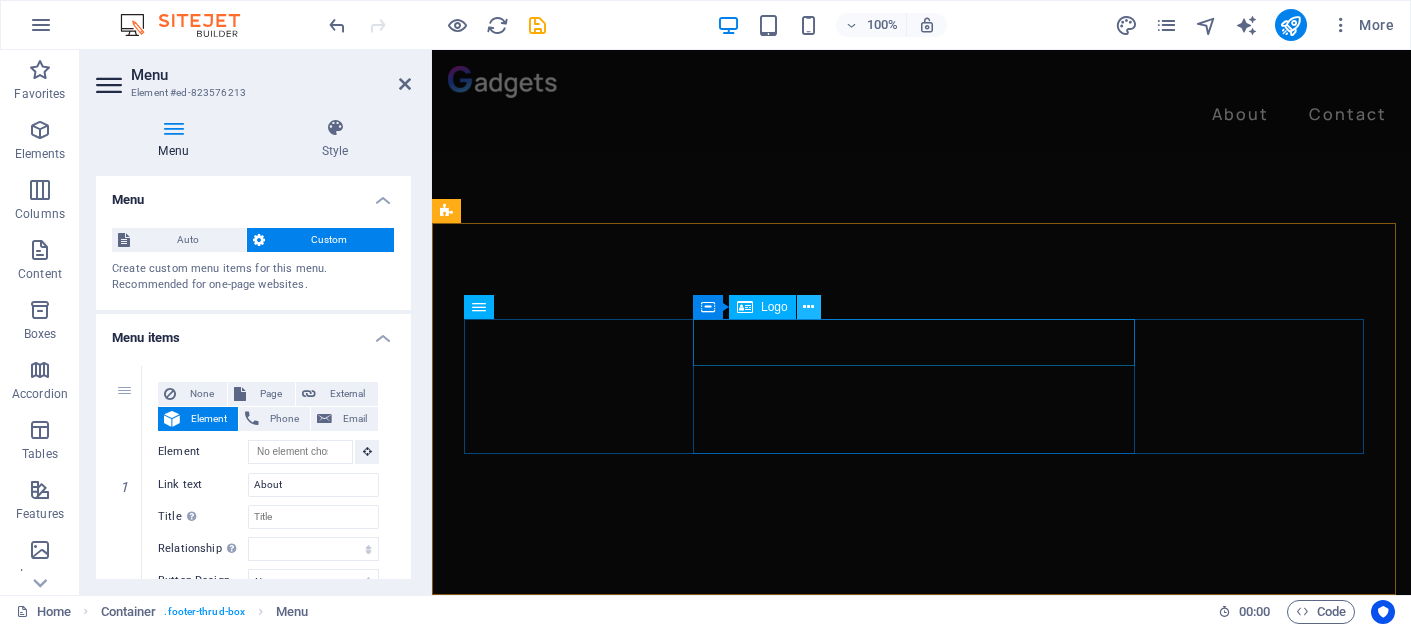 click at bounding box center (808, 307) 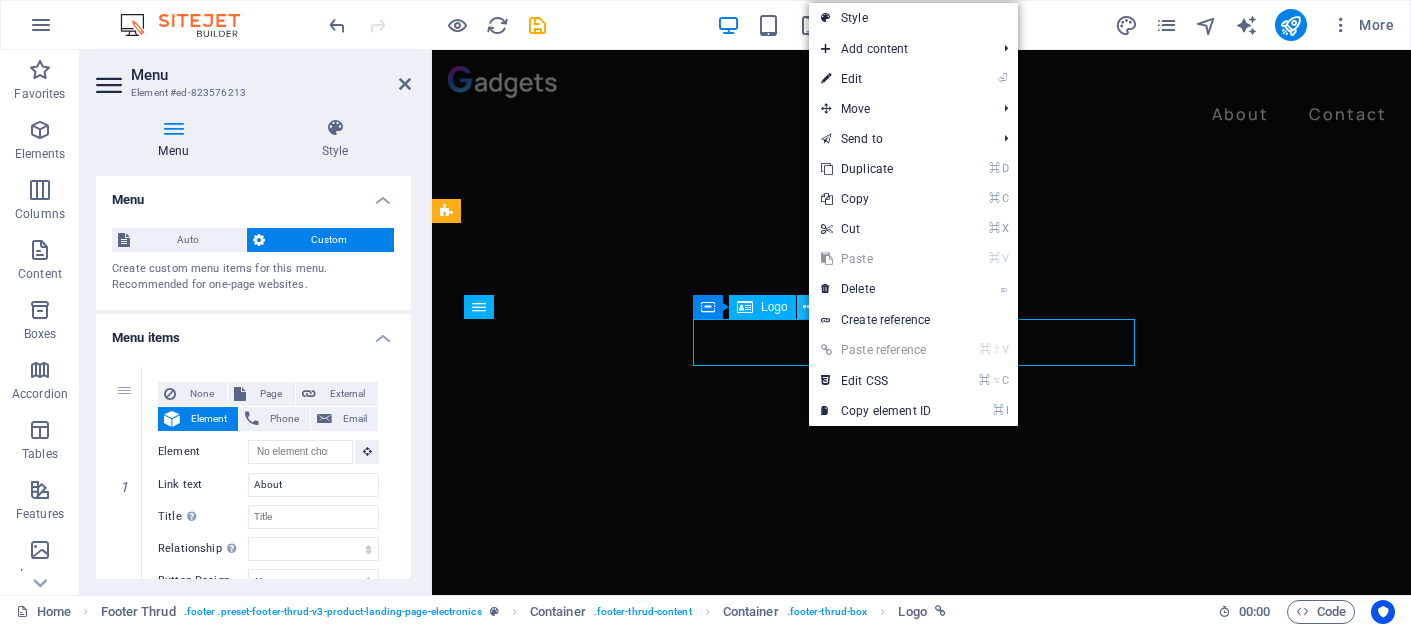 scroll, scrollTop: 2629, scrollLeft: 0, axis: vertical 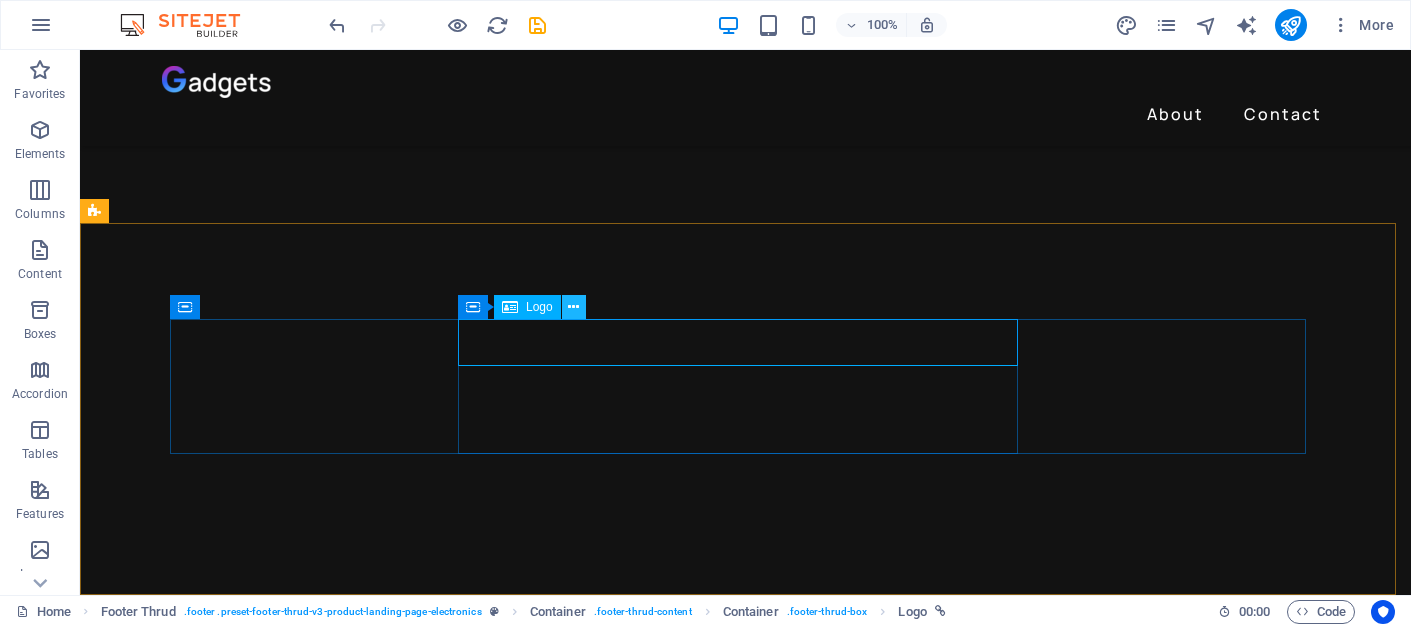 click at bounding box center (573, 307) 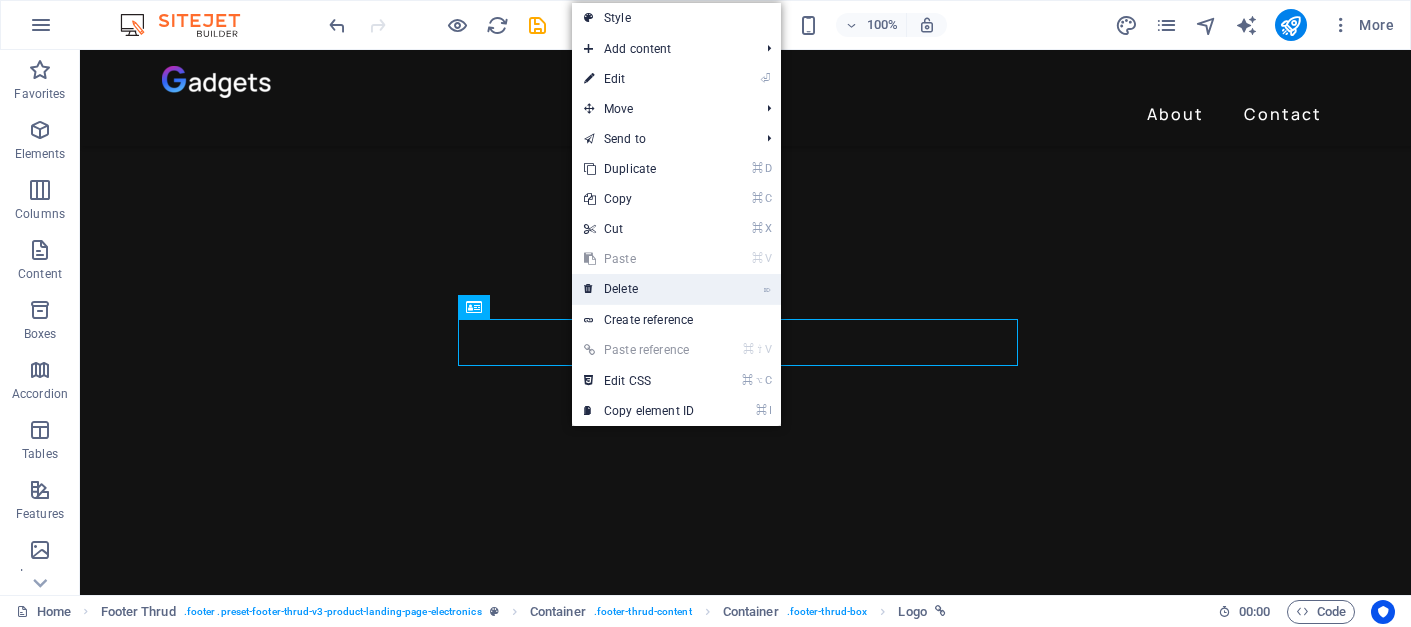 click on "⌦  Delete" at bounding box center [639, 289] 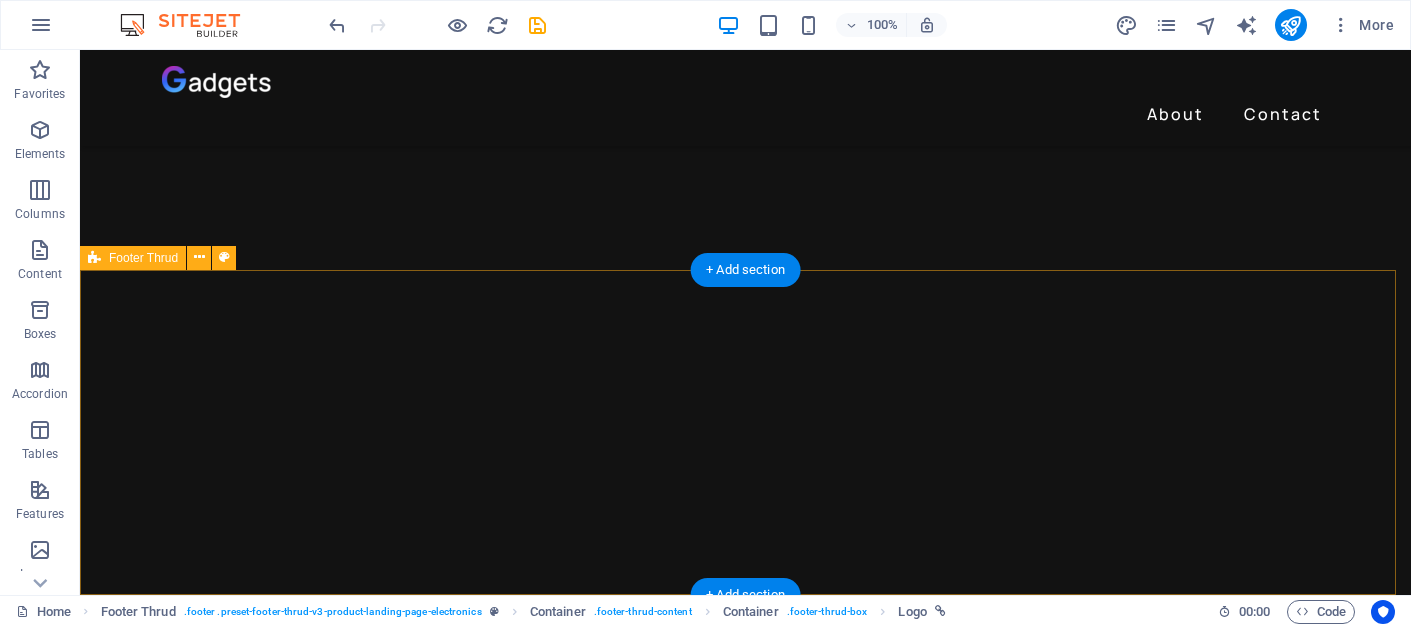 scroll, scrollTop: 2582, scrollLeft: 0, axis: vertical 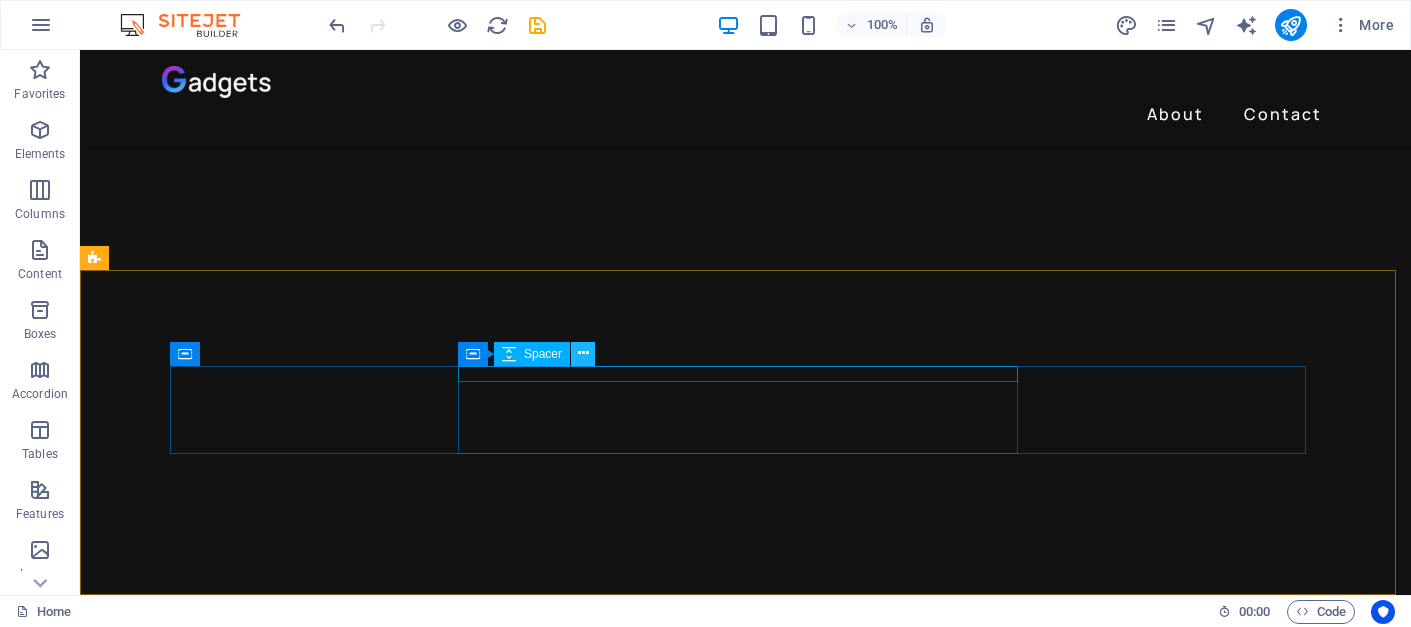 click at bounding box center [583, 353] 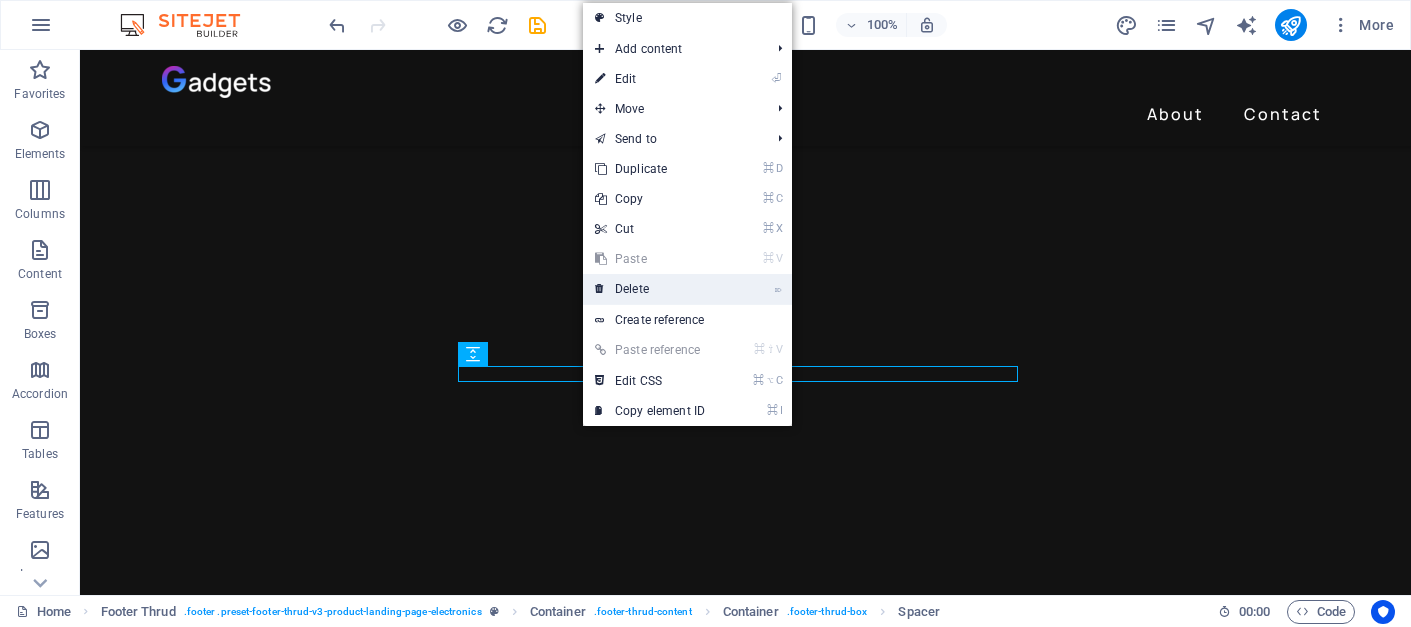 click on "⌦  Delete" at bounding box center (650, 289) 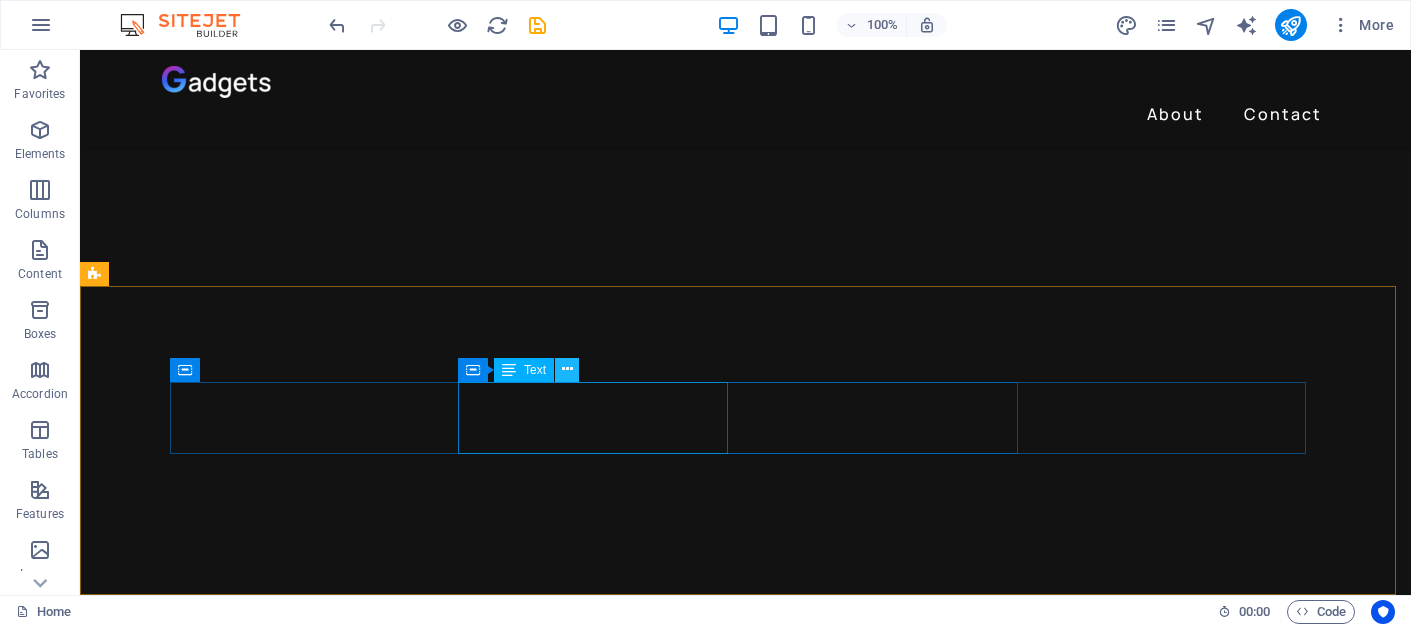 click at bounding box center (567, 370) 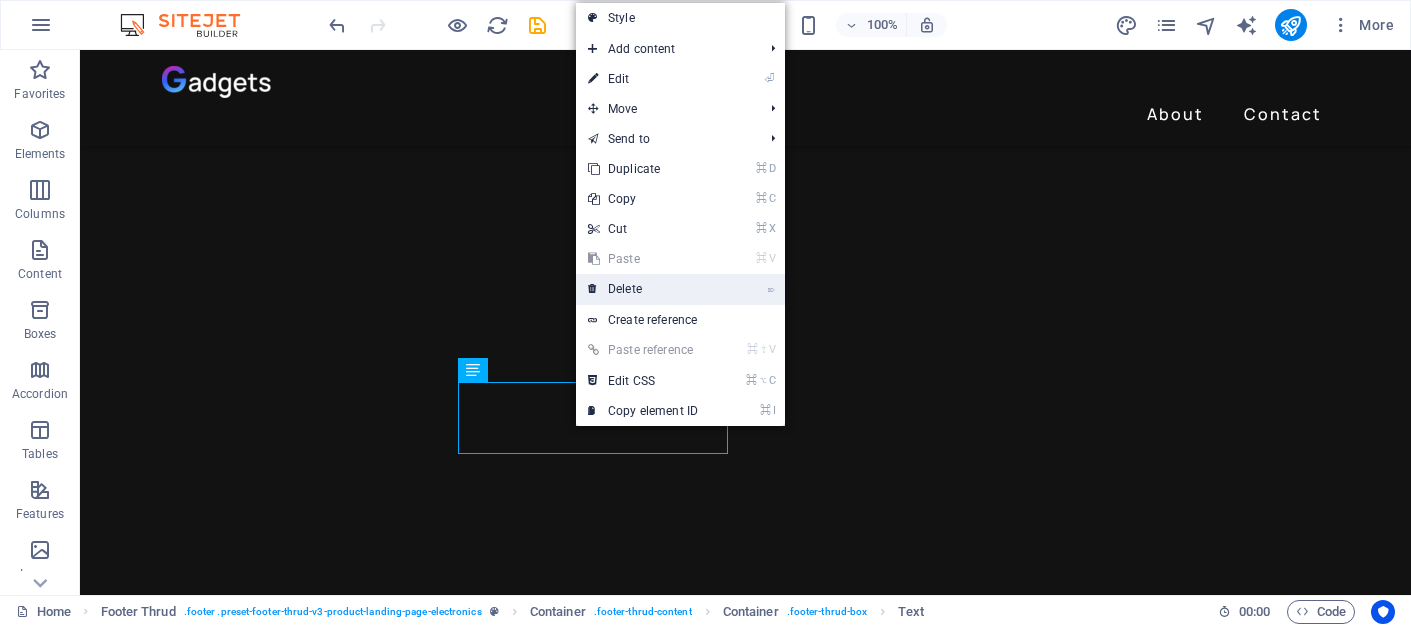 click on "⌦  Delete" at bounding box center [643, 289] 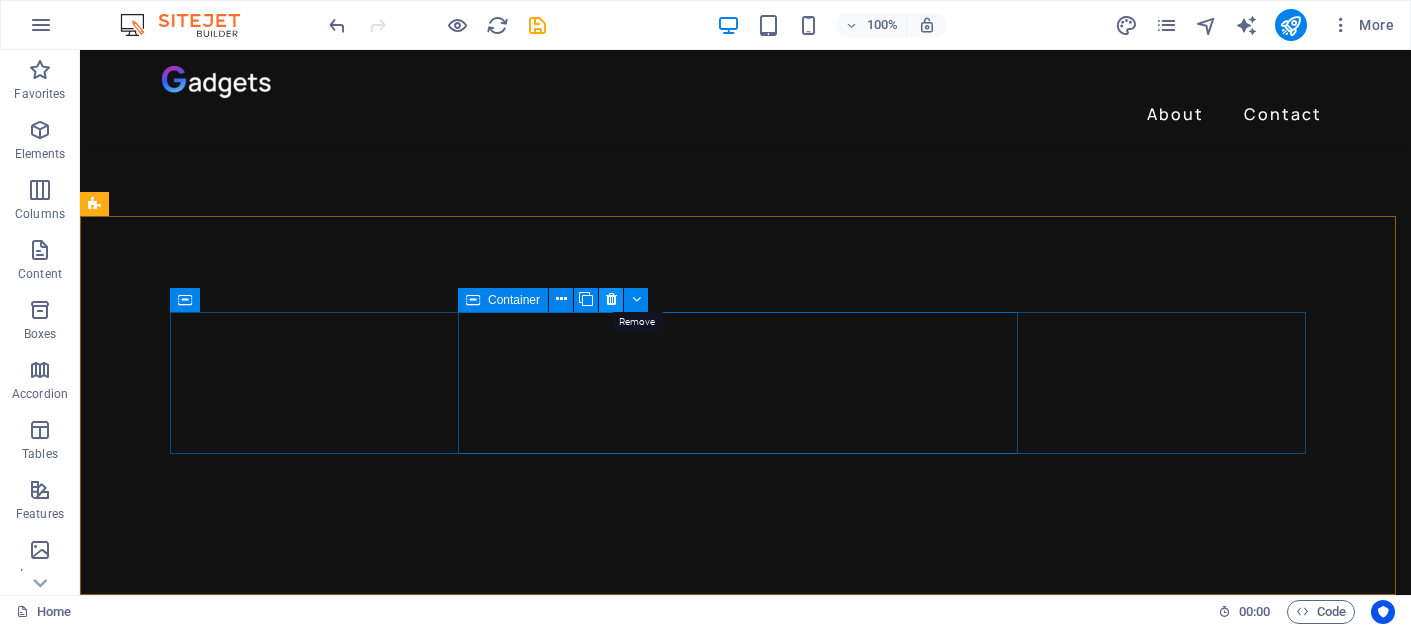click at bounding box center [611, 299] 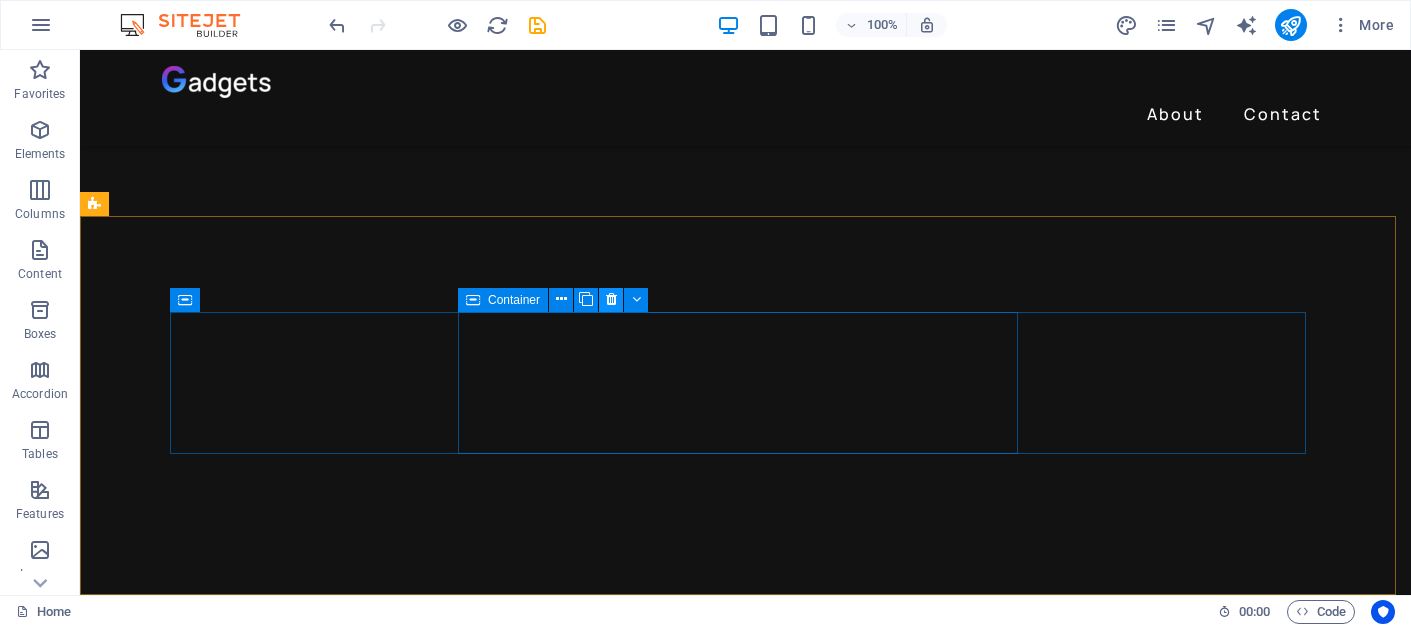 click at bounding box center (611, 299) 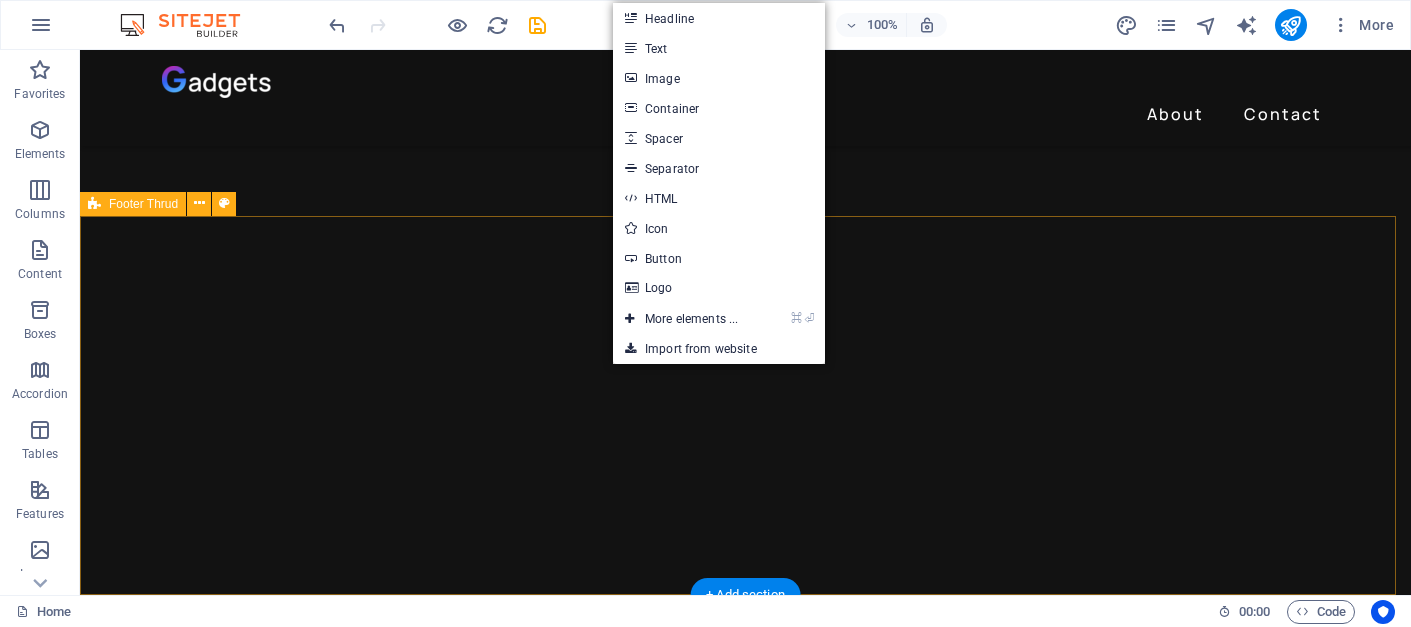 drag, startPoint x: 373, startPoint y: 277, endPoint x: 373, endPoint y: 330, distance: 53 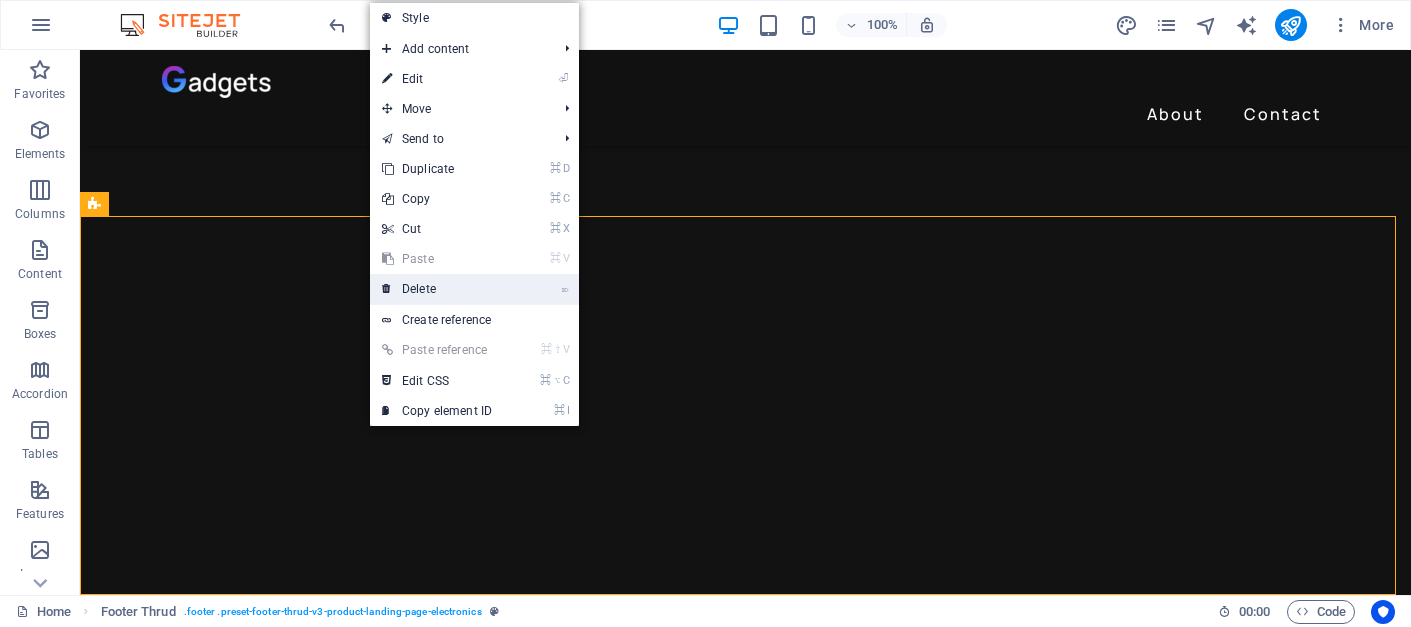click on "⌦  Delete" at bounding box center [437, 289] 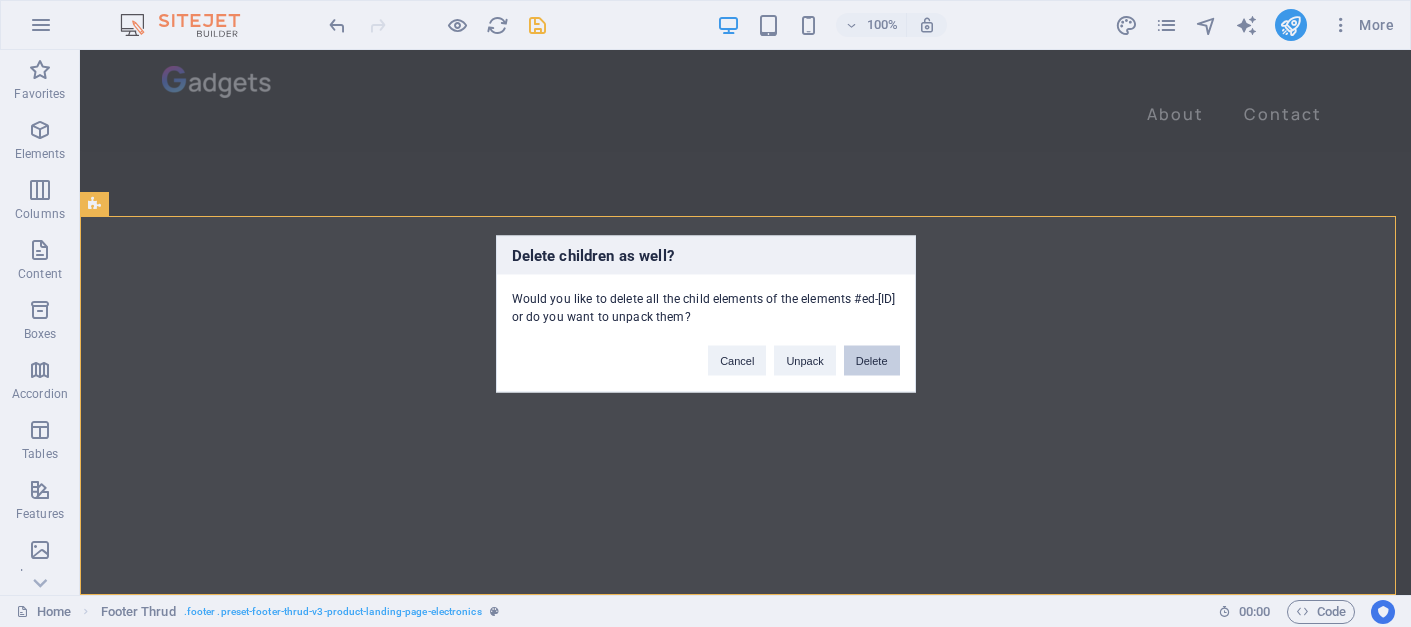 click on "Delete" at bounding box center (872, 360) 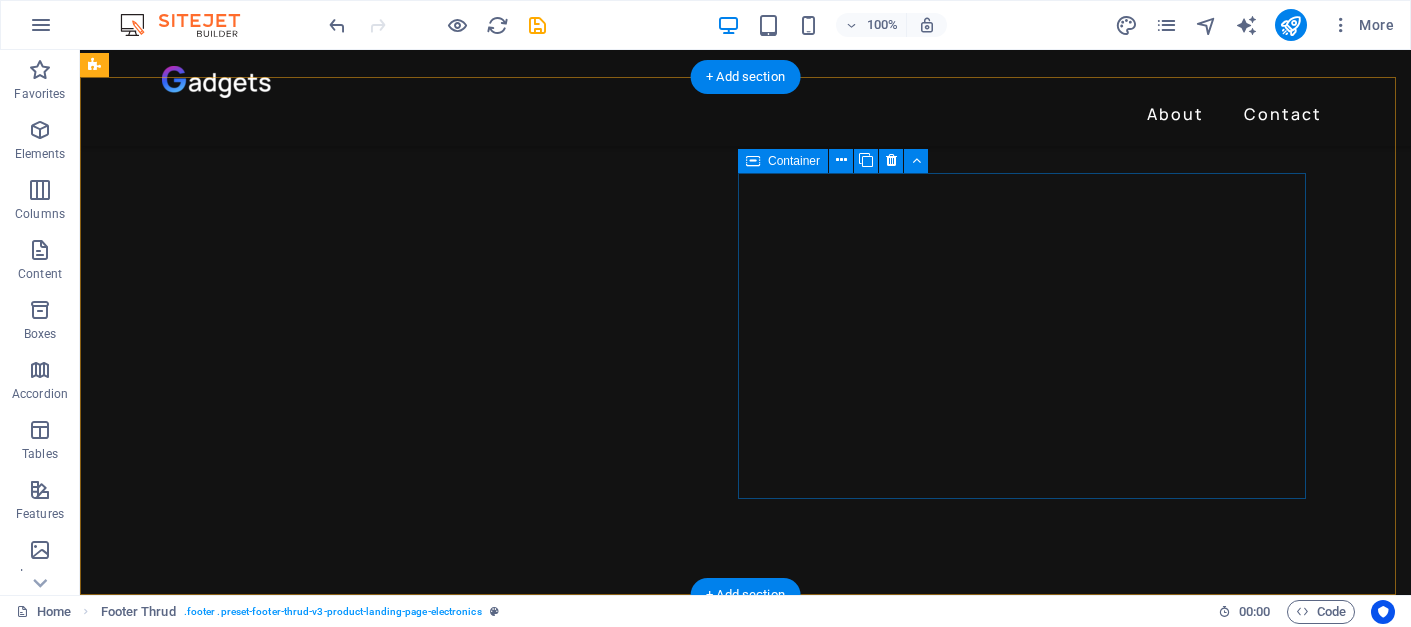 scroll, scrollTop: 2257, scrollLeft: 0, axis: vertical 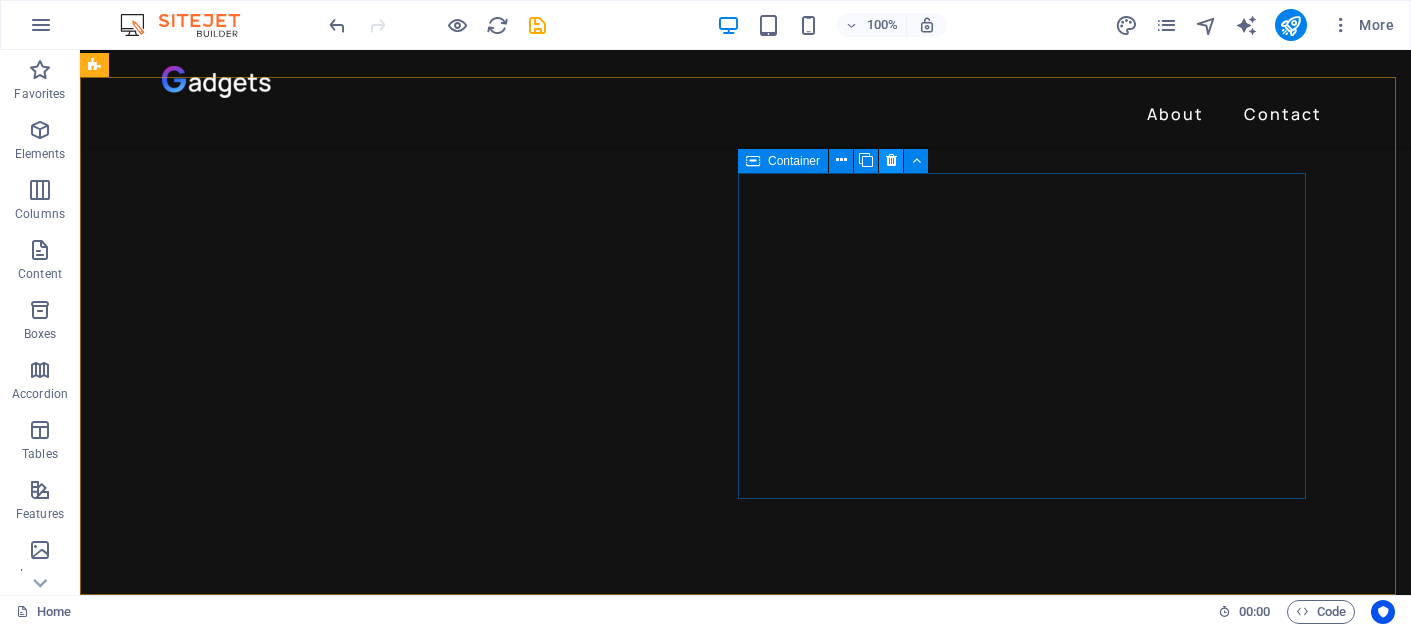 click at bounding box center (891, 160) 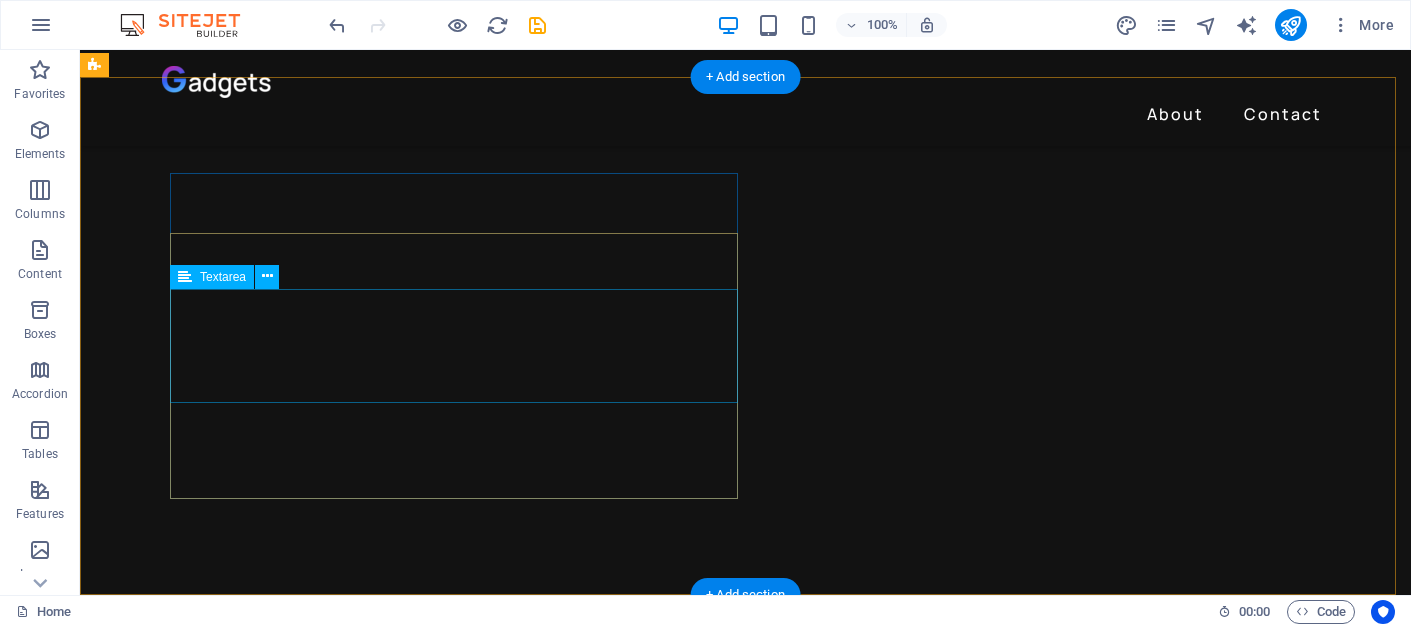 click at bounding box center [396, 3233] 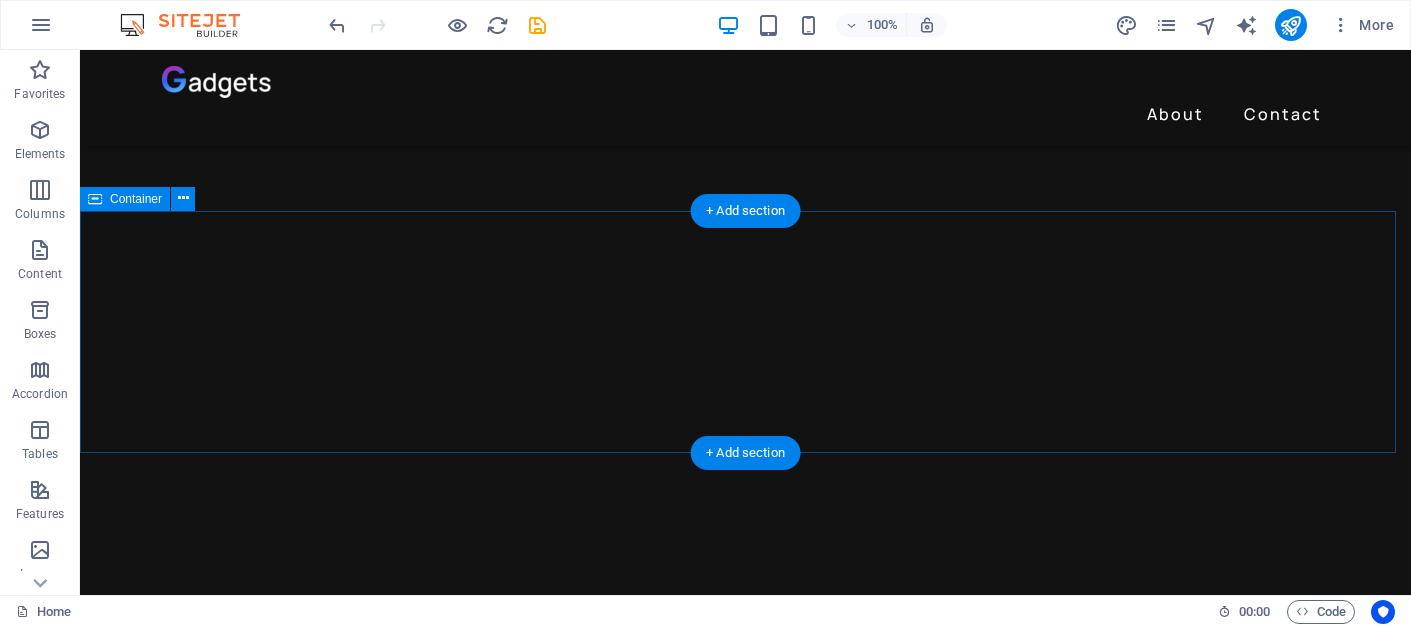 scroll, scrollTop: 2257, scrollLeft: 0, axis: vertical 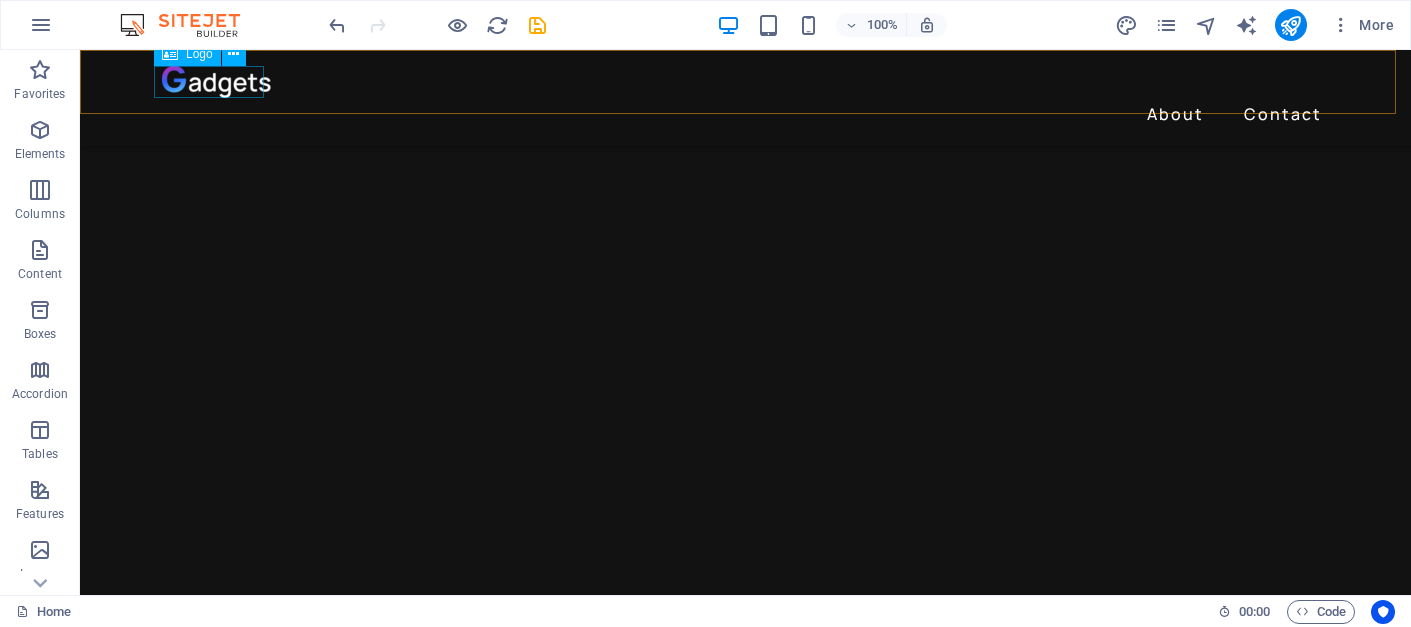 click at bounding box center [746, 82] 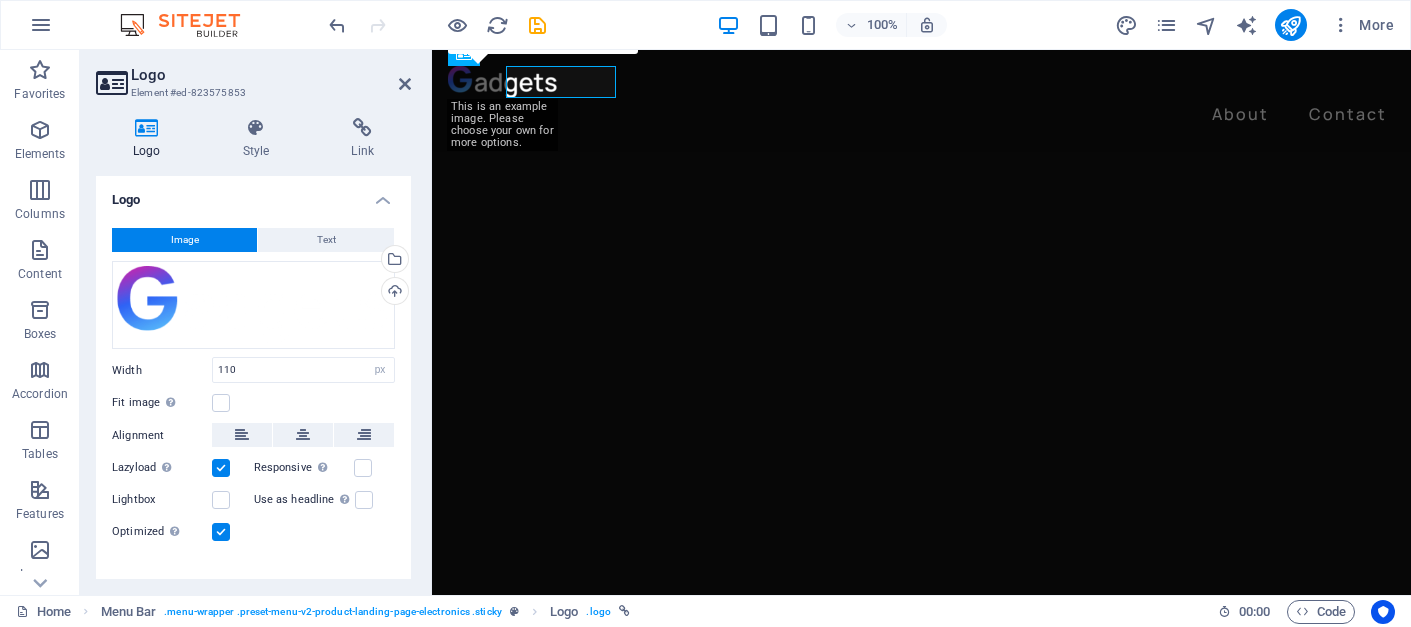 scroll, scrollTop: 2111, scrollLeft: 0, axis: vertical 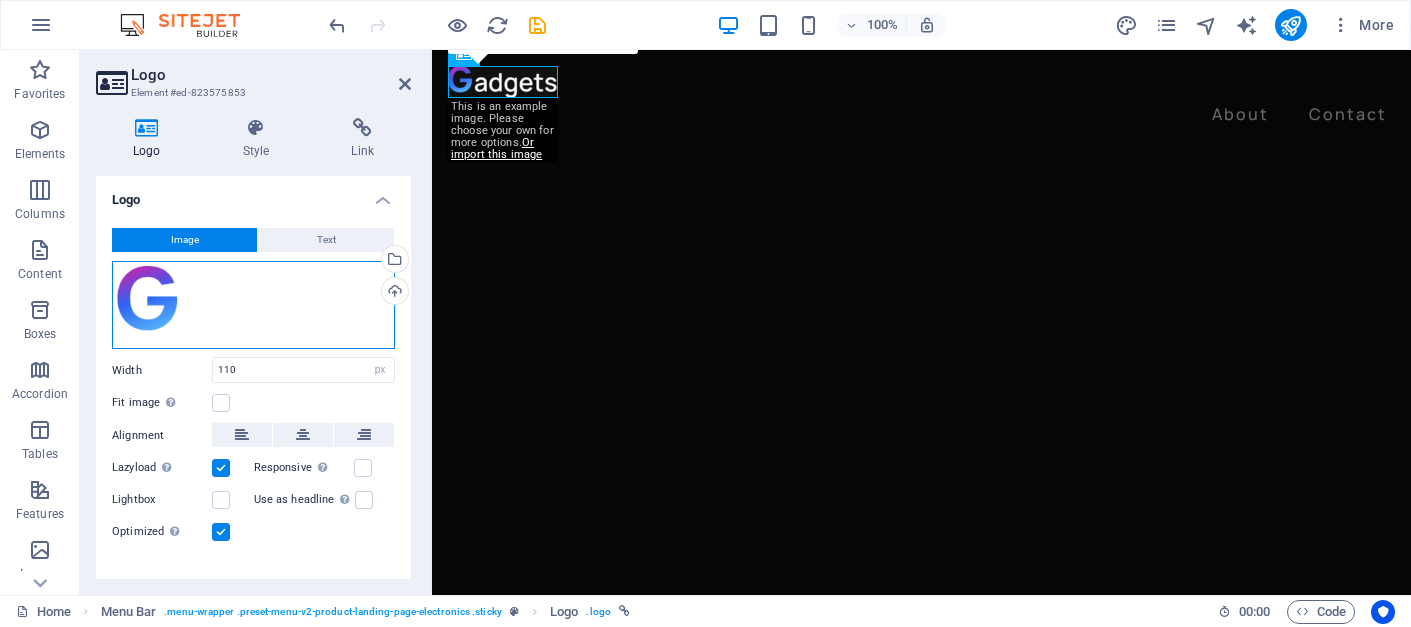 click on "Drag files here, click to choose files or select files from Files or our free stock photos & videos" at bounding box center [253, 305] 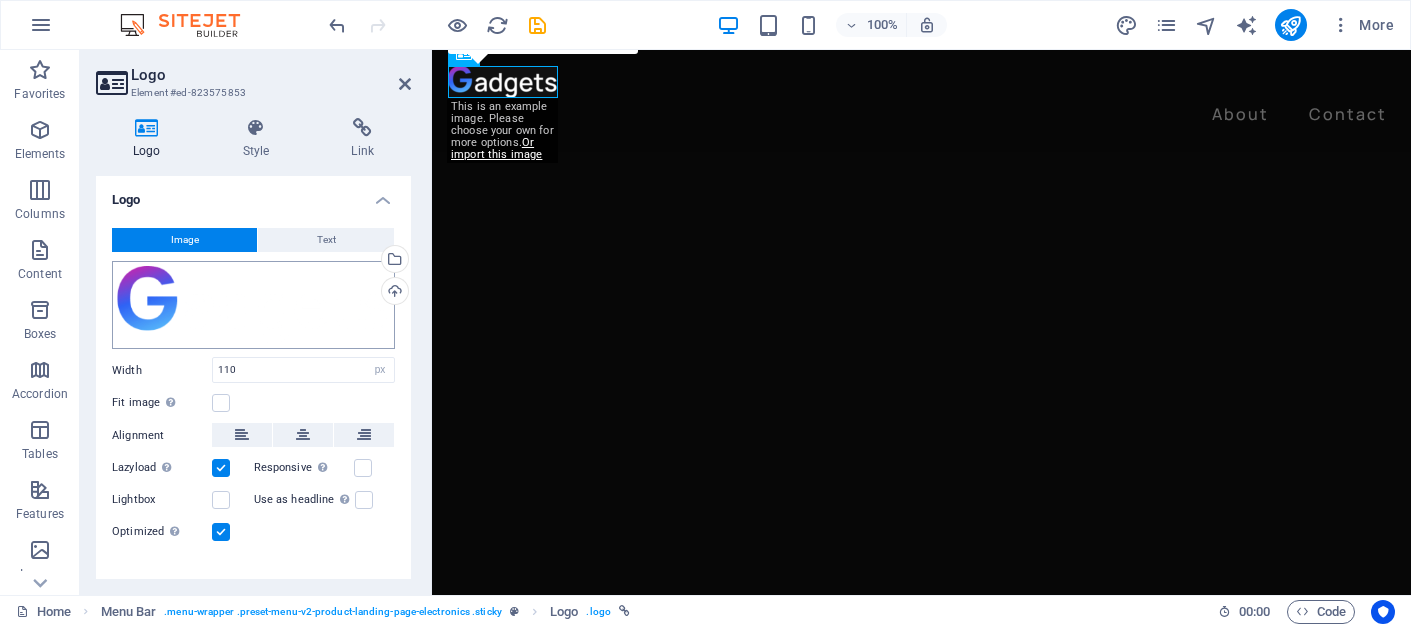 scroll, scrollTop: 1947, scrollLeft: 0, axis: vertical 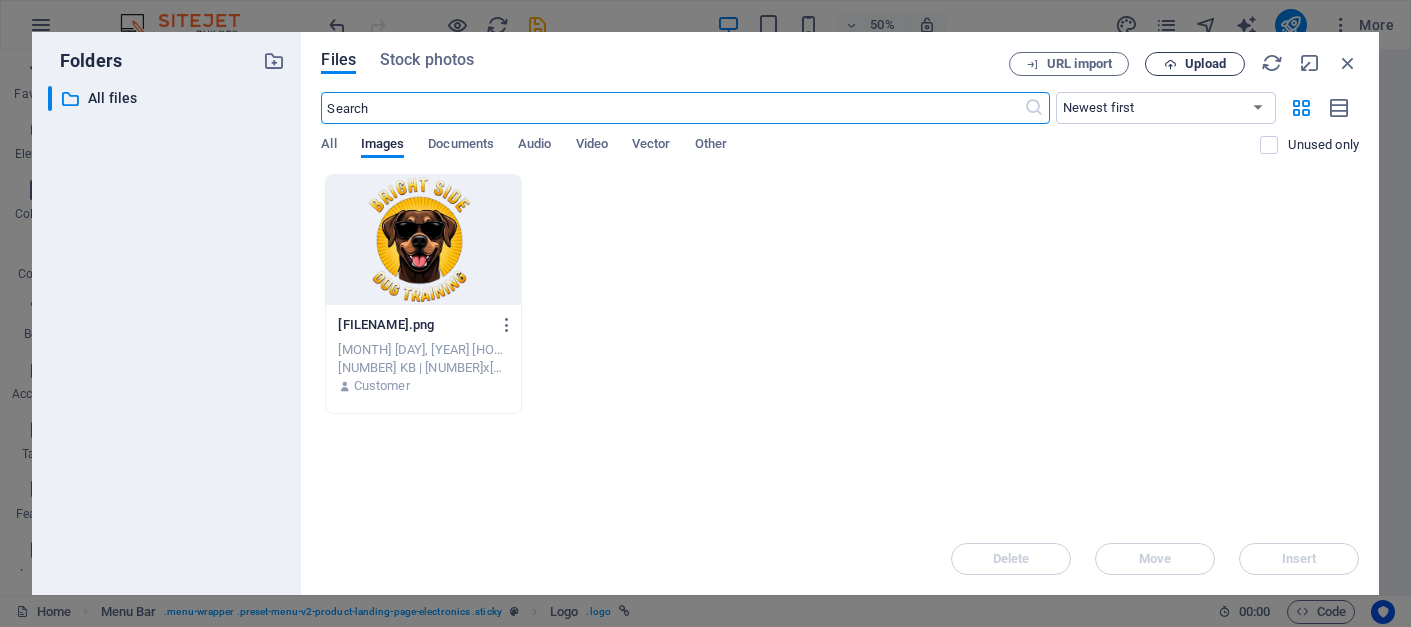 click on "Upload" at bounding box center (1205, 64) 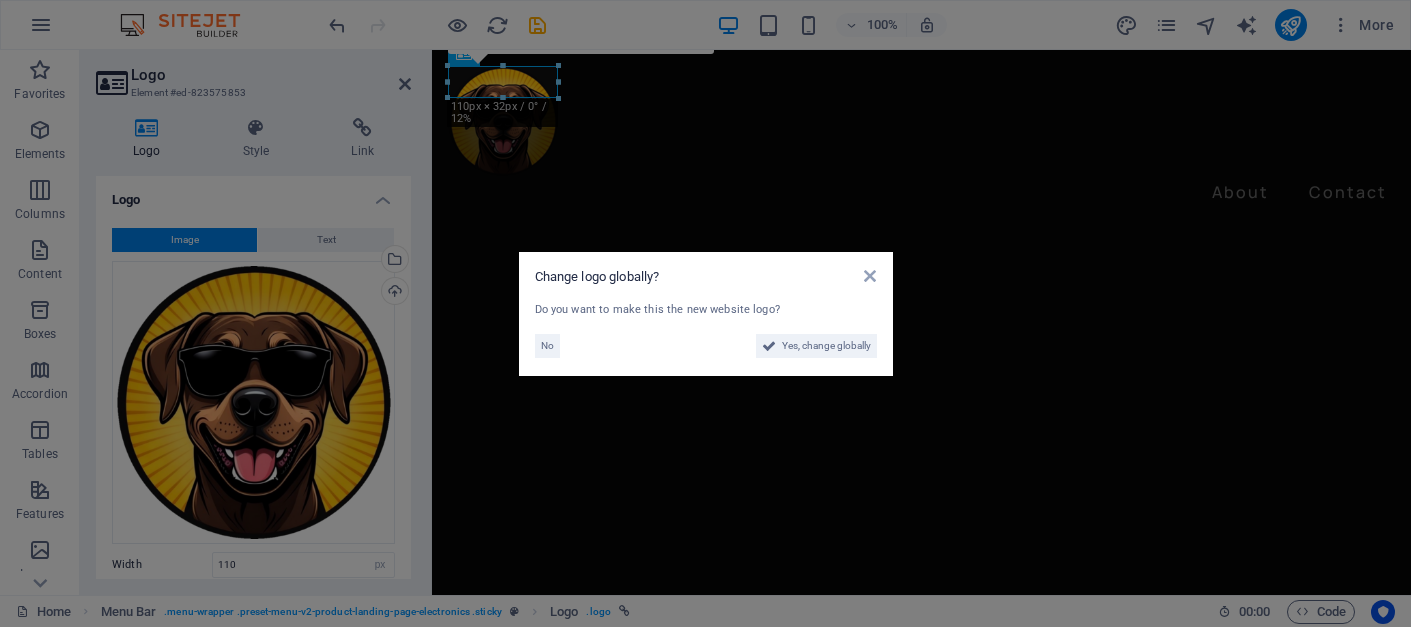 scroll, scrollTop: 2189, scrollLeft: 0, axis: vertical 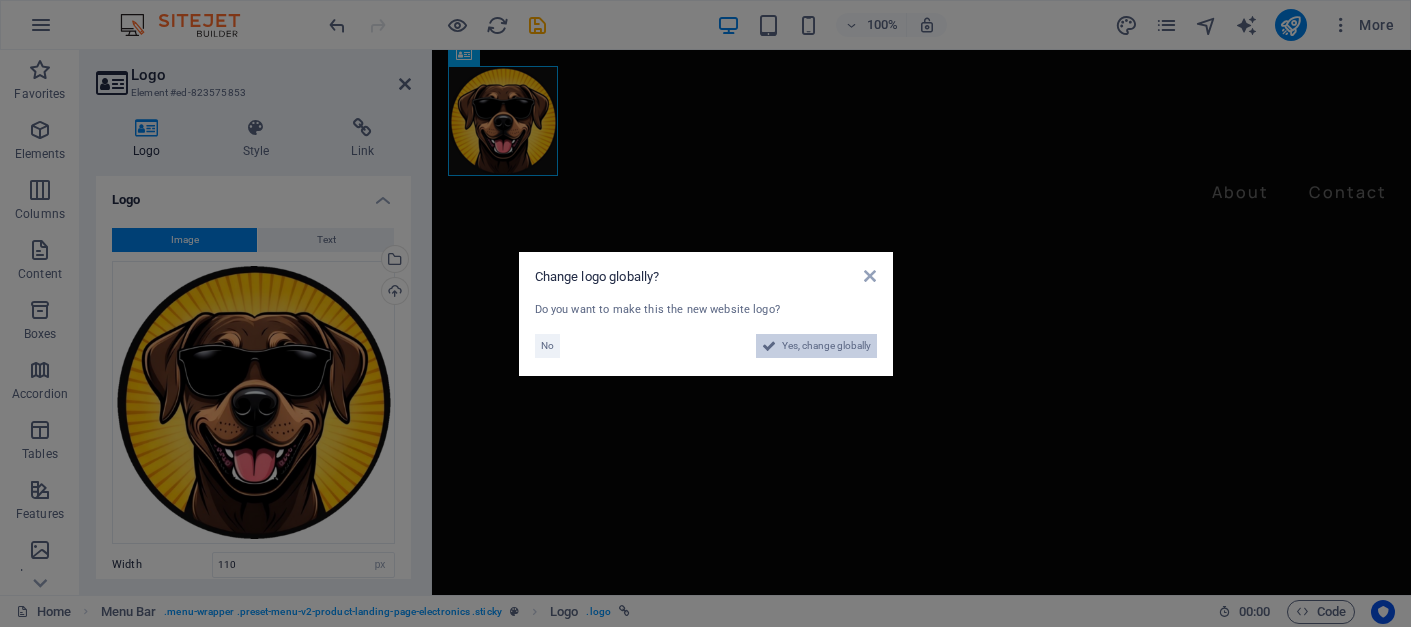 click on "Yes, change globally" at bounding box center (826, 346) 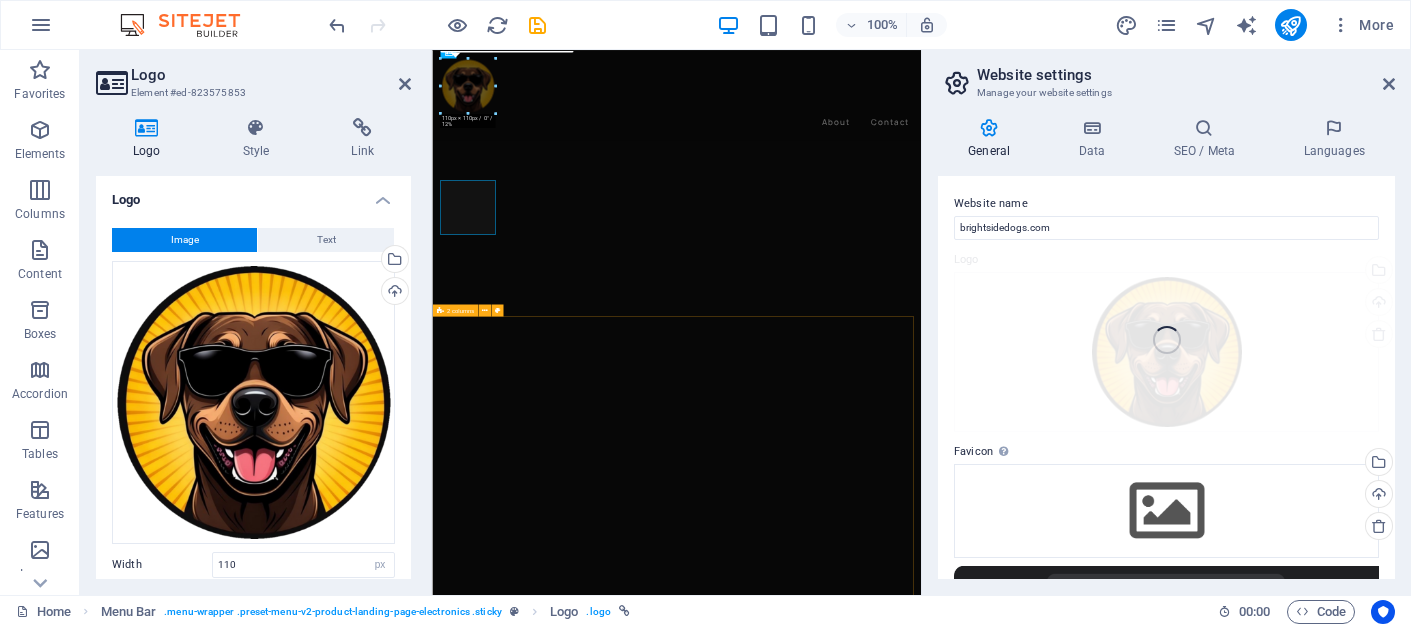 scroll, scrollTop: 1947, scrollLeft: 0, axis: vertical 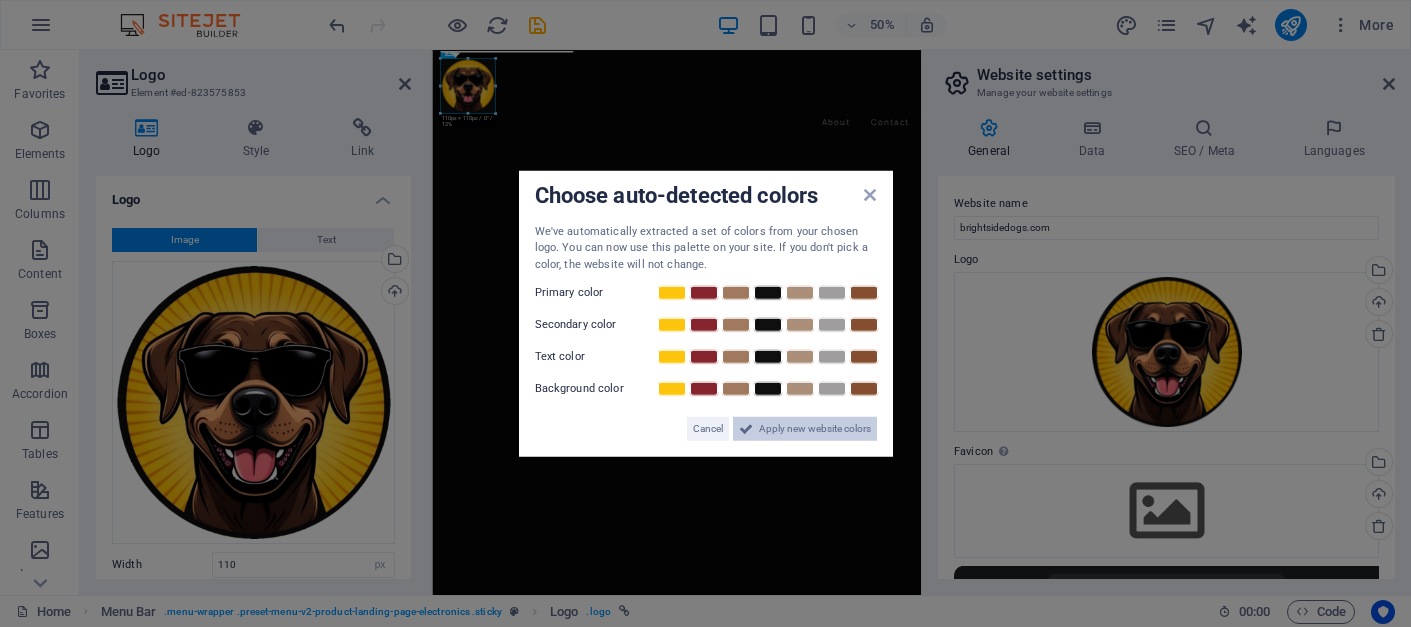 click on "Apply new website colors" at bounding box center [815, 429] 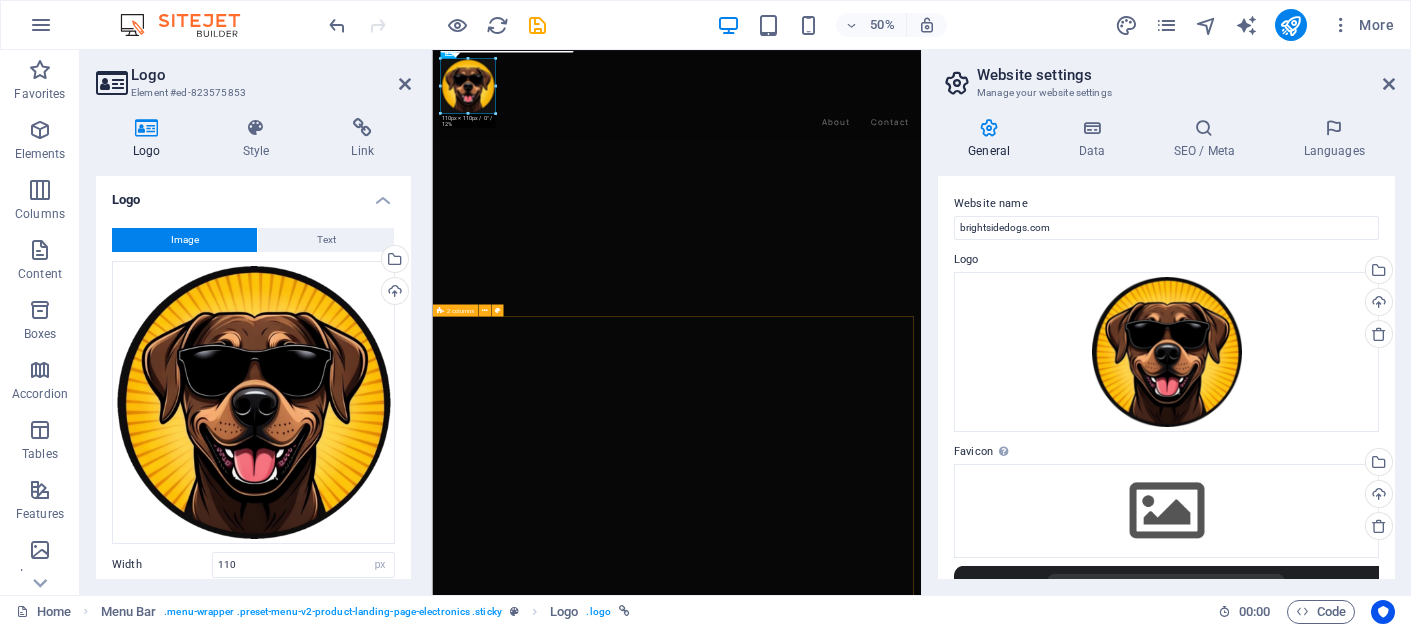 click on "I have read and understand the privacy policy. Unreadable? Load new Send Message" at bounding box center [921, 3139] 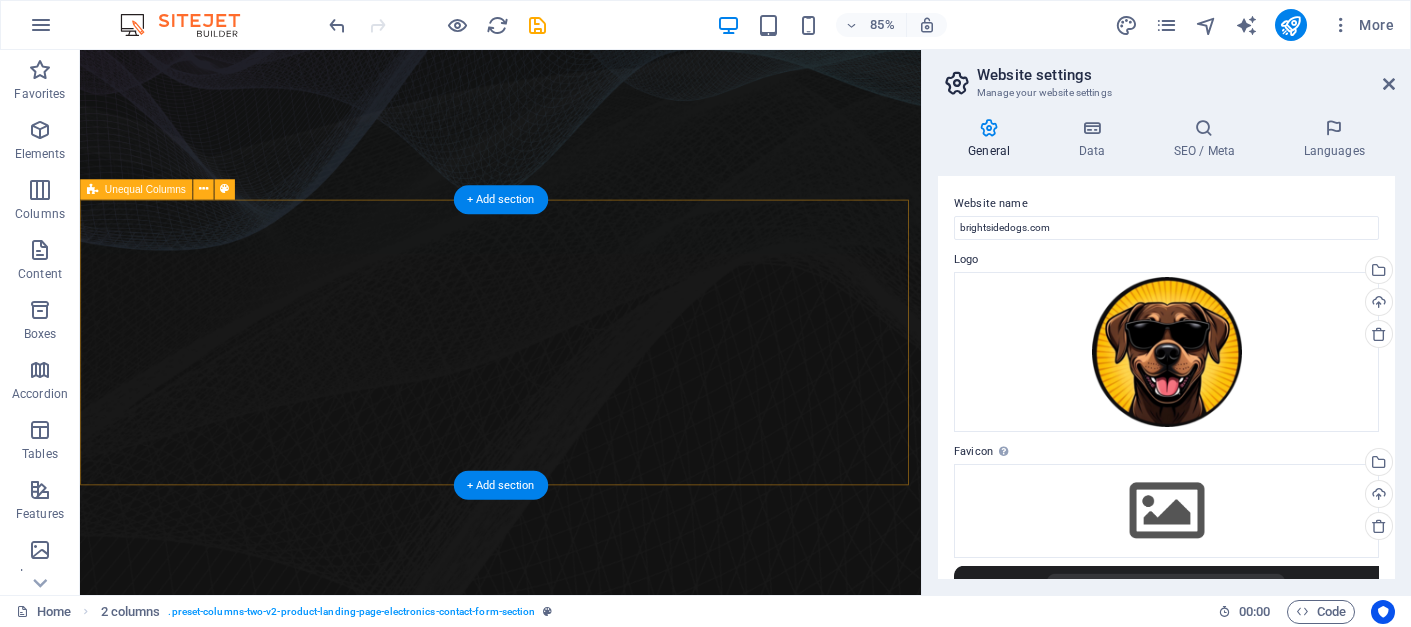 scroll, scrollTop: 0, scrollLeft: 0, axis: both 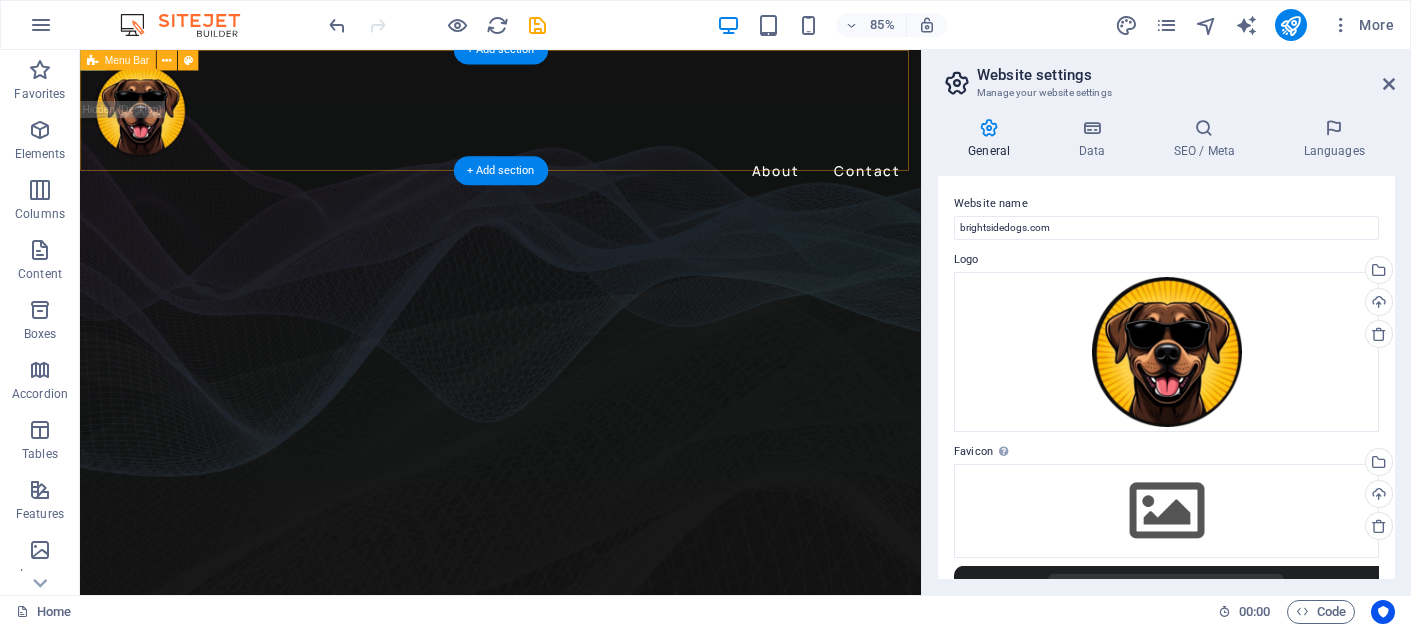 click on "About Contact" at bounding box center (574, 137) 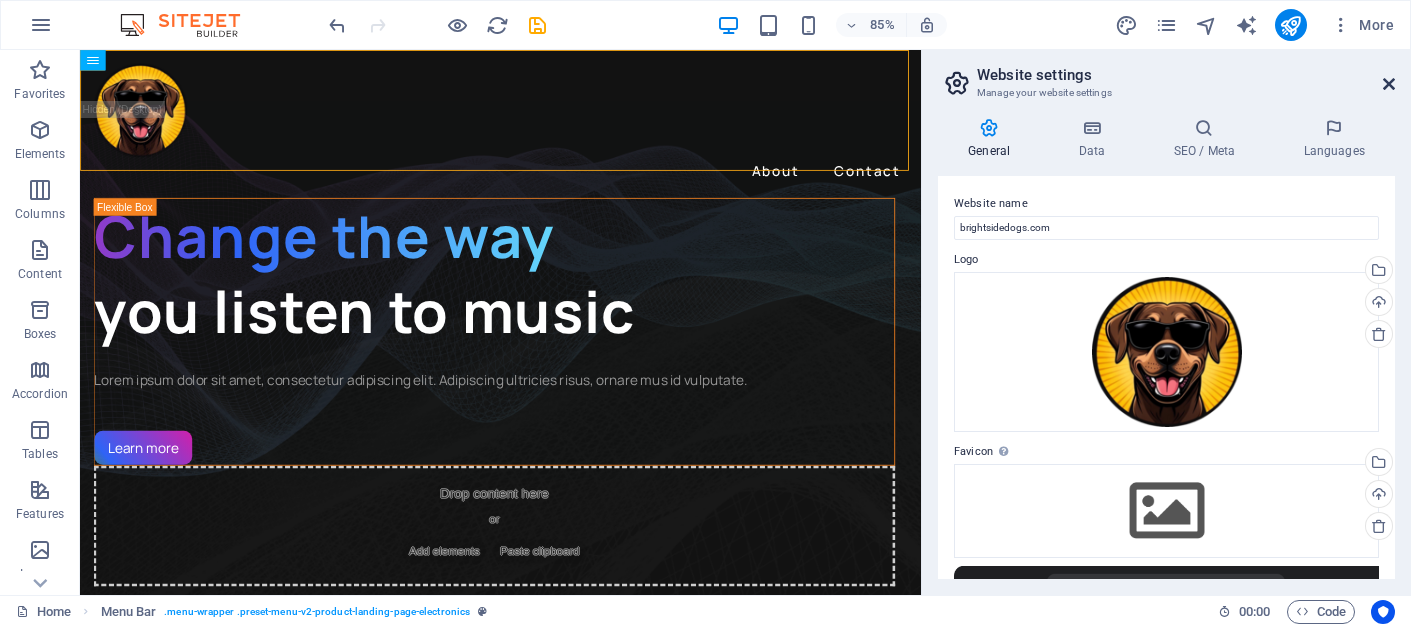 click at bounding box center (1389, 84) 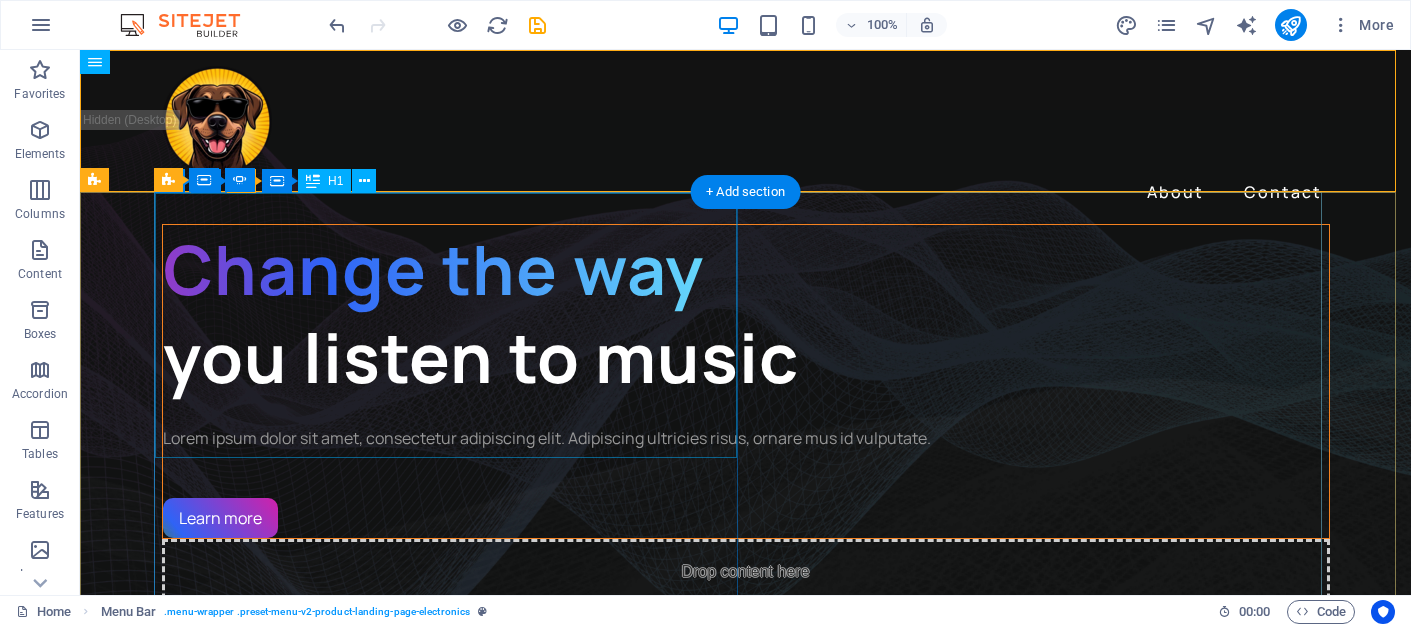 click on "Change the way you listen to music" at bounding box center (746, 313) 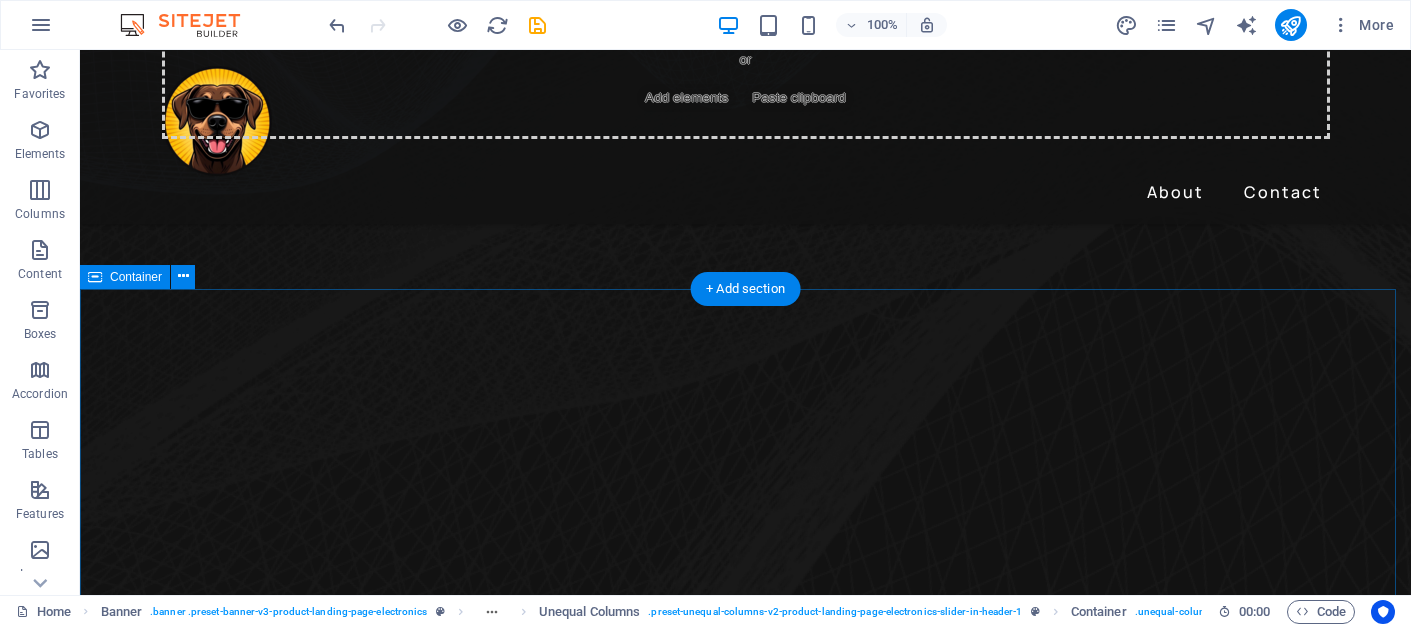 scroll, scrollTop: 0, scrollLeft: 0, axis: both 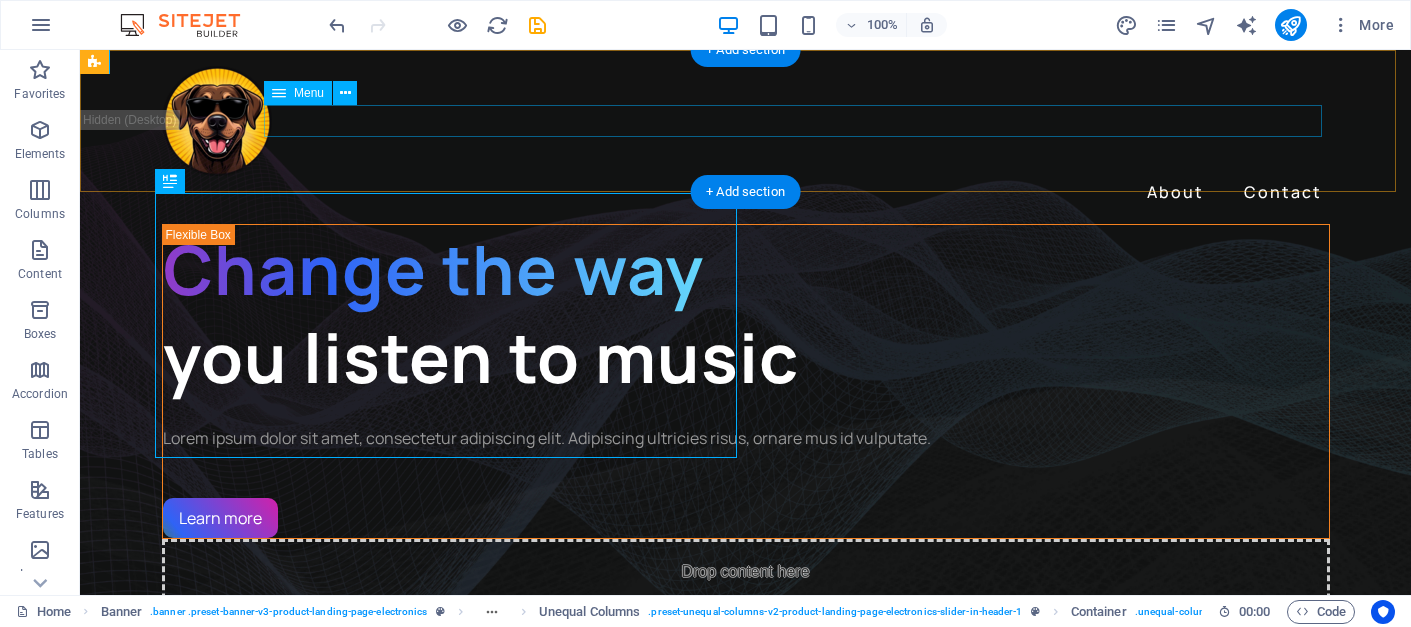 click on "About Contact" at bounding box center [746, 192] 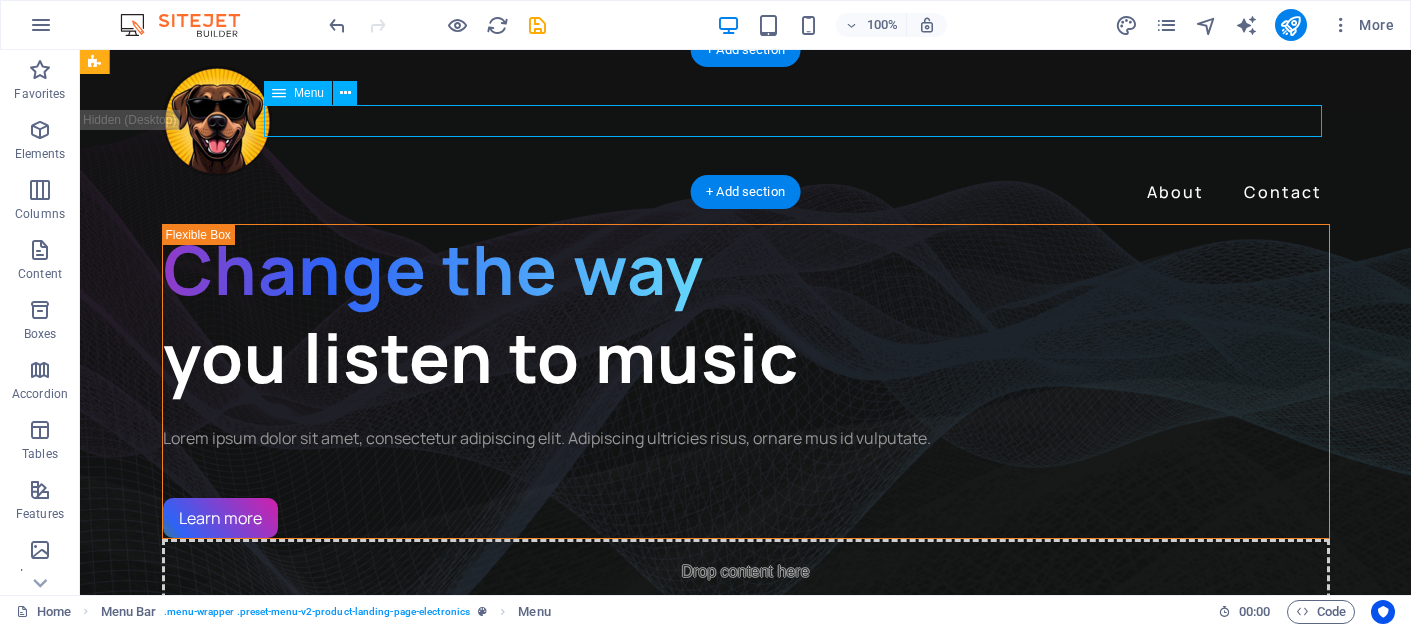 click on "About Contact" at bounding box center [746, 192] 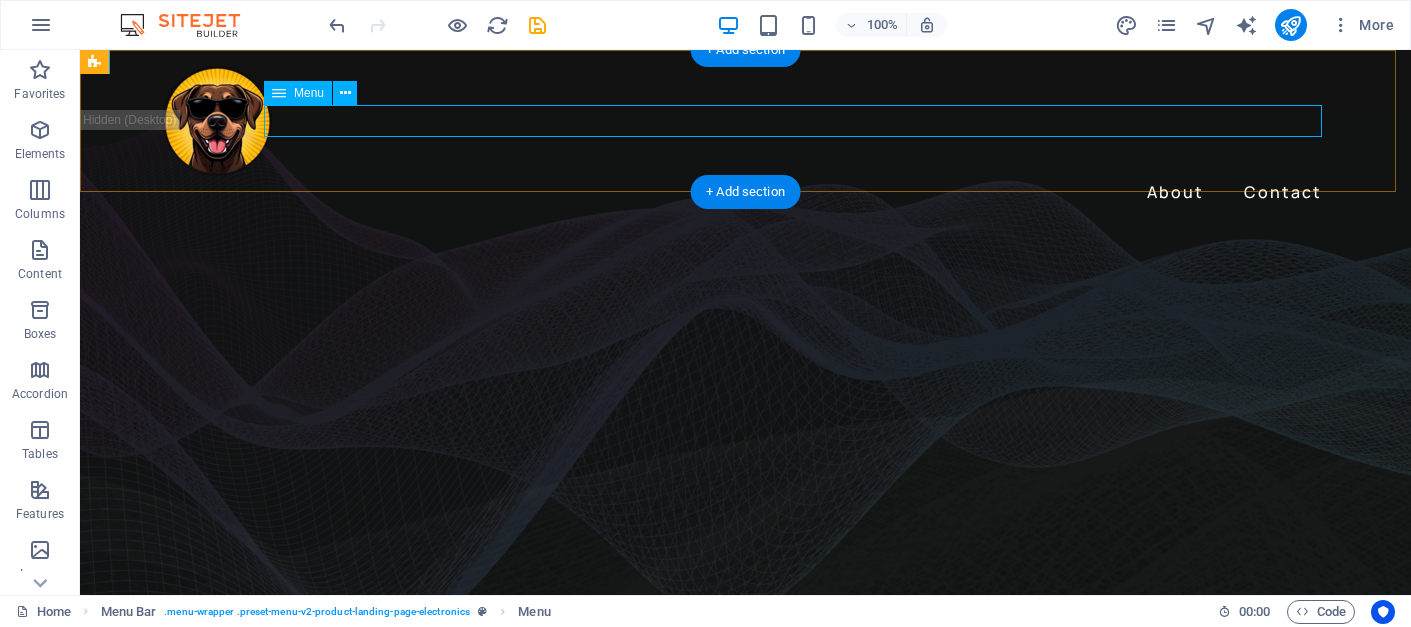 click on "About Contact" at bounding box center [746, 192] 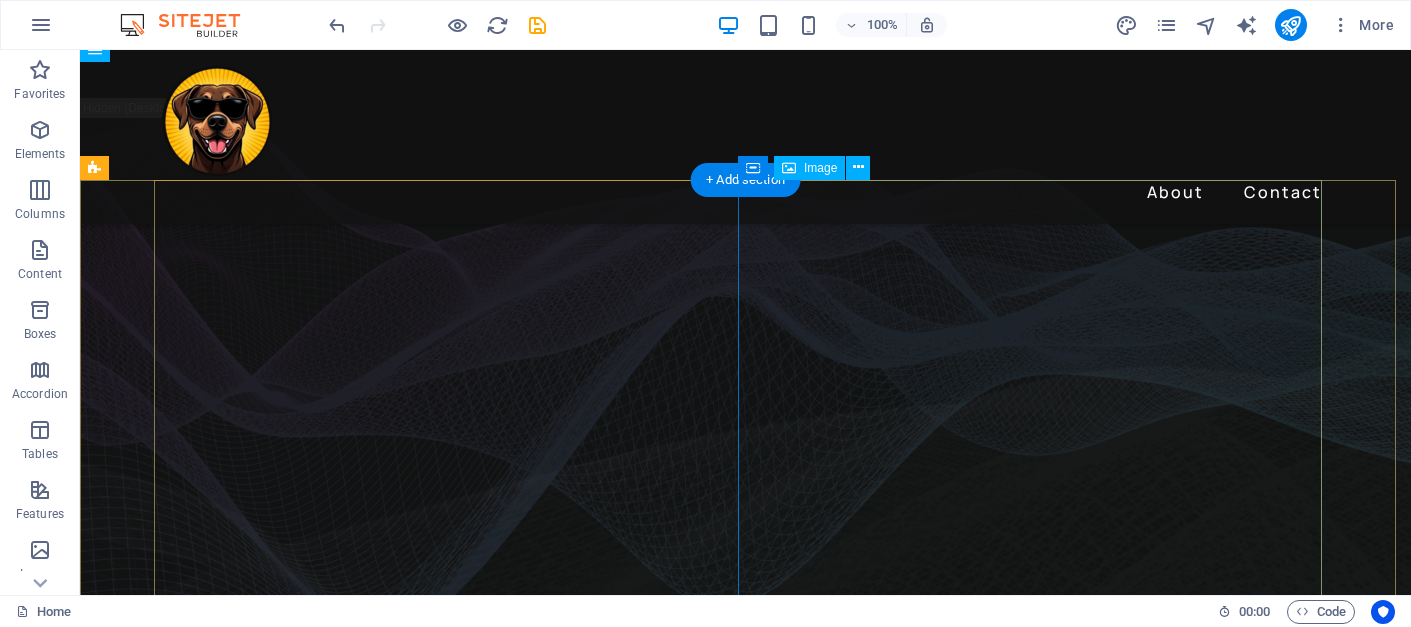scroll, scrollTop: 0, scrollLeft: 0, axis: both 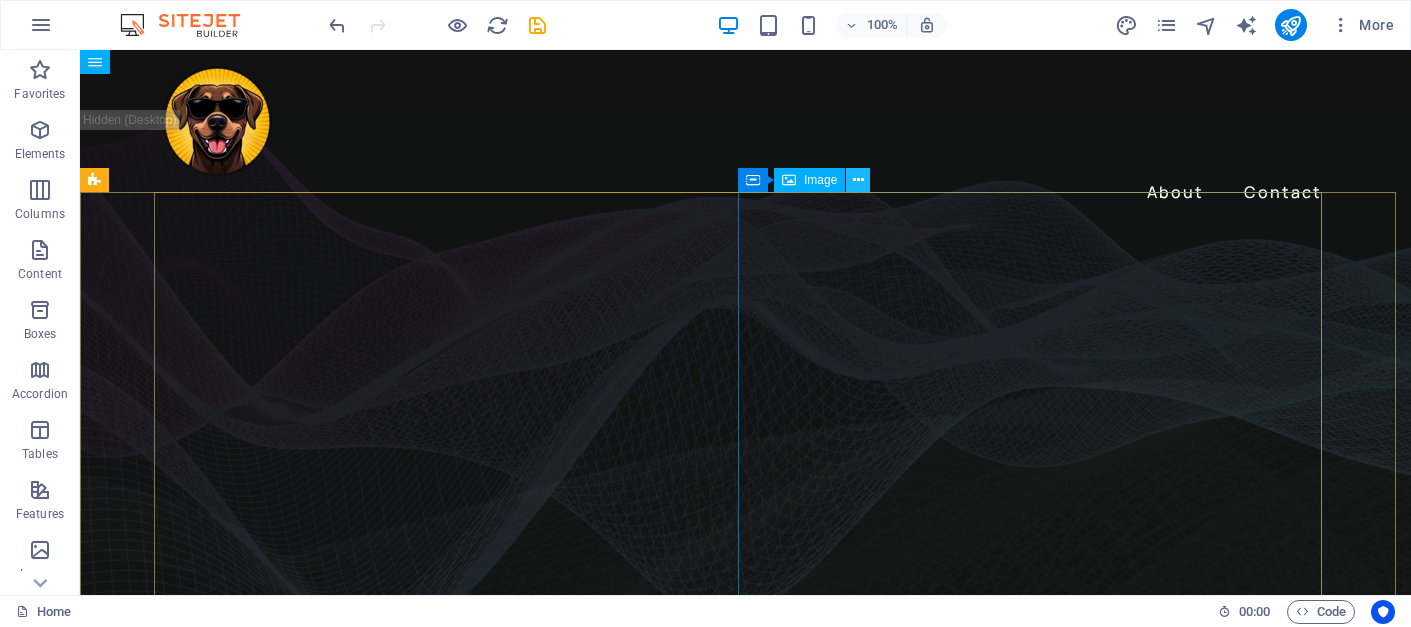 click at bounding box center (858, 180) 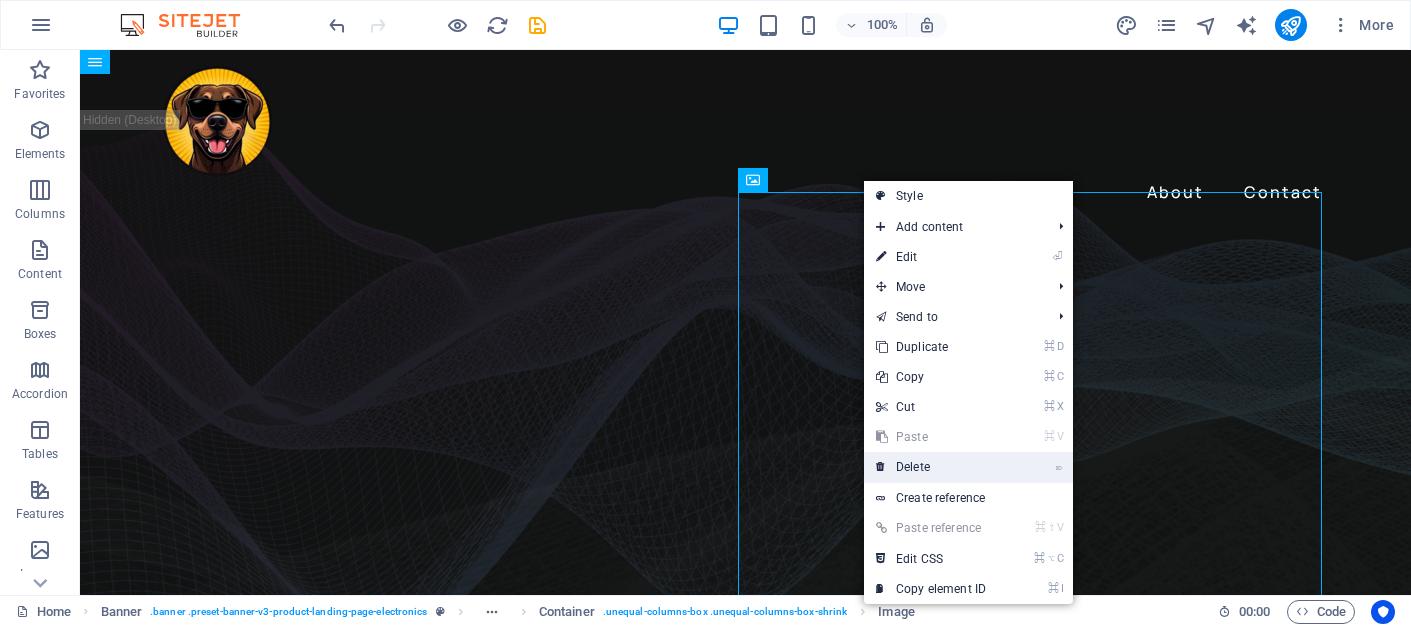 click on "⌦  Delete" at bounding box center (931, 467) 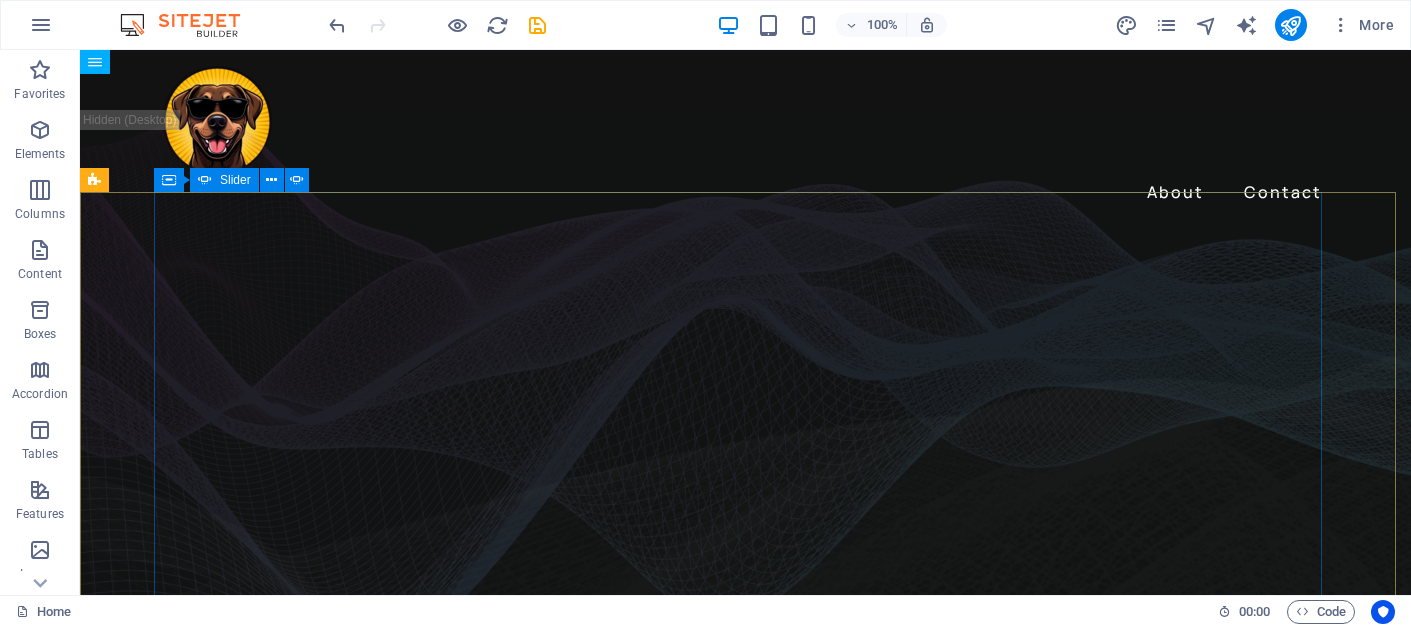click at bounding box center (205, 180) 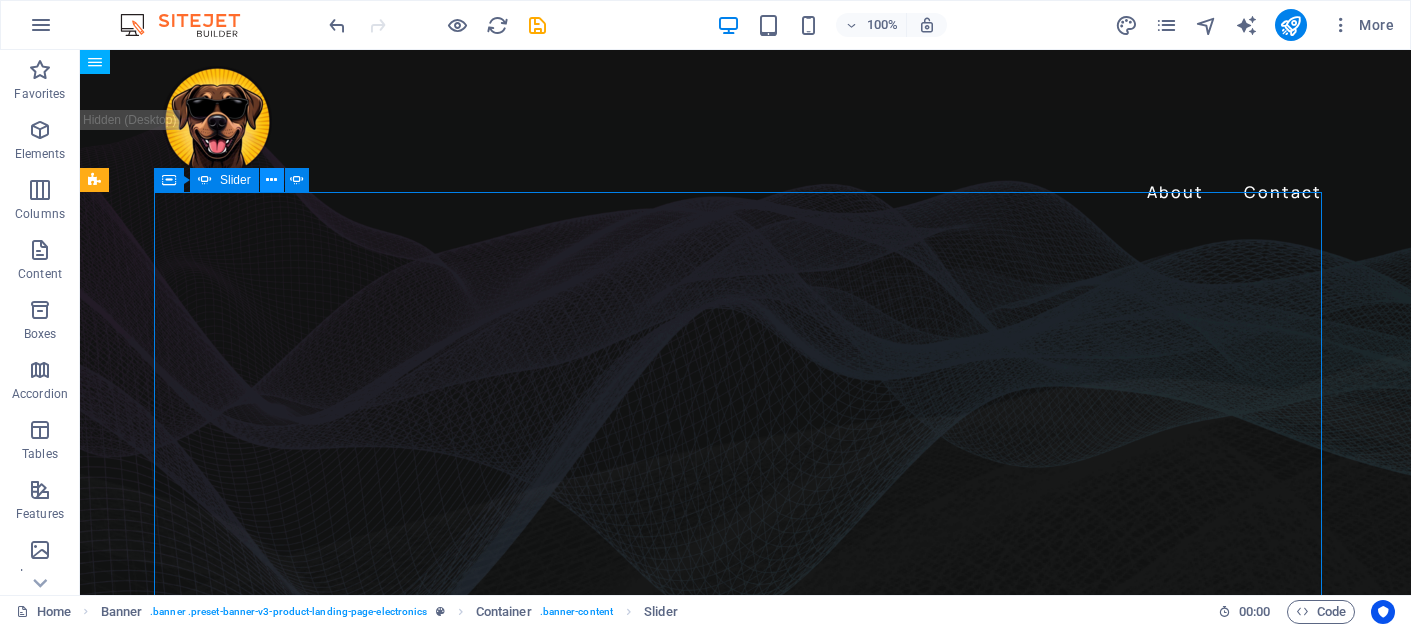 click at bounding box center (271, 180) 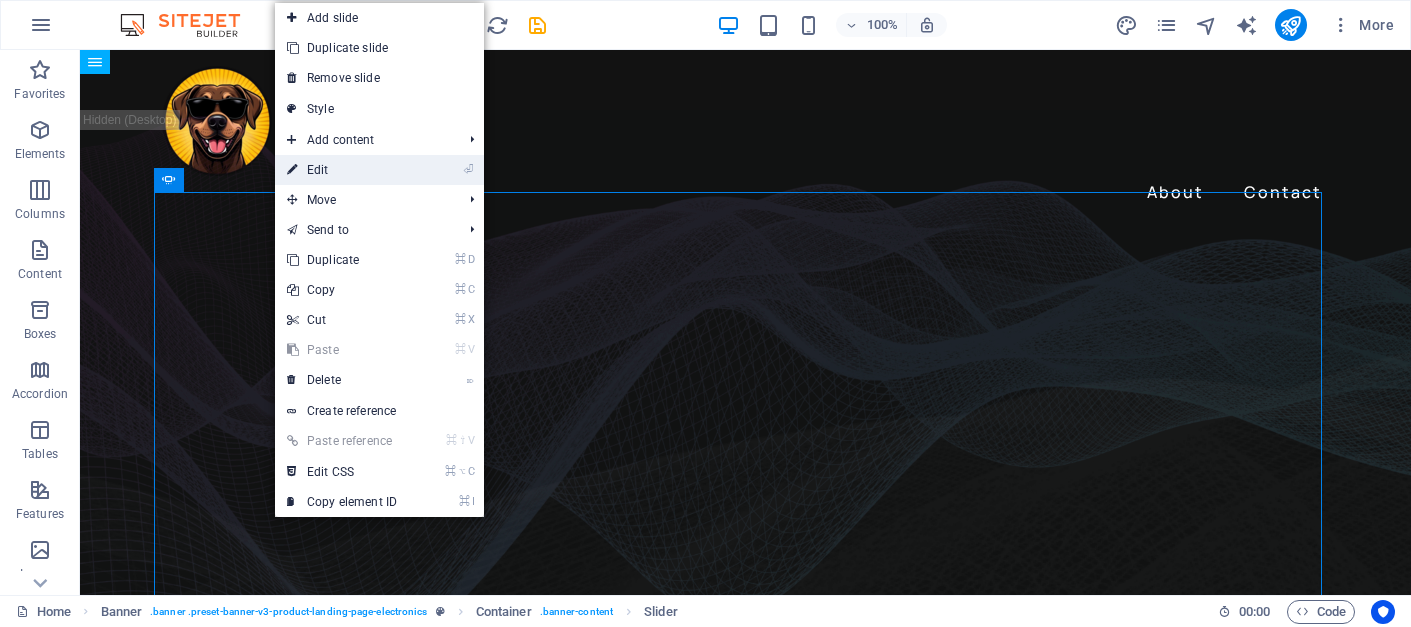 click on "⏎  Edit" at bounding box center [342, 170] 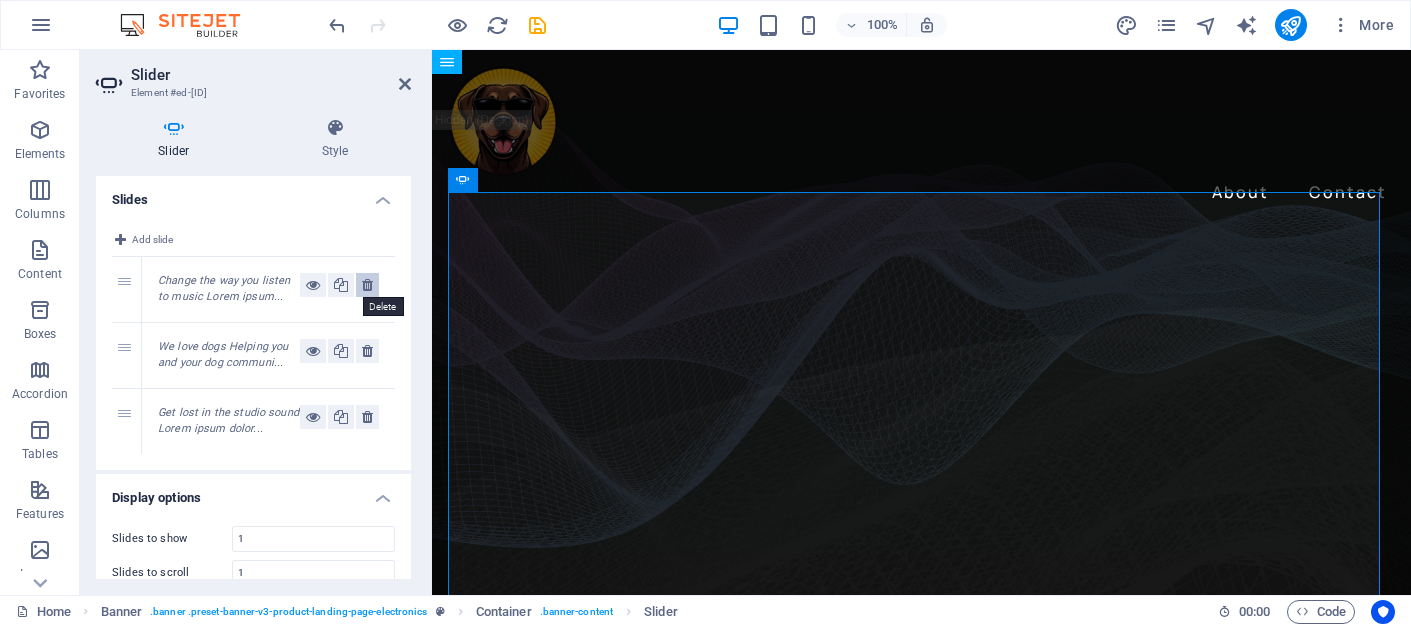 click at bounding box center [367, 285] 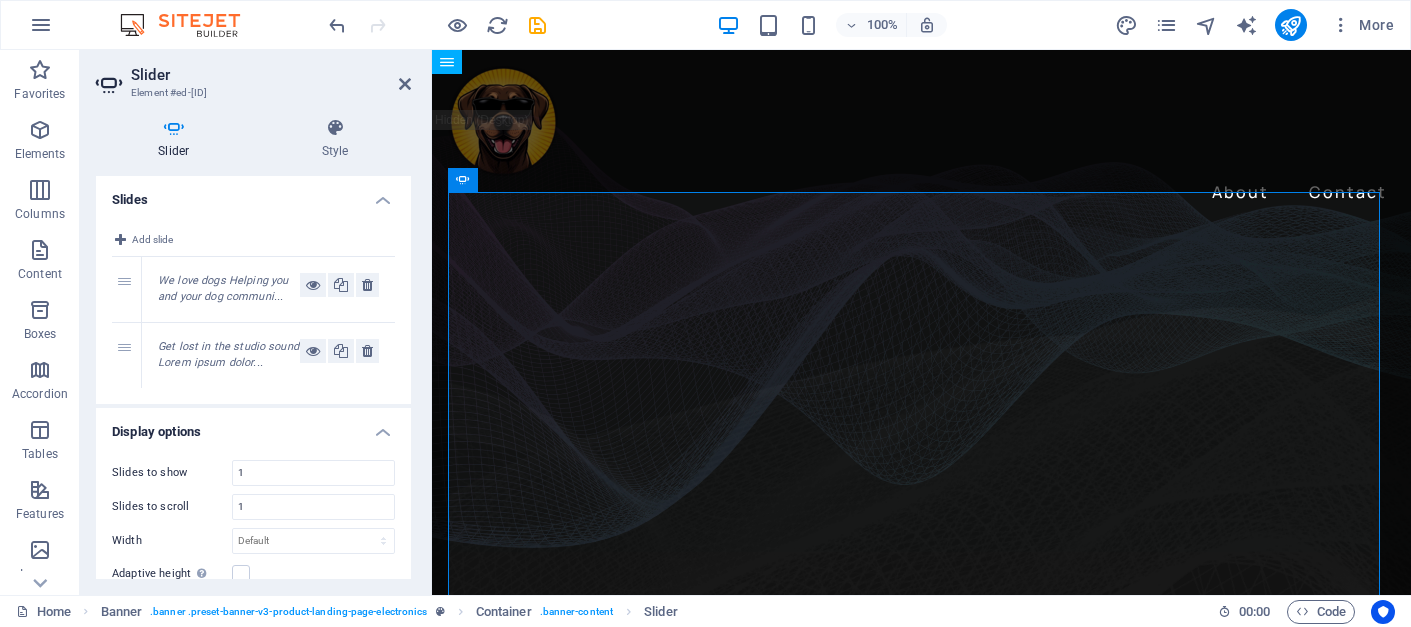 click on "Get lost in the
studio sound
Lorem ipsum dolor..." at bounding box center (228, 355) 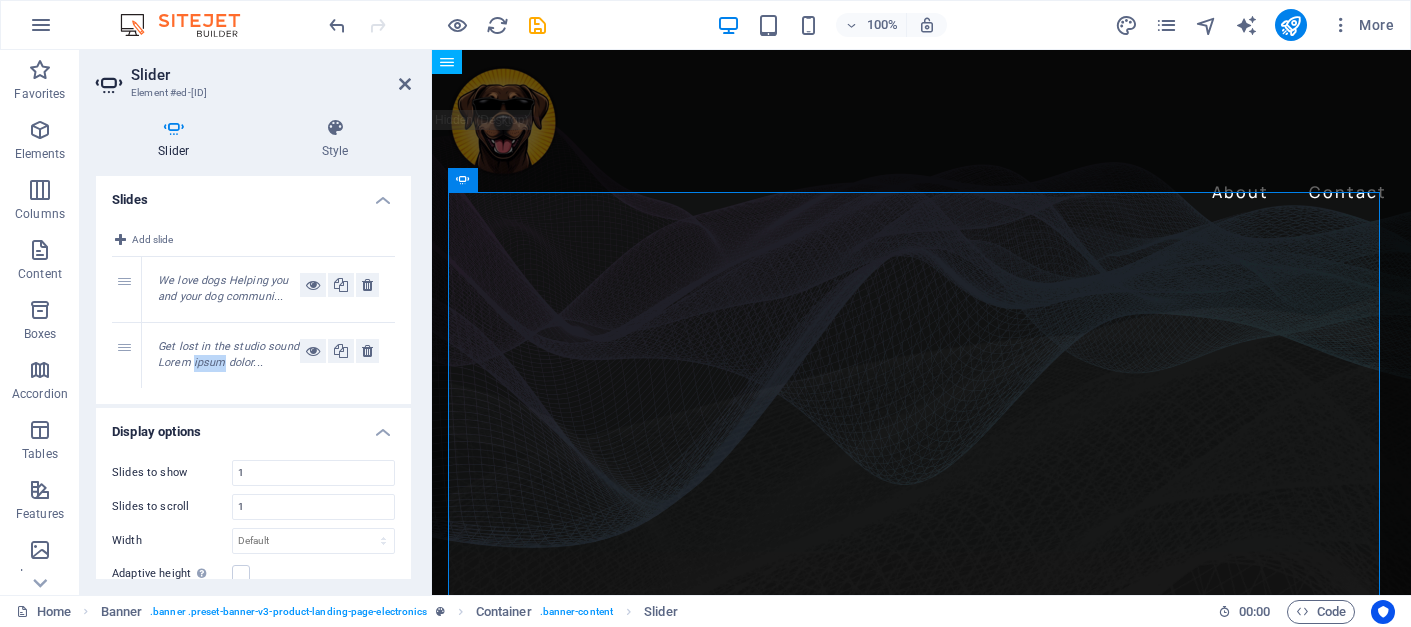 click on "Get lost in the
studio sound
Lorem ipsum dolor..." at bounding box center (228, 355) 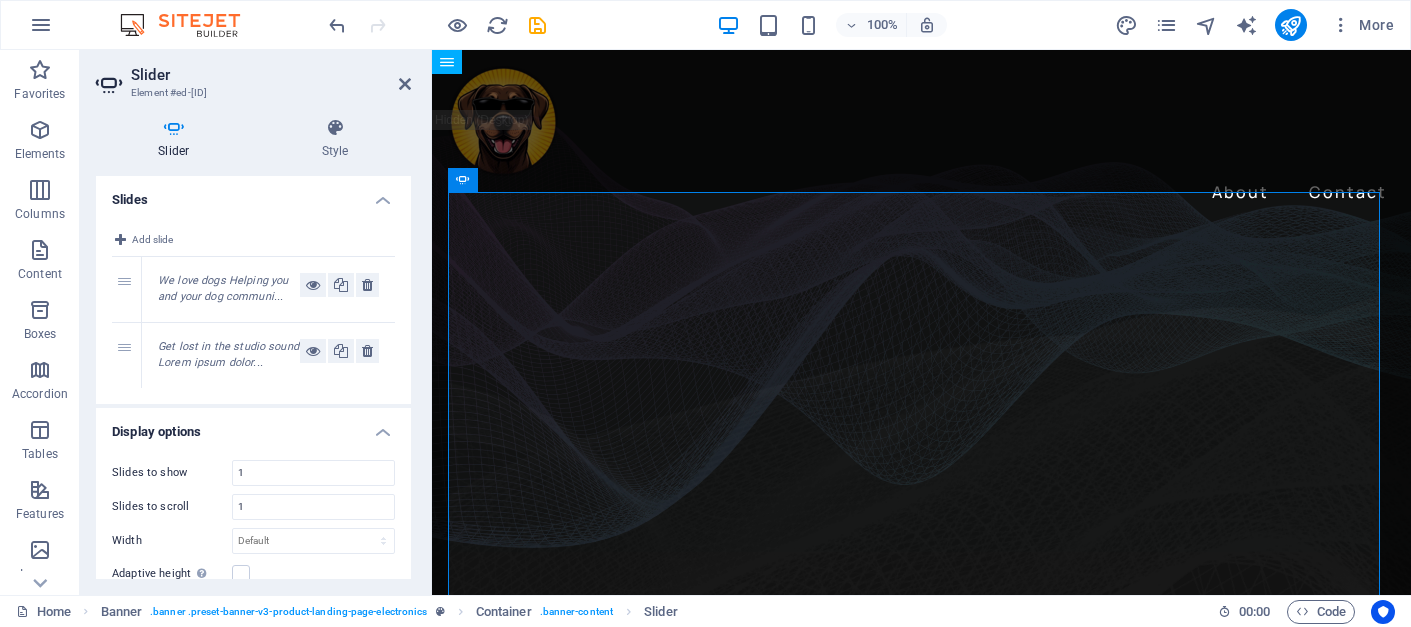 click on "Get lost in the
studio sound
Lorem ipsum dolor..." at bounding box center (228, 355) 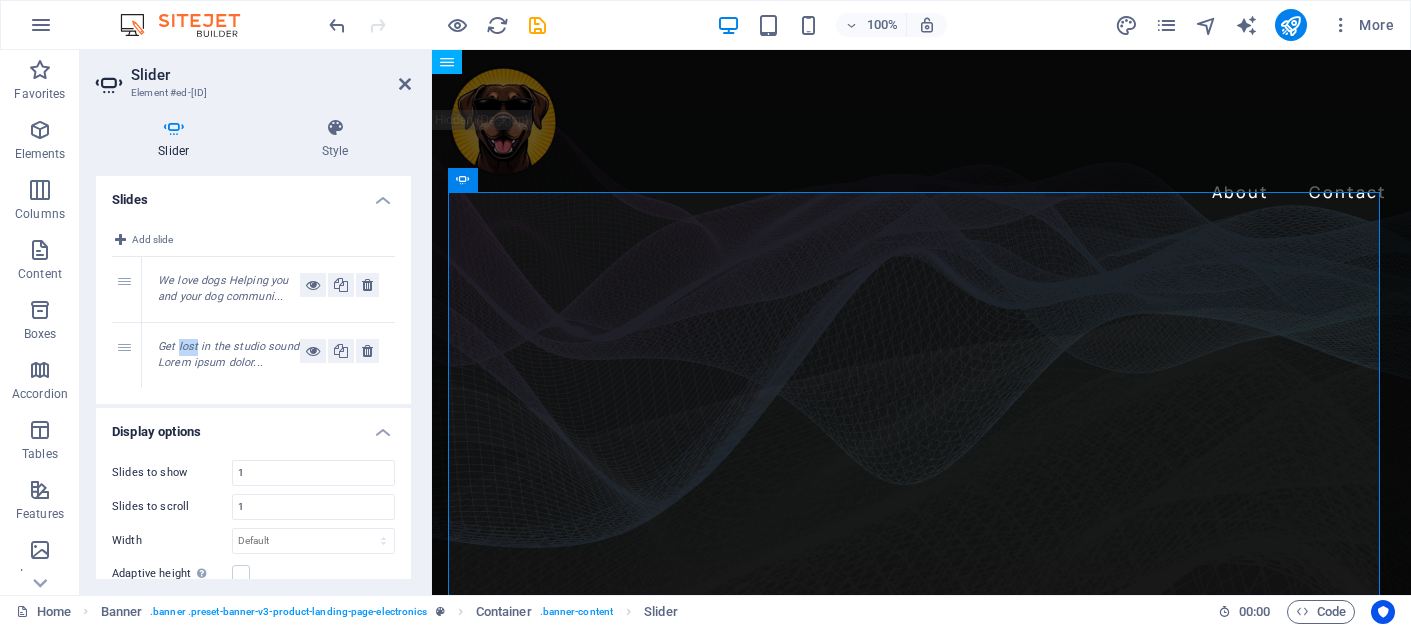 click on "Get lost in the
studio sound
Lorem ipsum dolor..." at bounding box center (228, 355) 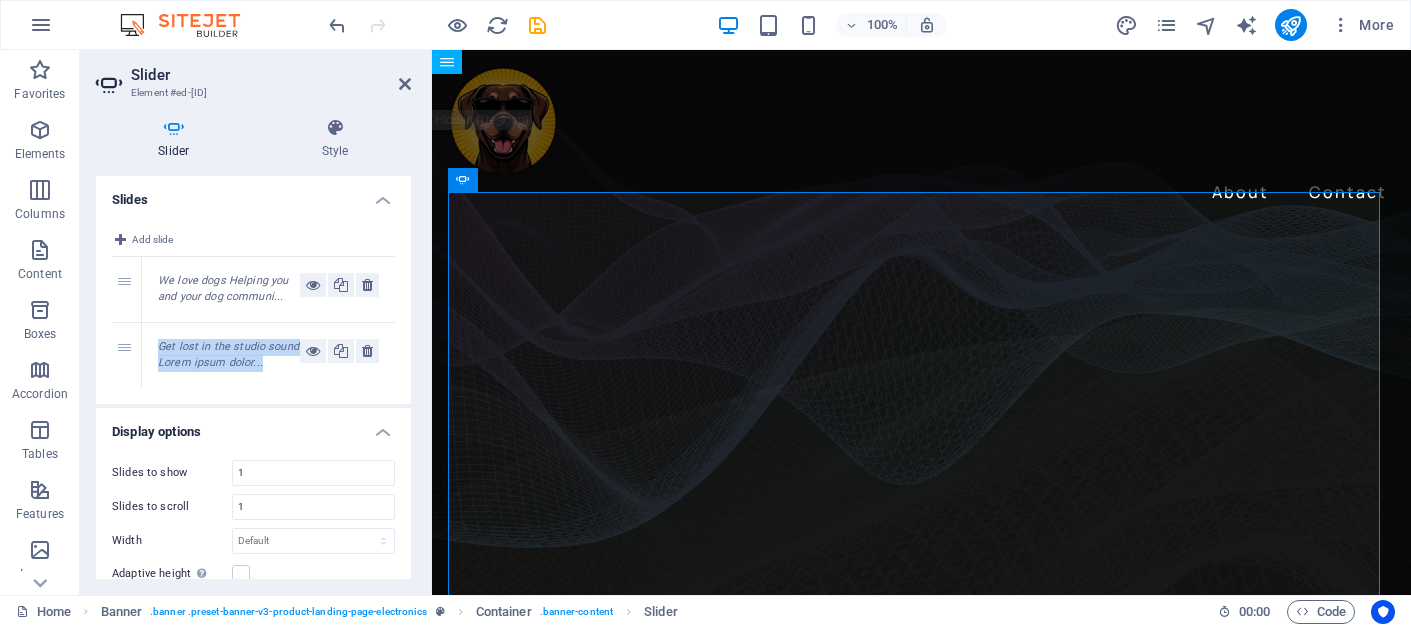 click on "Get lost in the
studio sound
Lorem ipsum dolor..." at bounding box center (228, 355) 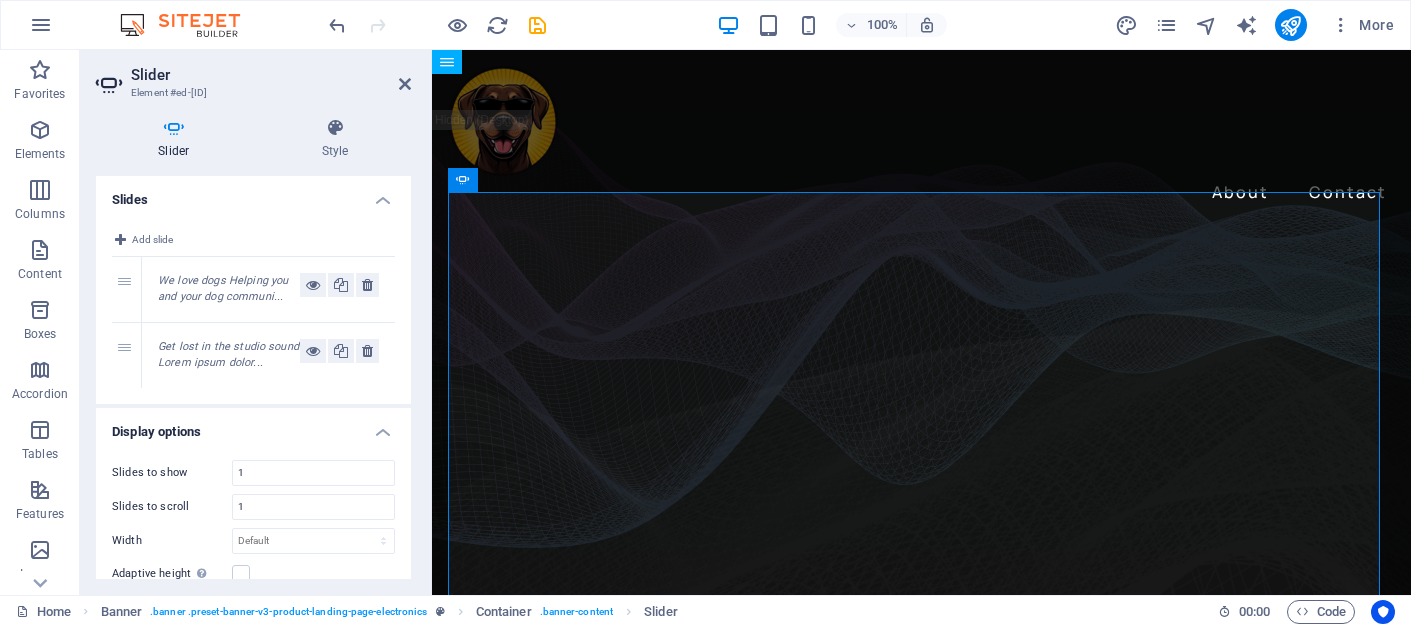 click on "2" at bounding box center [127, 355] 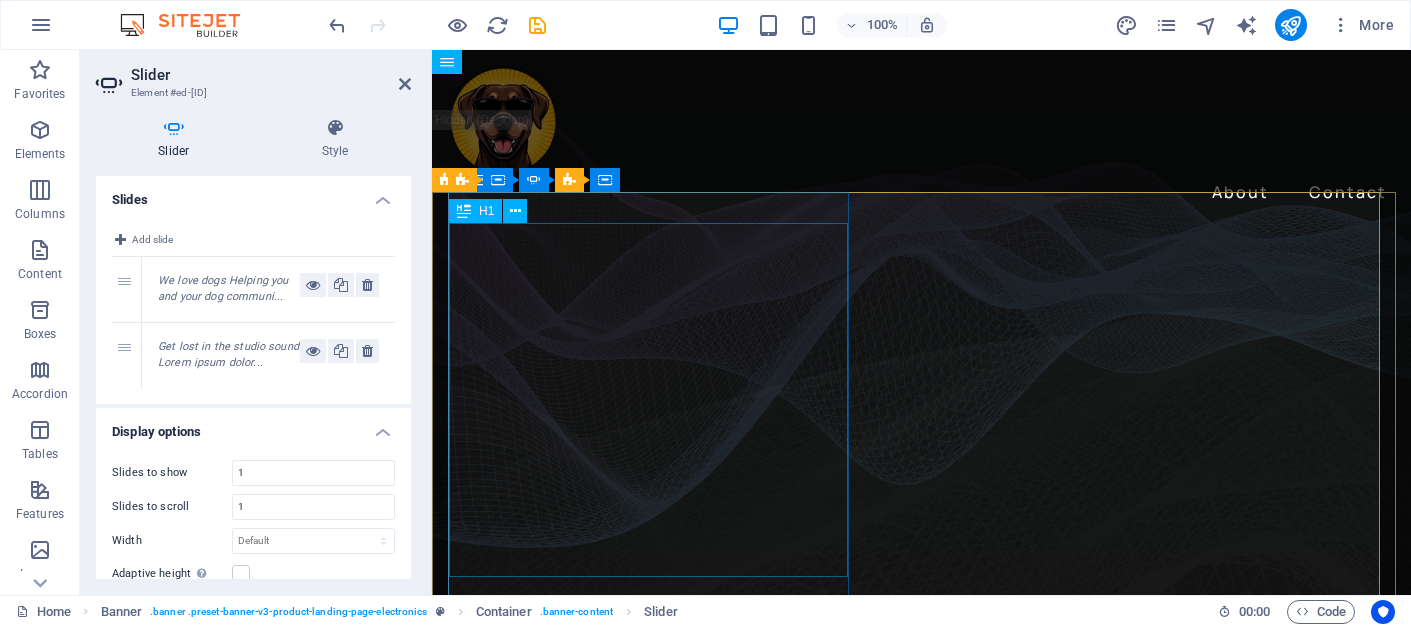 click on "Get lost in the studio sound" at bounding box center (-18, 681) 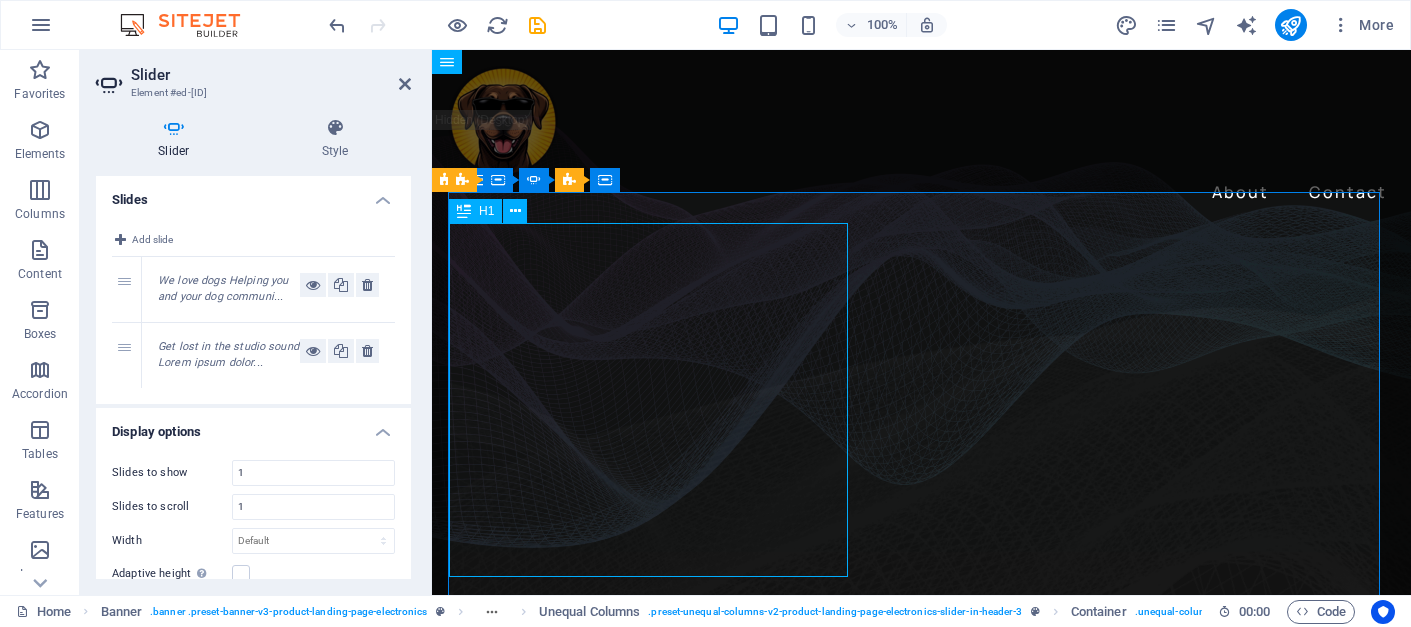 click on "Get lost in the studio sound" at bounding box center [-18, 681] 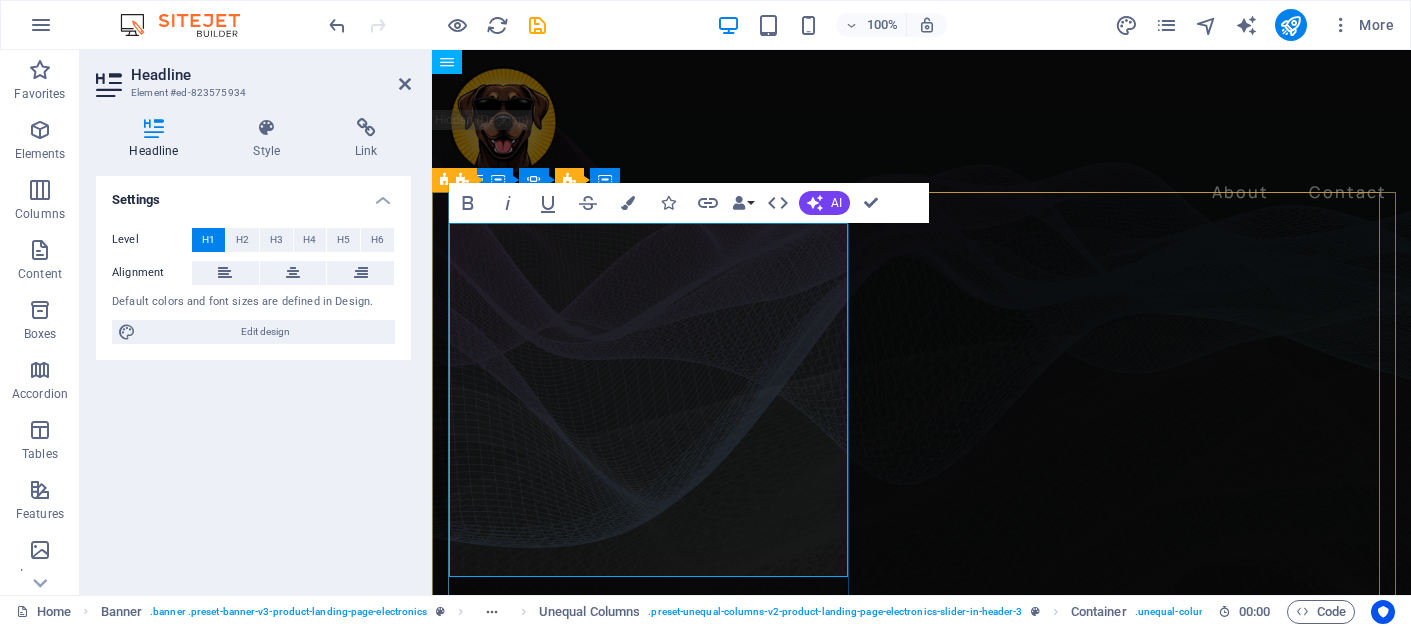 type 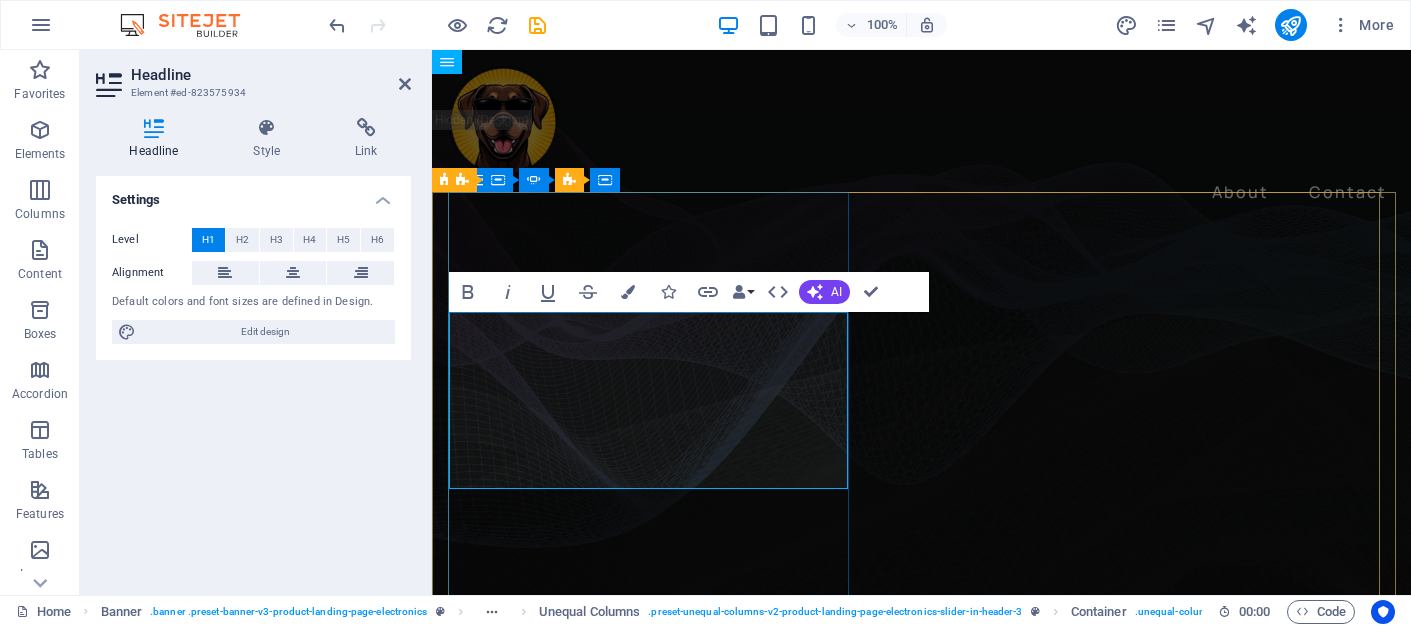 click on "studio sound" at bounding box center (-217, 637) 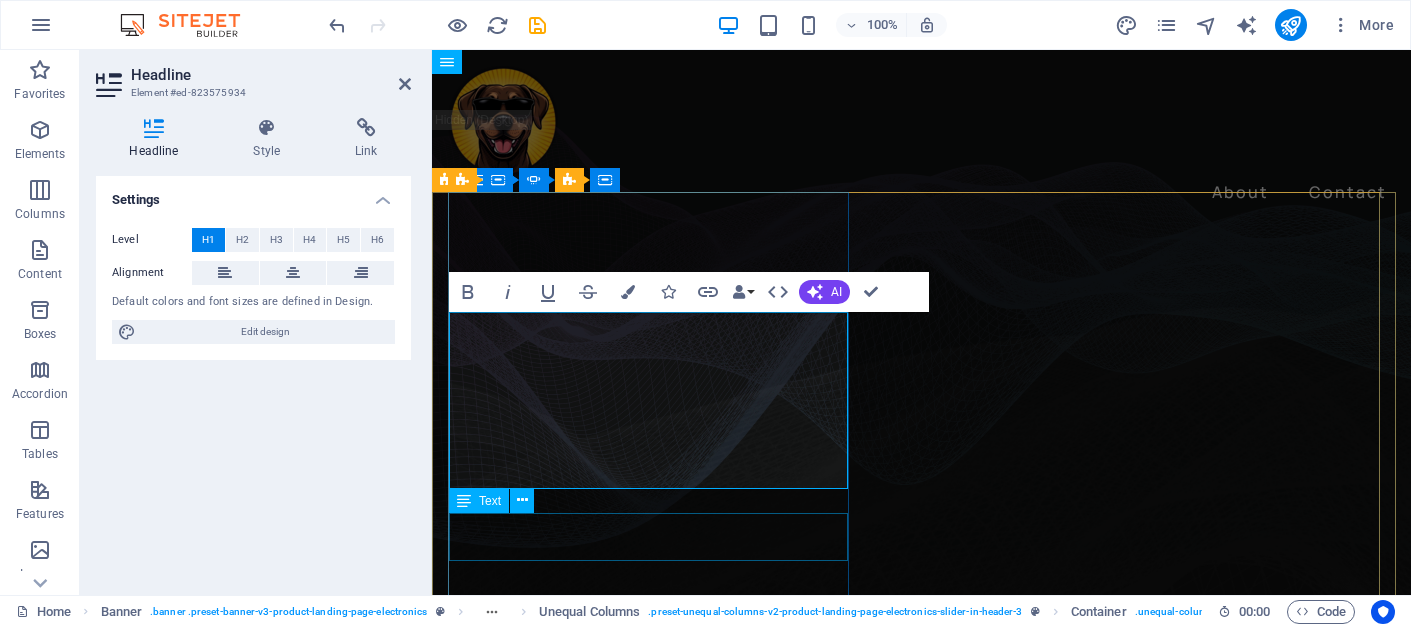 click on "Lorem ipsum dolor sit amet, consectetur adipiscing elit. Adipiscing ultricies risus, ornare mus id vulputate." at bounding box center (-18, 718) 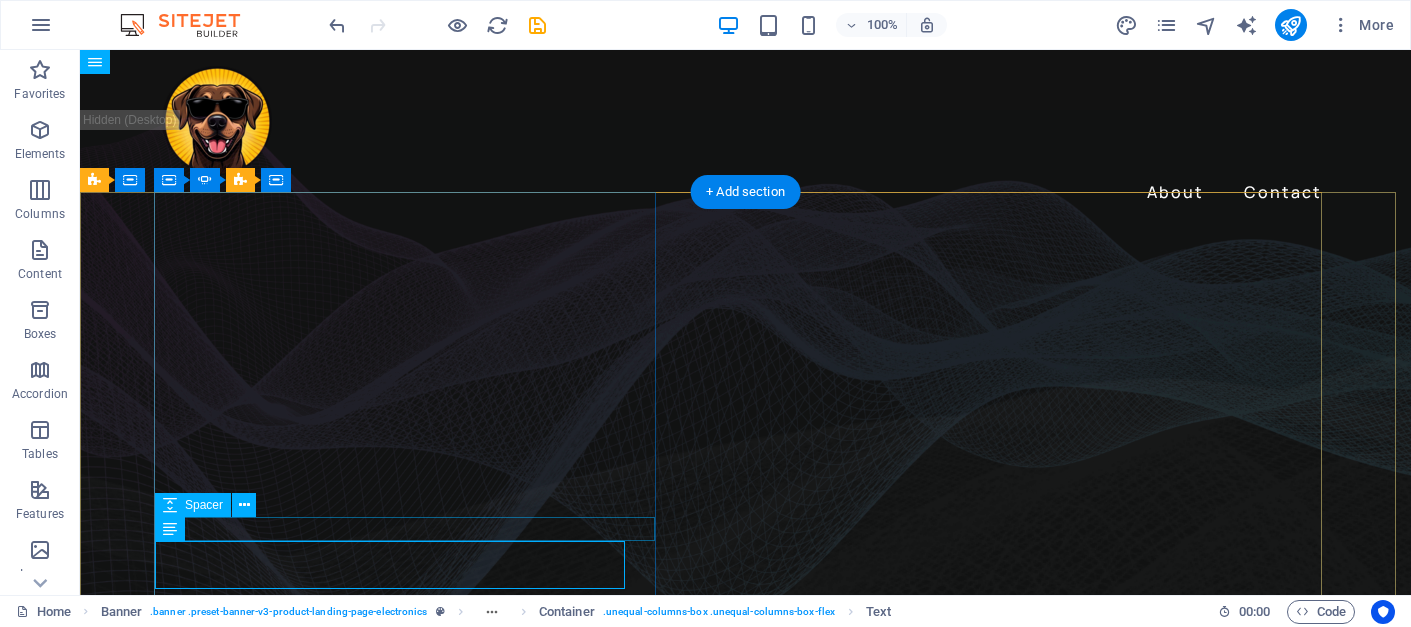 click at bounding box center [-422, 694] 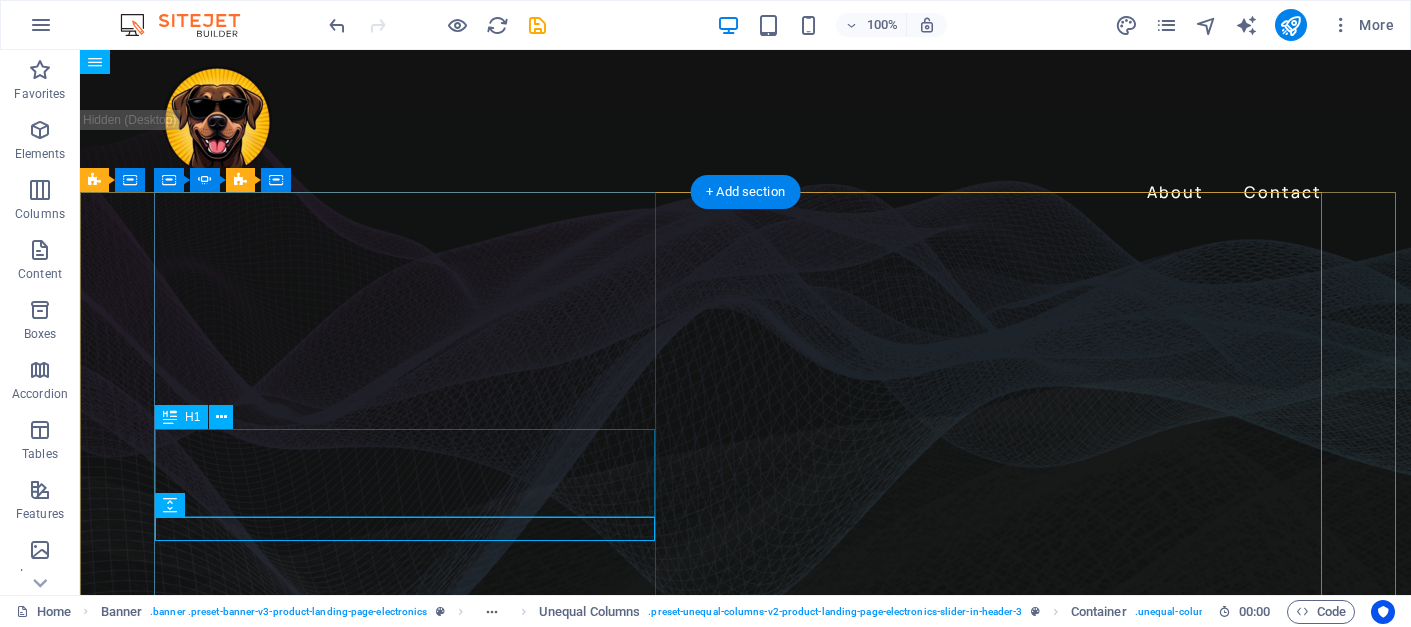 scroll, scrollTop: 327, scrollLeft: 0, axis: vertical 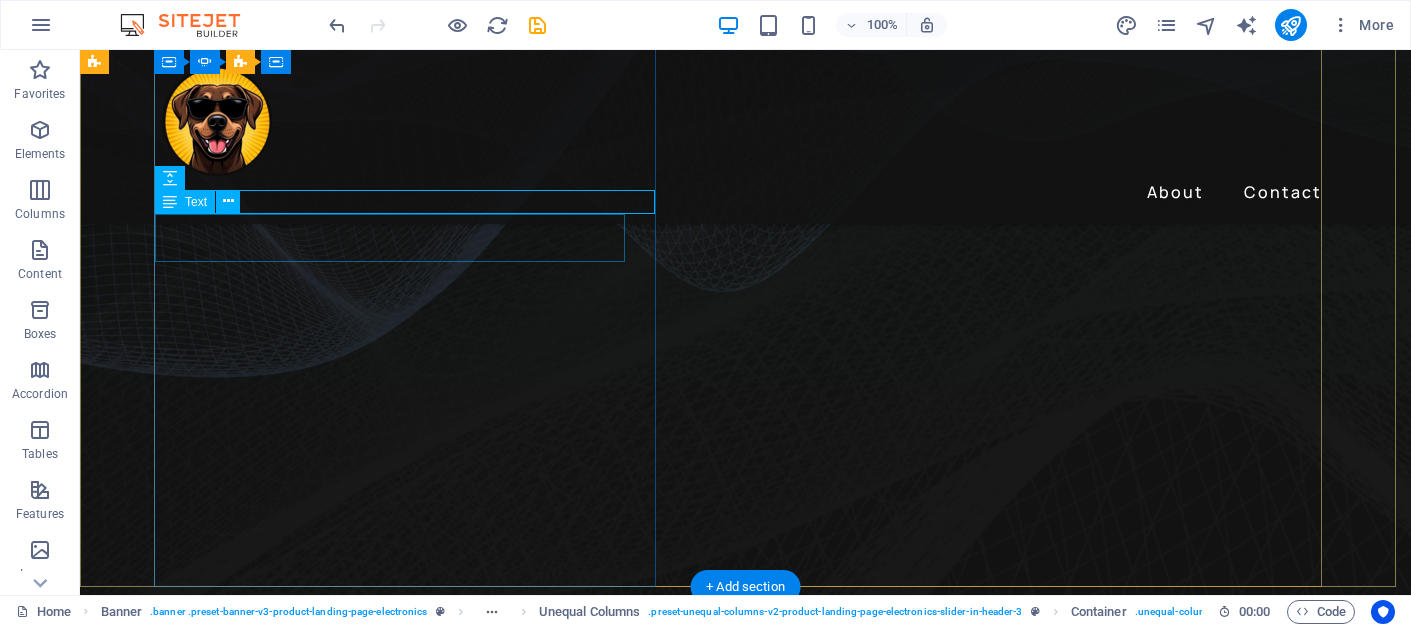 click on "Lorem ipsum dolor sit amet, consectetur adipiscing elit. Adipiscing ultricies risus, ornare mus id vulputate." at bounding box center [-422, 359] 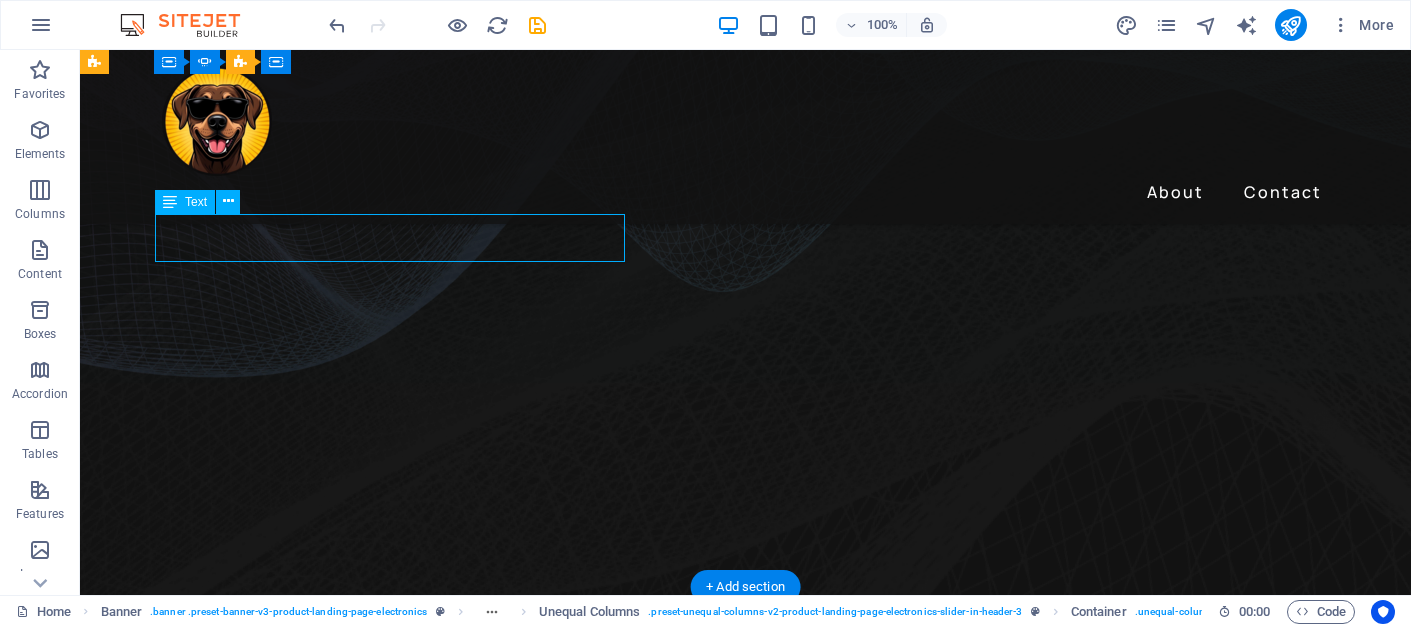 click on "Lorem ipsum dolor sit amet, consectetur adipiscing elit. Adipiscing ultricies risus, ornare mus id vulputate." at bounding box center (-422, 359) 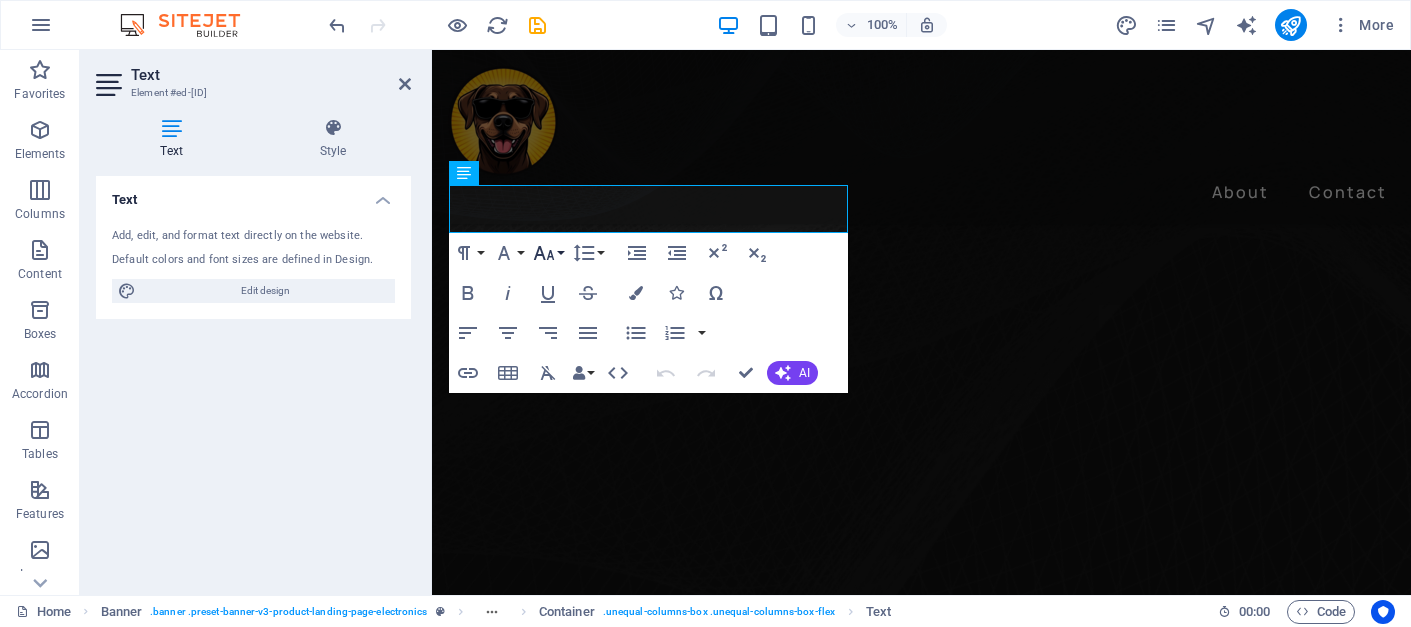 click 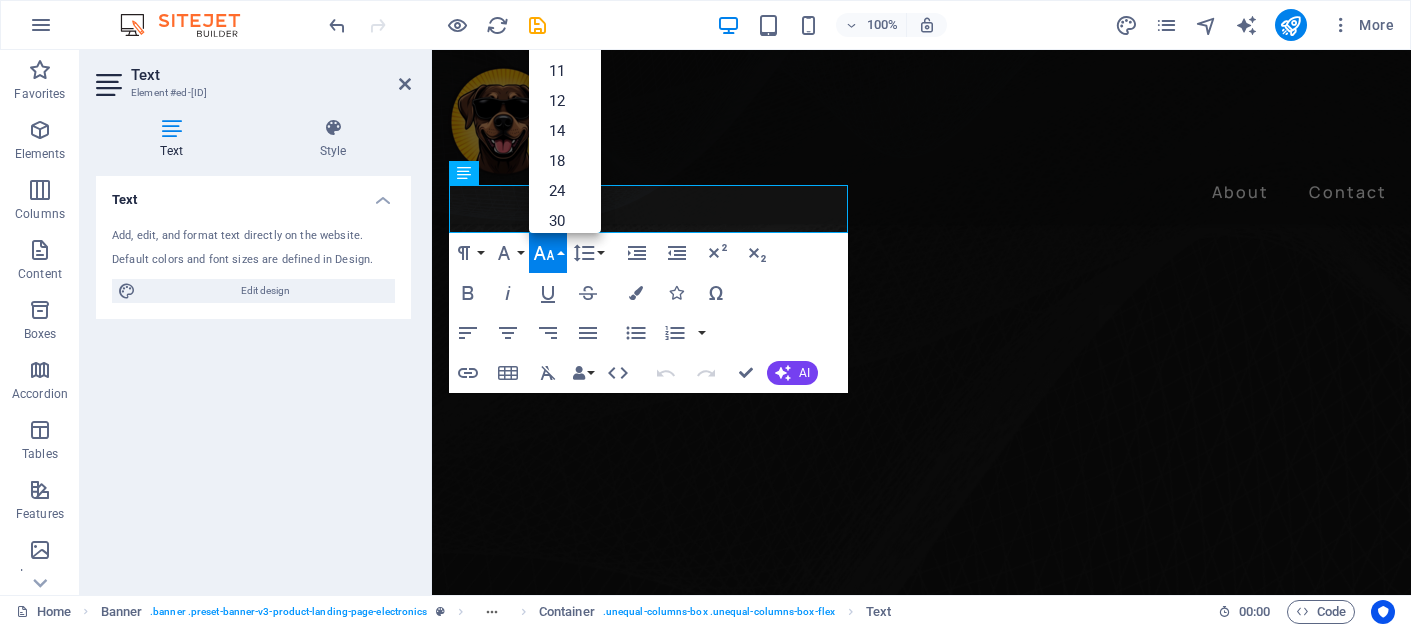 click on "Add, edit, and format text directly on the website." at bounding box center (253, 236) 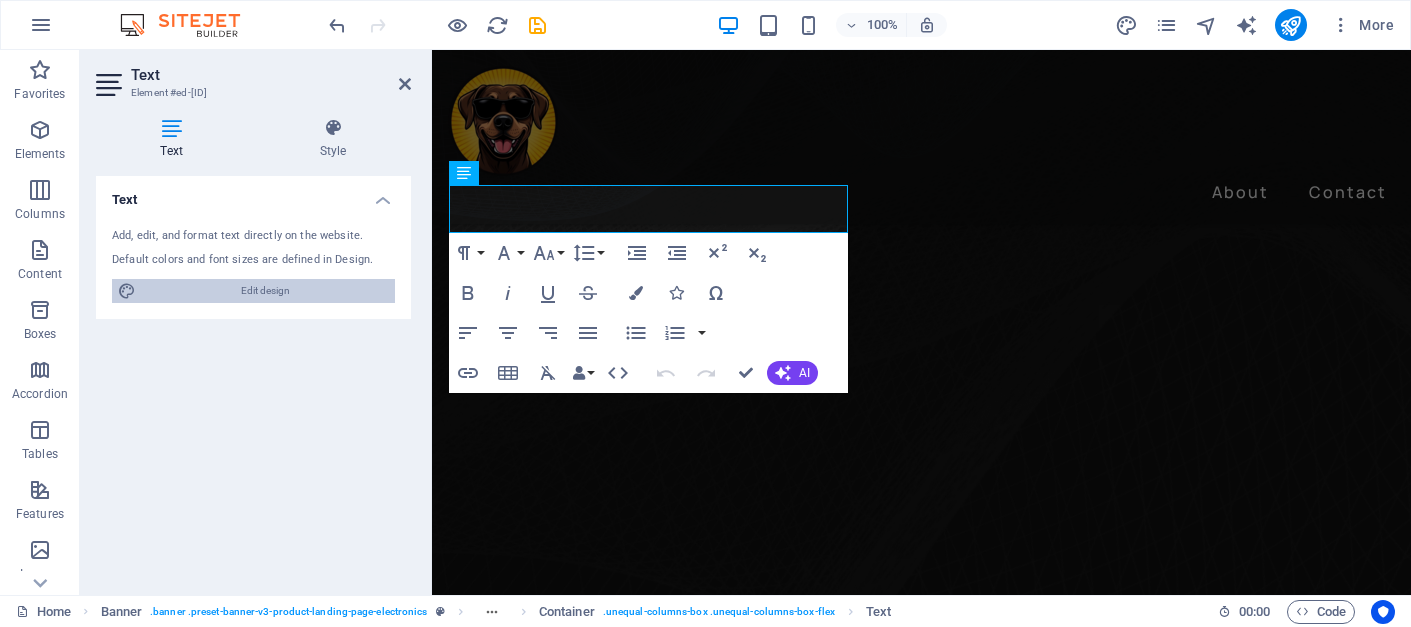 click on "Edit design" at bounding box center (265, 291) 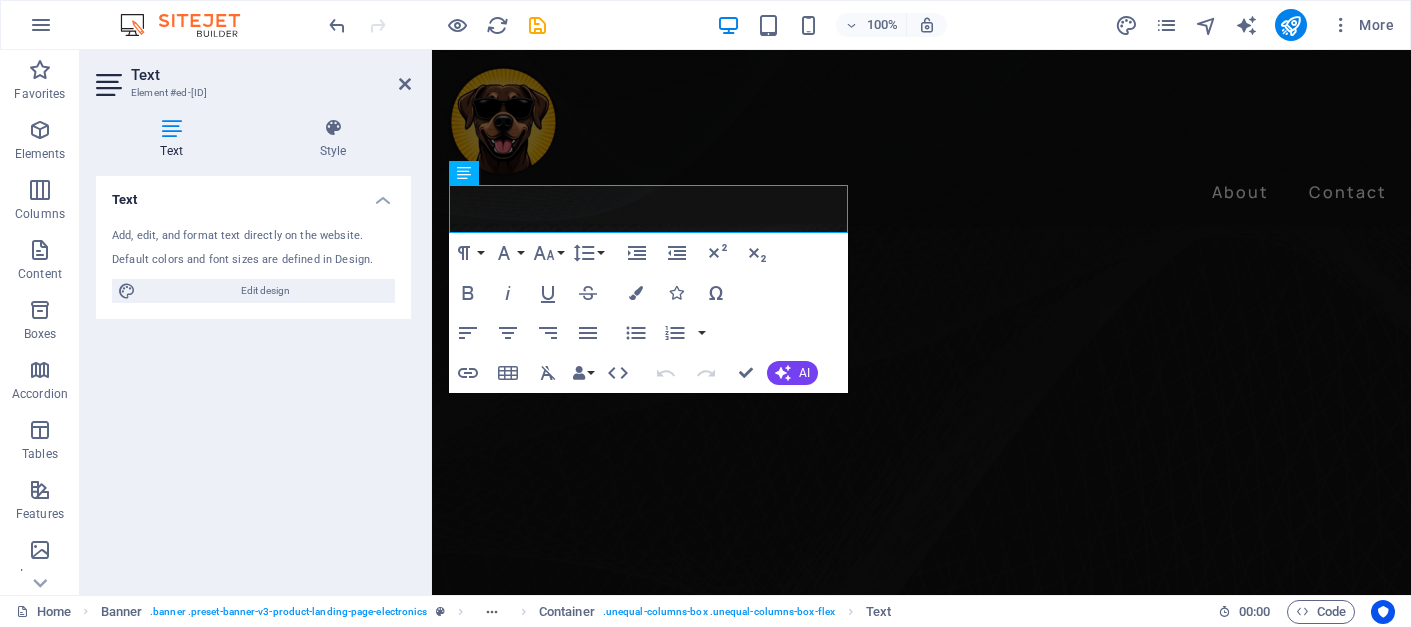 select on "px" 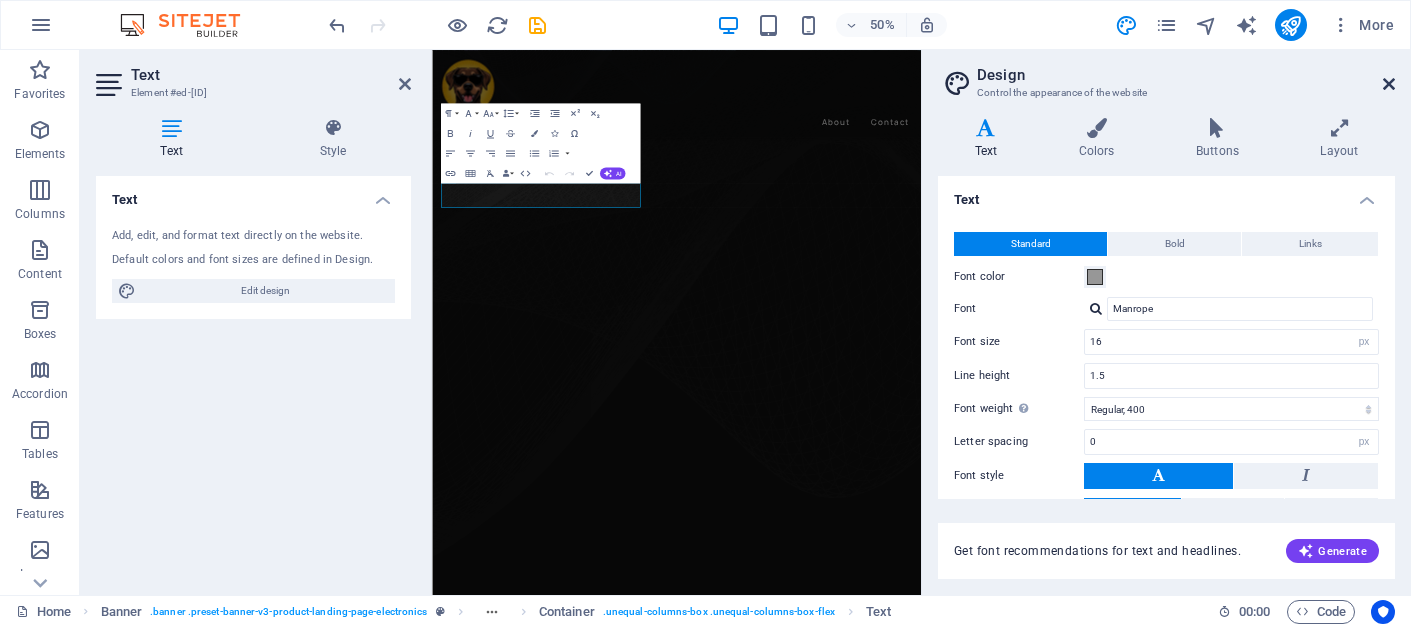 click at bounding box center [1389, 84] 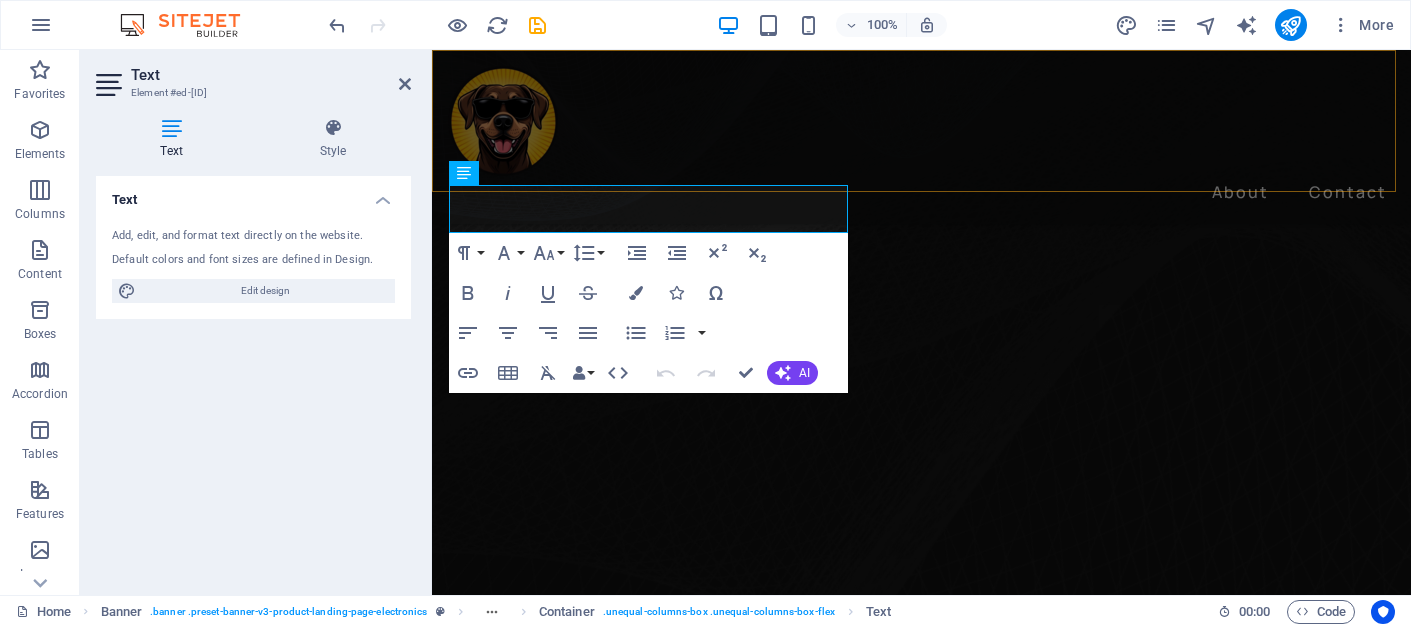 drag, startPoint x: 844, startPoint y: 184, endPoint x: 1191, endPoint y: 182, distance: 347.00577 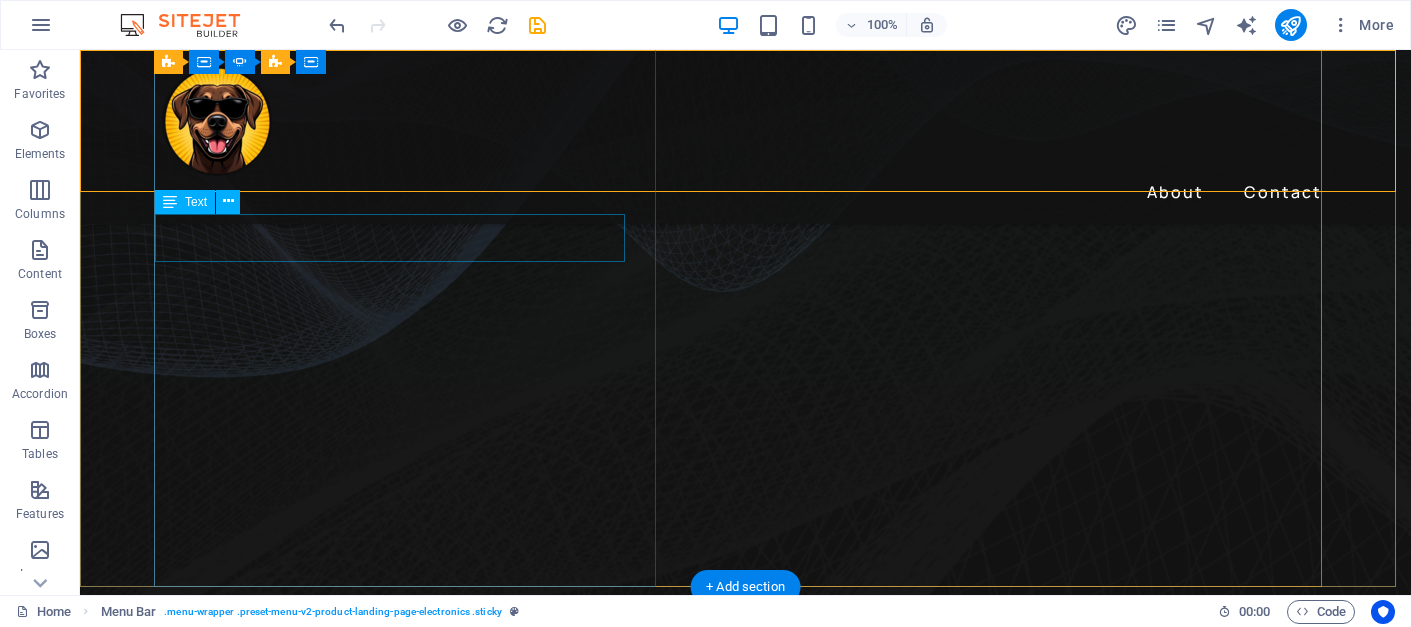 click on "Lorem ipsum dolor sit amet, consectetur adipiscing elit. Adipiscing ultricies risus, ornare mus id vulputate." at bounding box center (-422, 359) 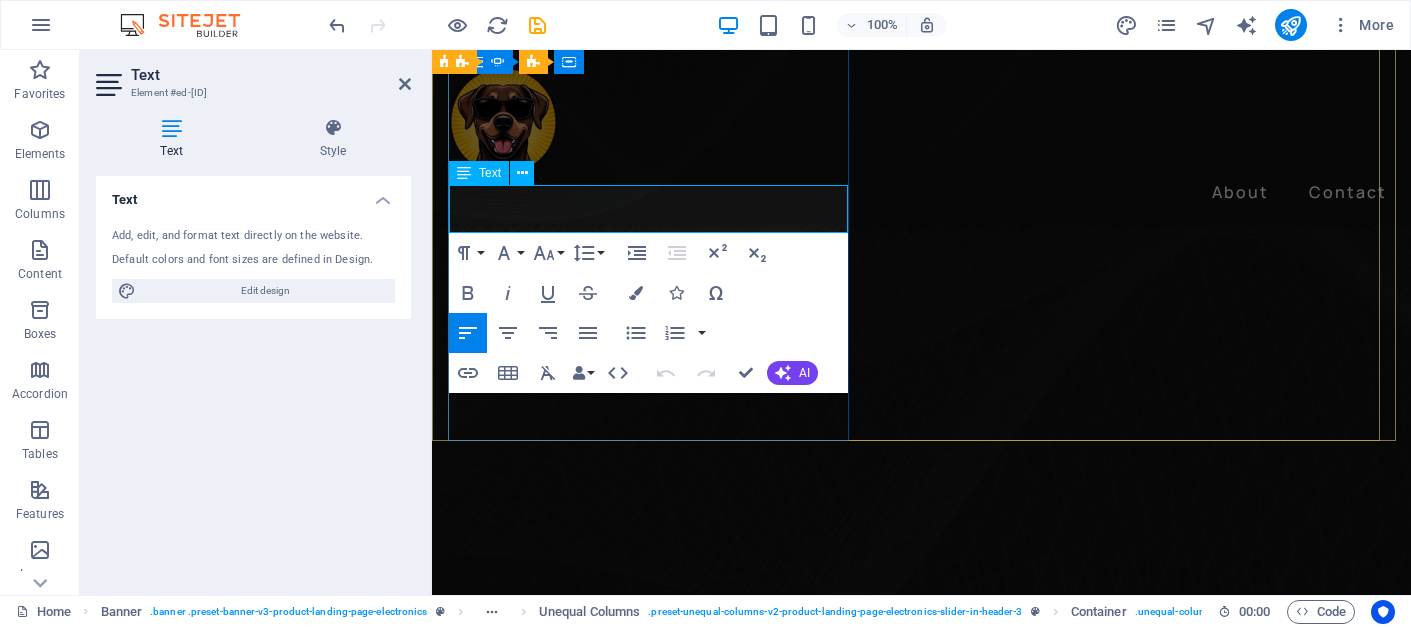click on "Lorem ipsum dolor sit amet, consectetur adipiscing elit. Adipiscing ultricies risus, ornare mus id vulputate." at bounding box center [-18, 359] 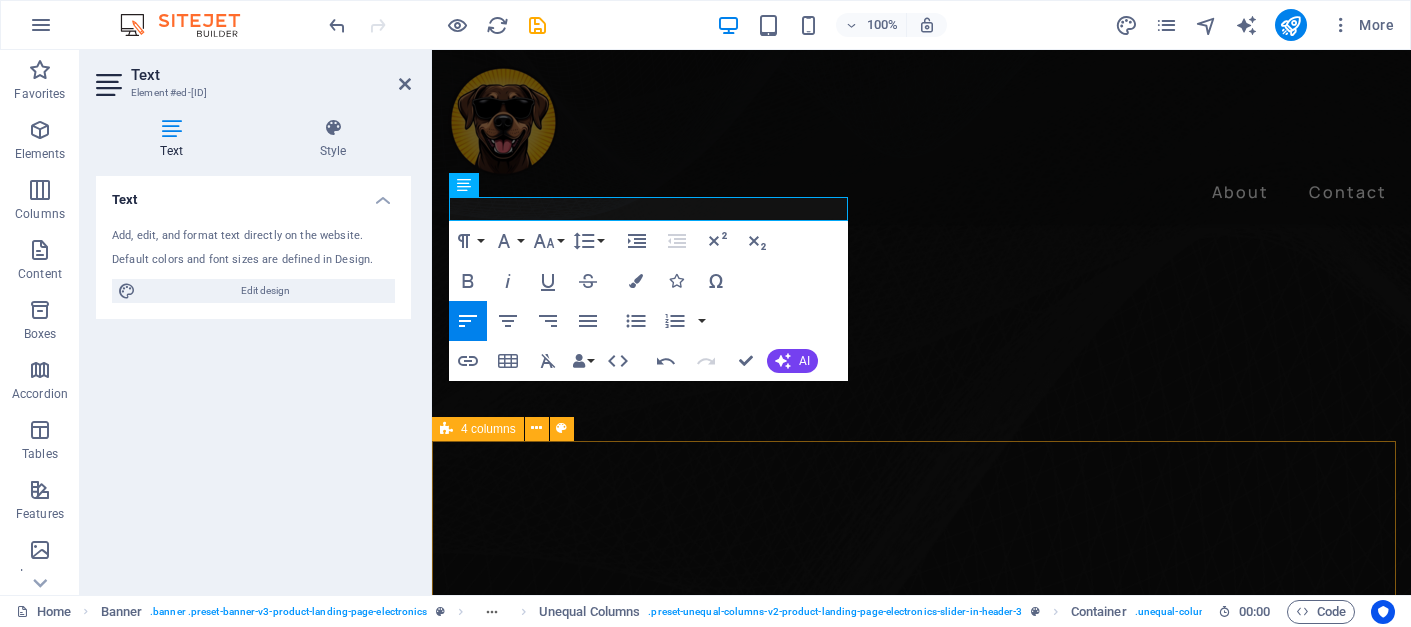 click at bounding box center (921, 1583) 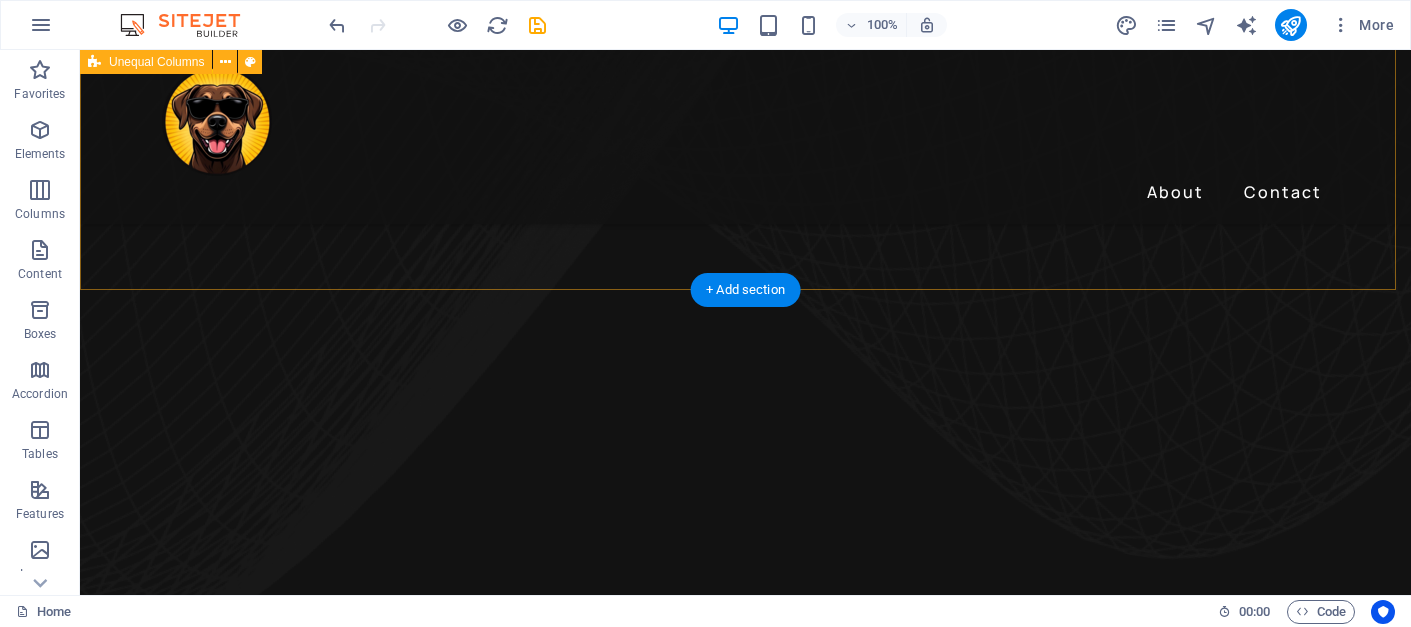 scroll, scrollTop: 1045, scrollLeft: 0, axis: vertical 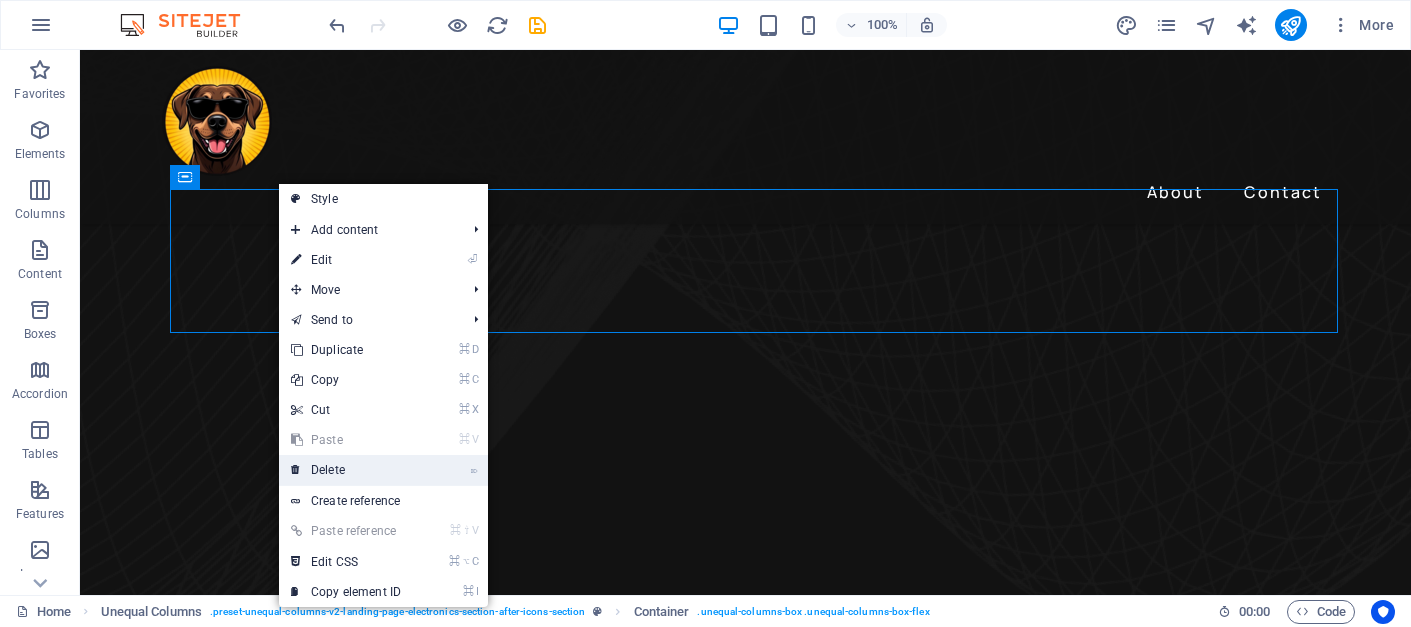 click on "⌦  Delete" at bounding box center [346, 470] 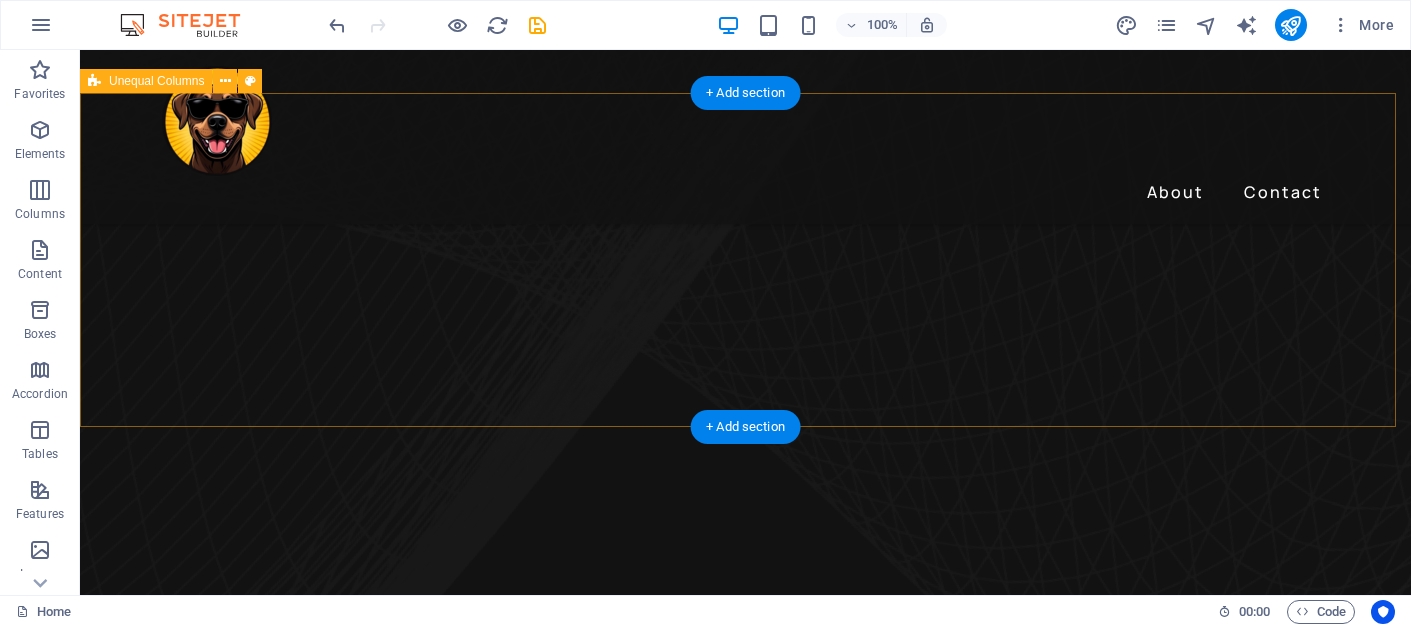 scroll, scrollTop: 876, scrollLeft: 0, axis: vertical 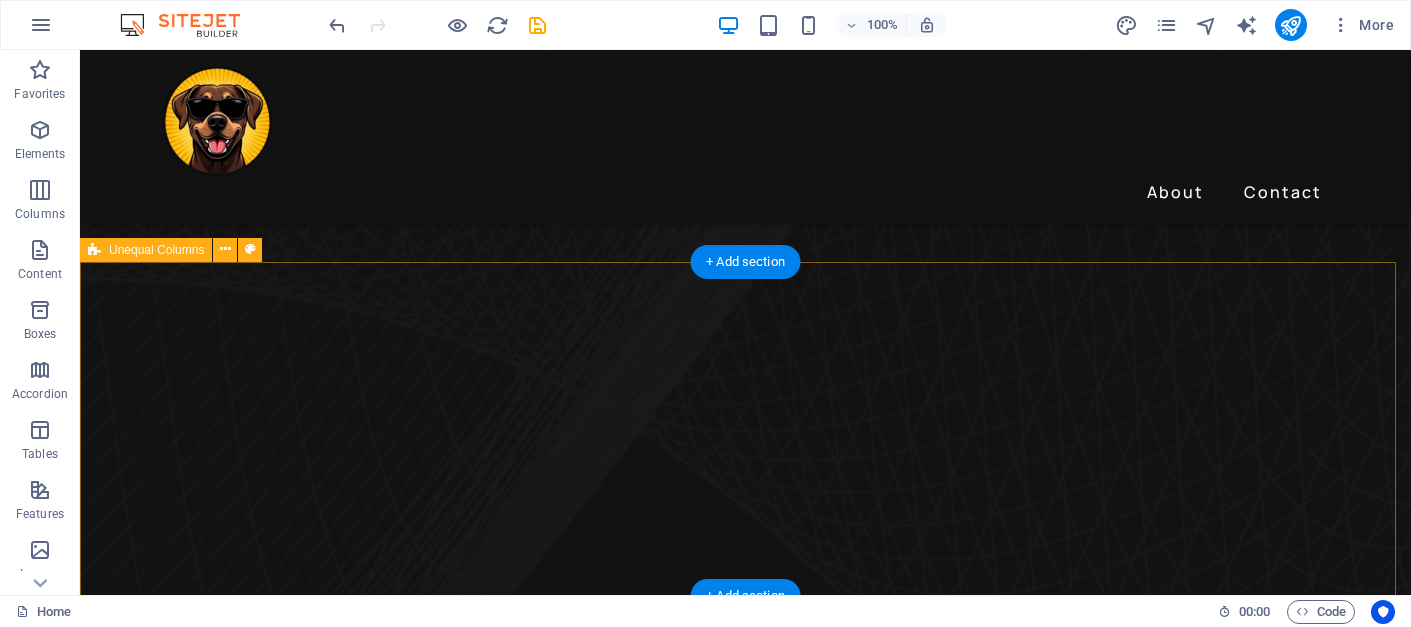 click on "Drop content here or  Add elements  Paste clipboard" at bounding box center [696, 1569] 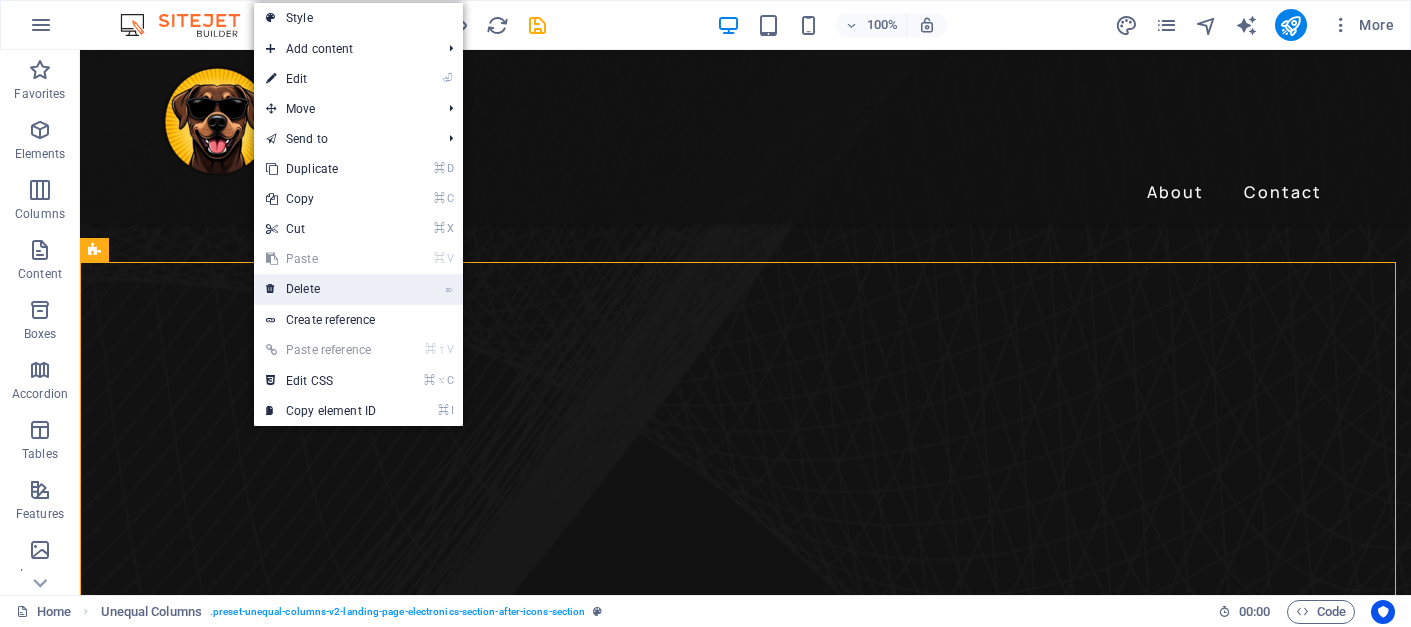 click on "⌦  Delete" at bounding box center (321, 289) 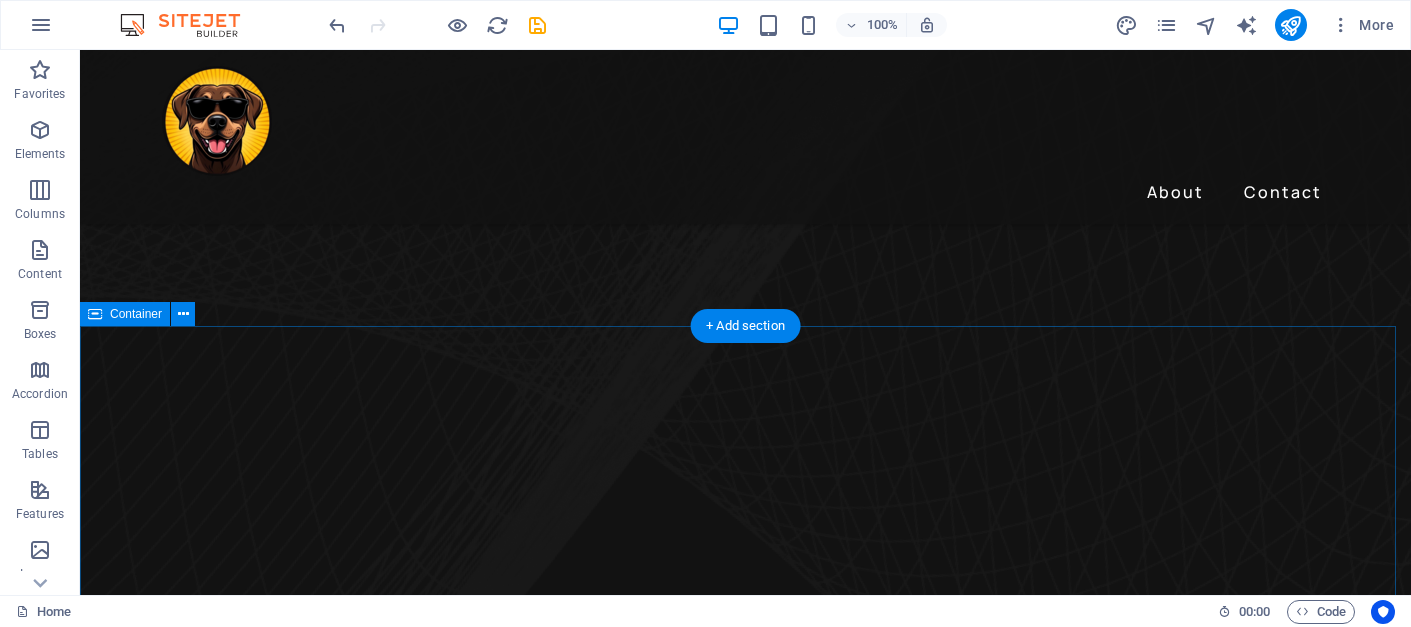 scroll, scrollTop: 970, scrollLeft: 0, axis: vertical 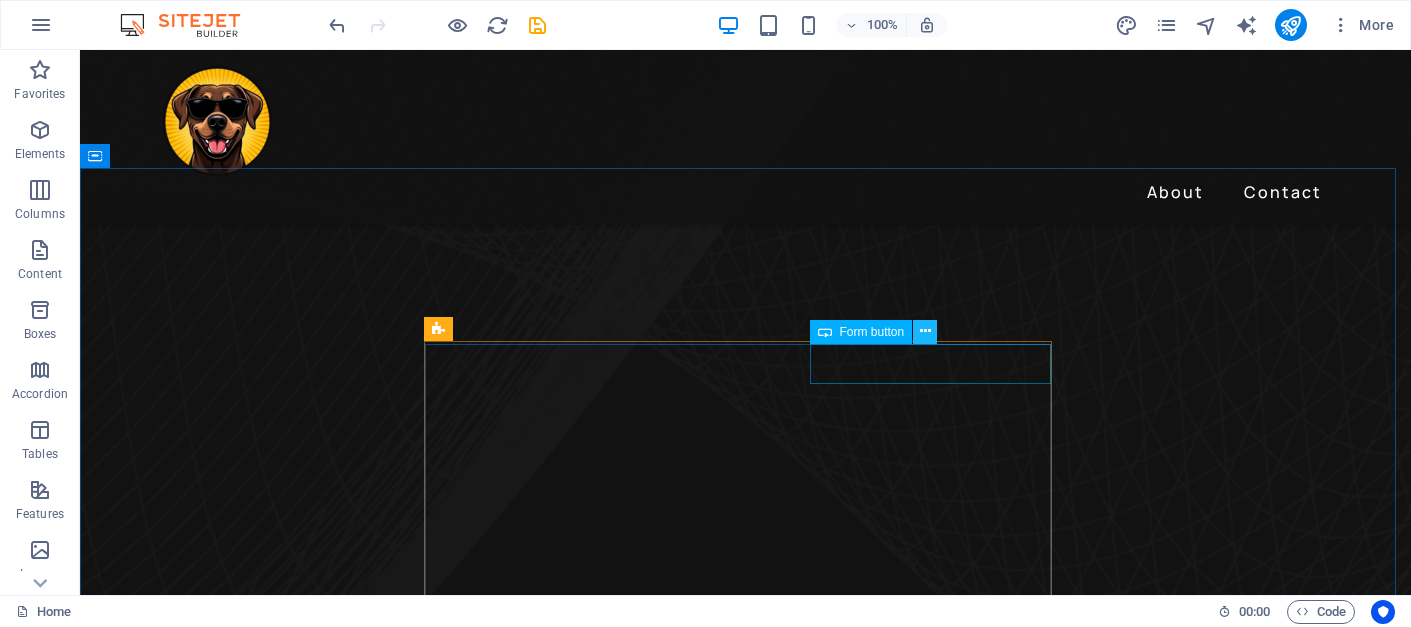 click at bounding box center [925, 331] 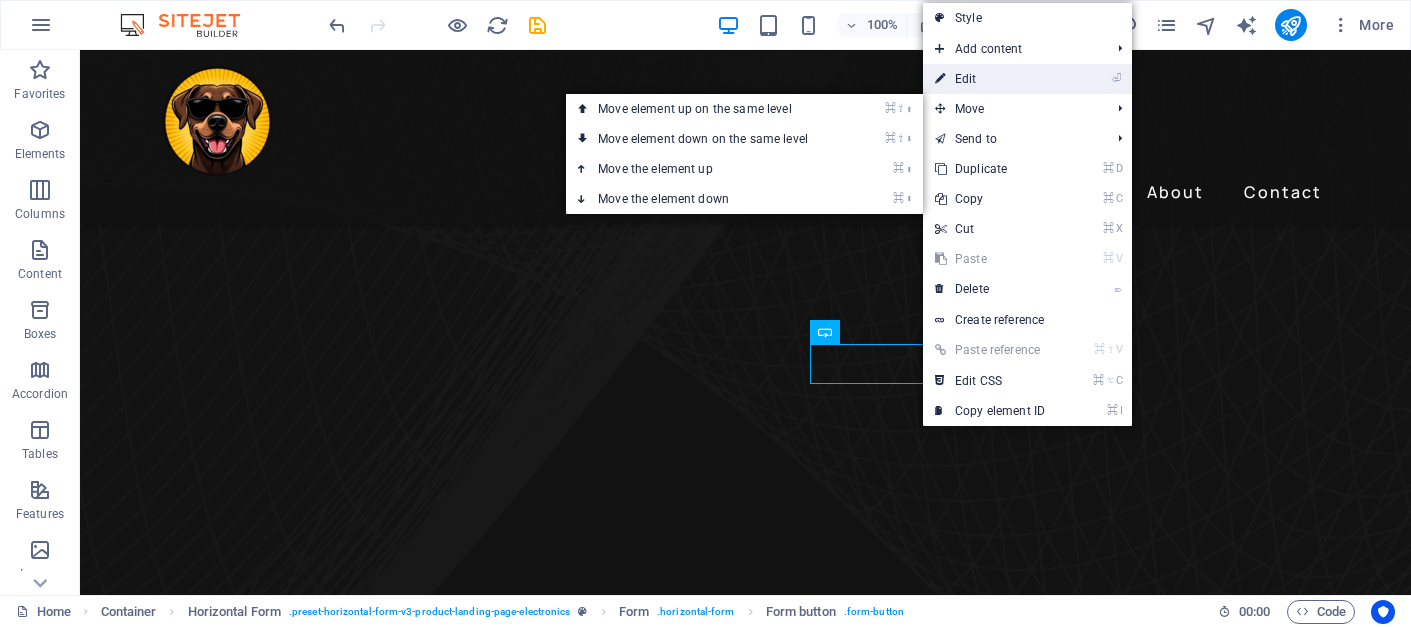 click on "⏎  Edit" at bounding box center [990, 79] 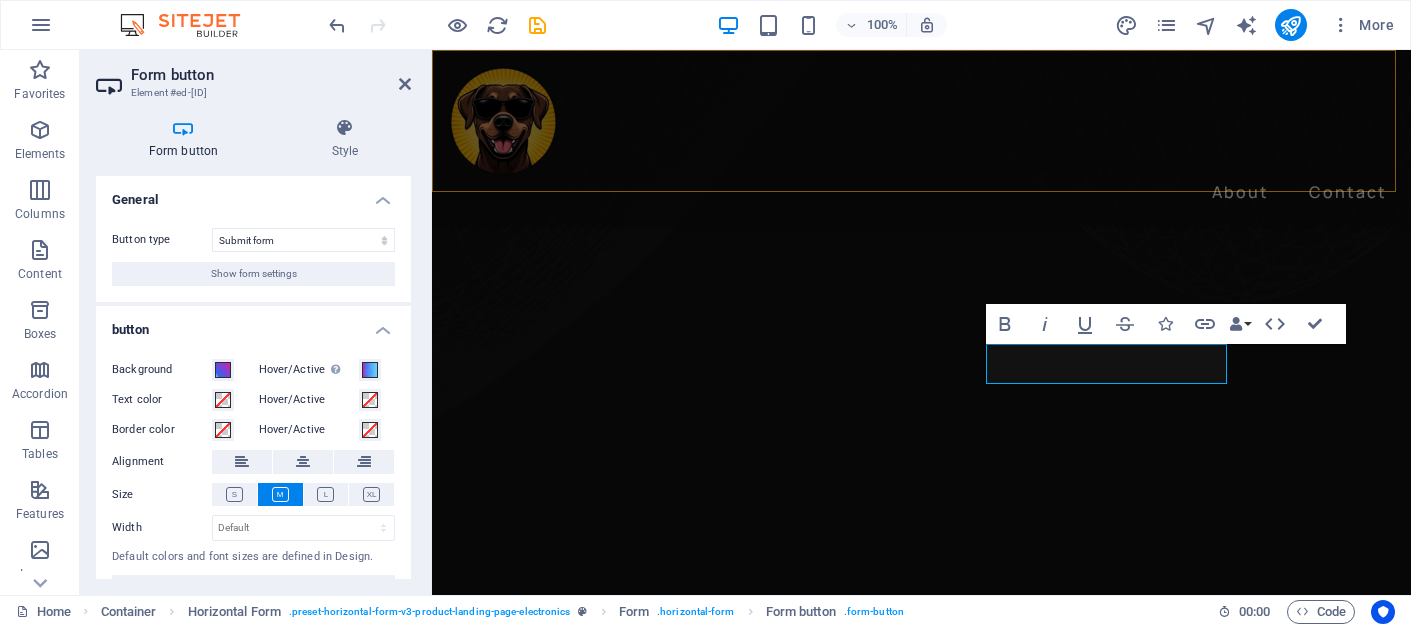 scroll, scrollTop: 824, scrollLeft: 0, axis: vertical 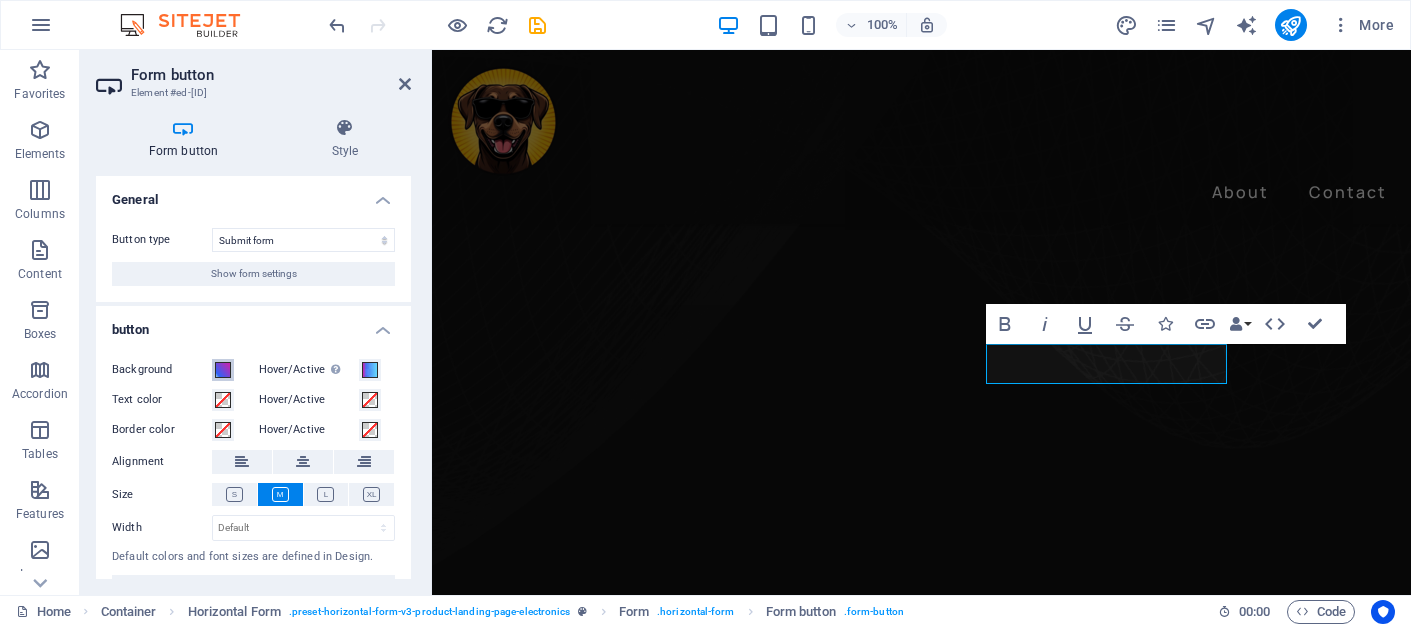 click at bounding box center (223, 370) 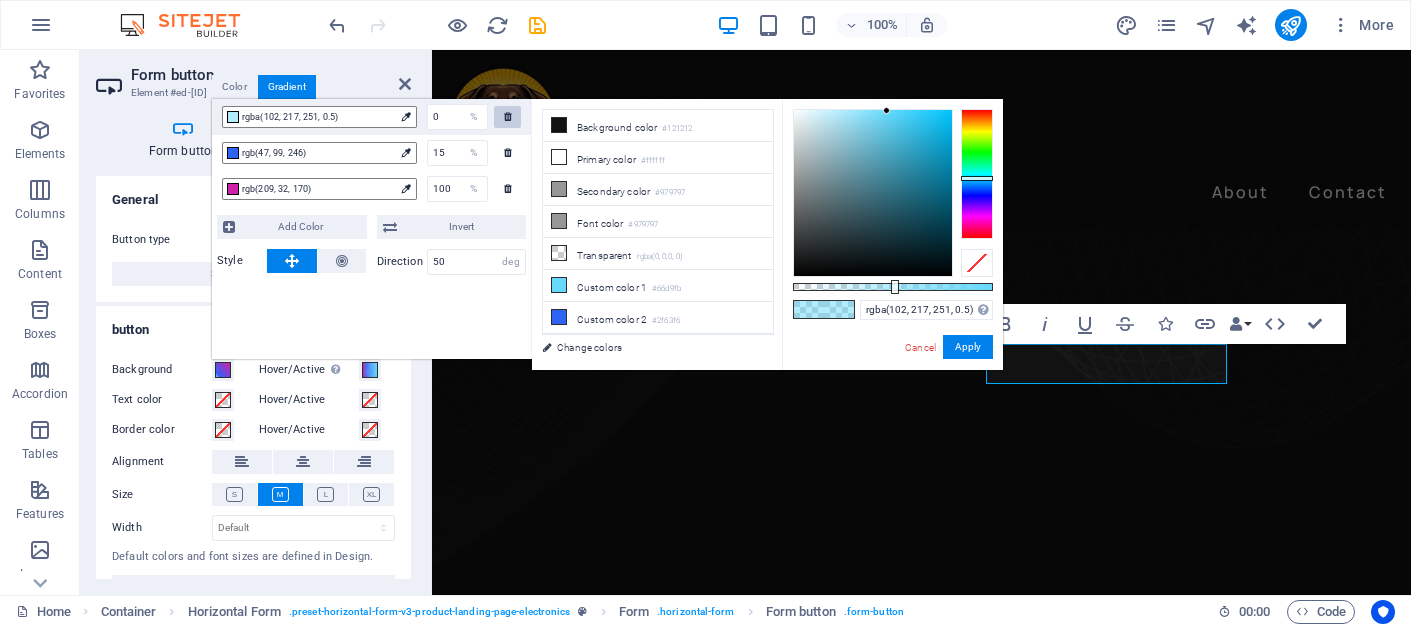 click at bounding box center [507, 117] 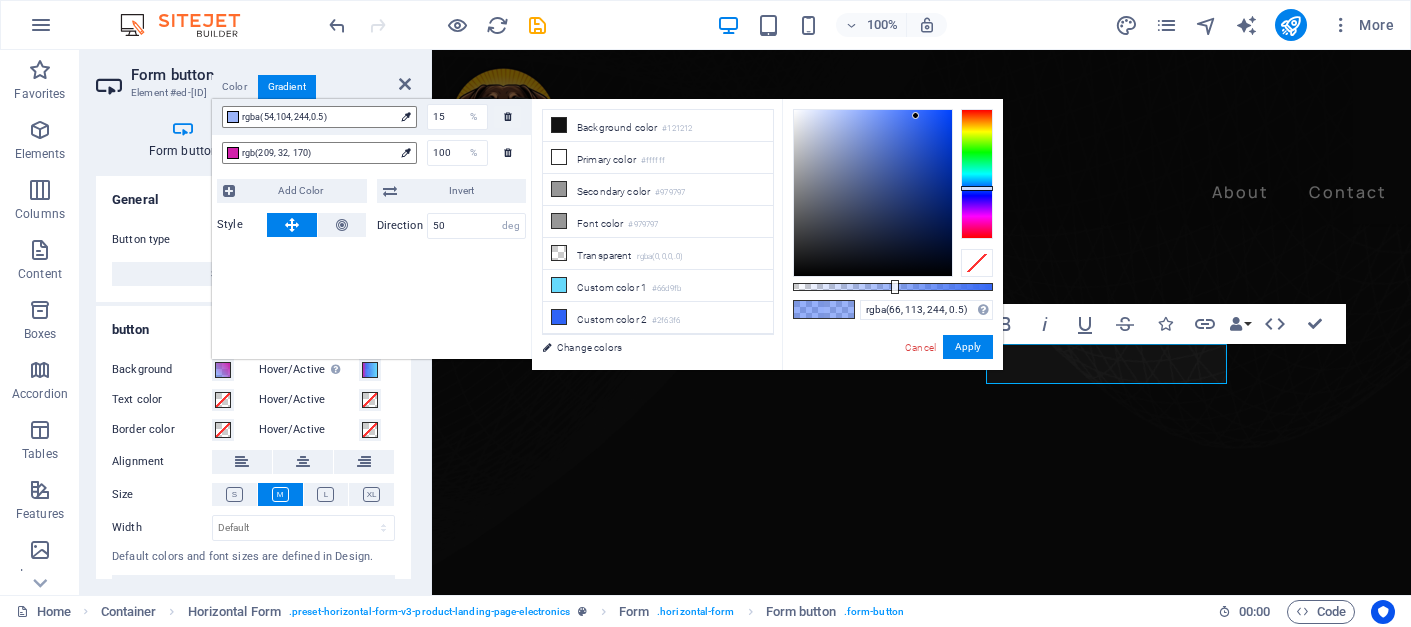 drag, startPoint x: 918, startPoint y: 115, endPoint x: 799, endPoint y: 105, distance: 119.419426 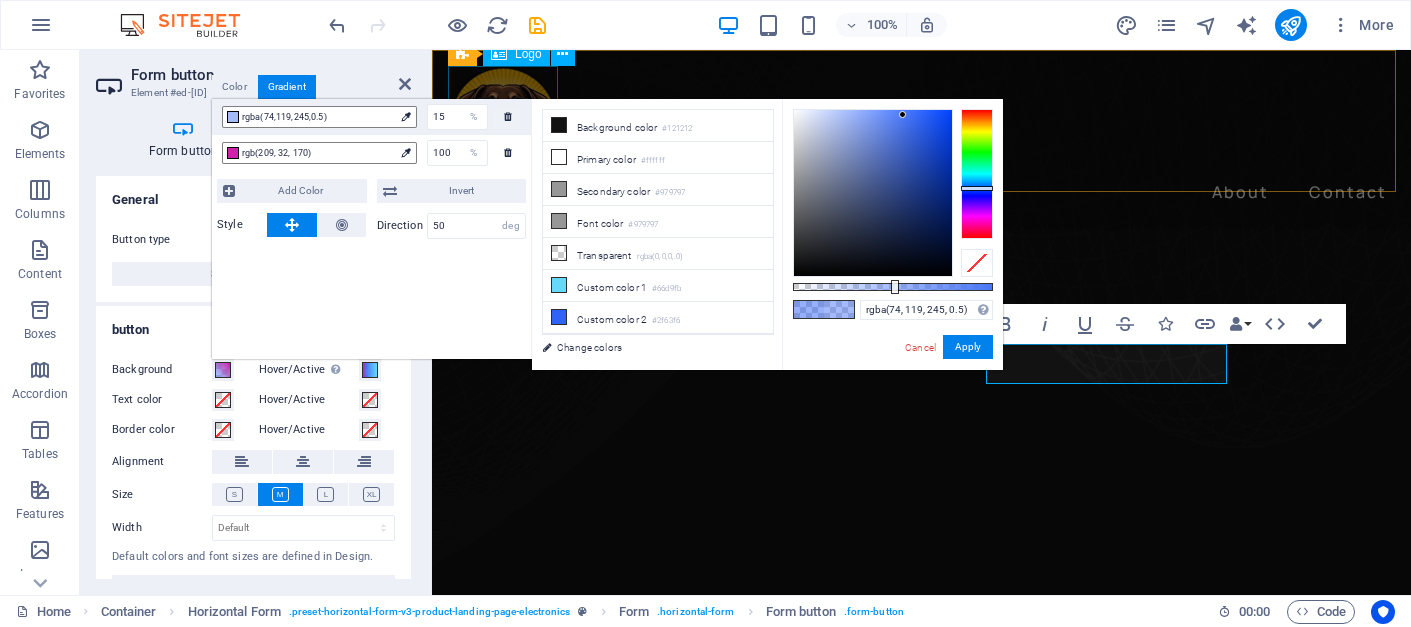 click at bounding box center [921, 121] 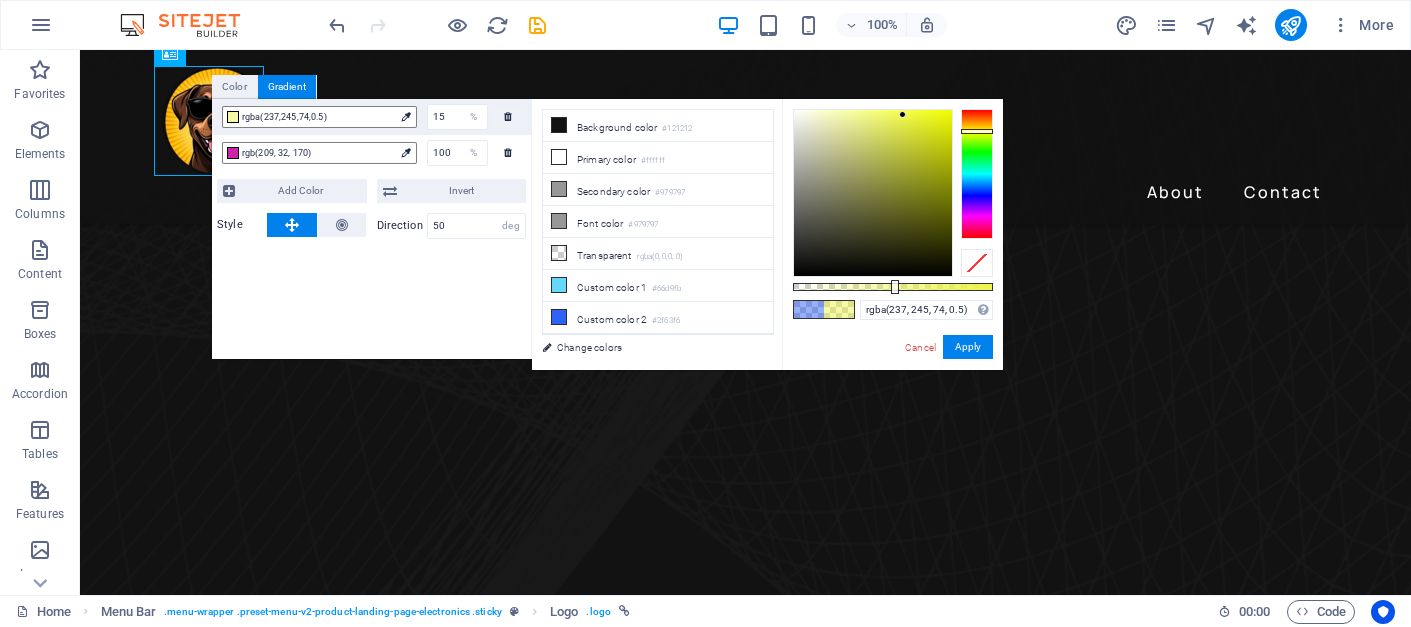 click at bounding box center [977, 174] 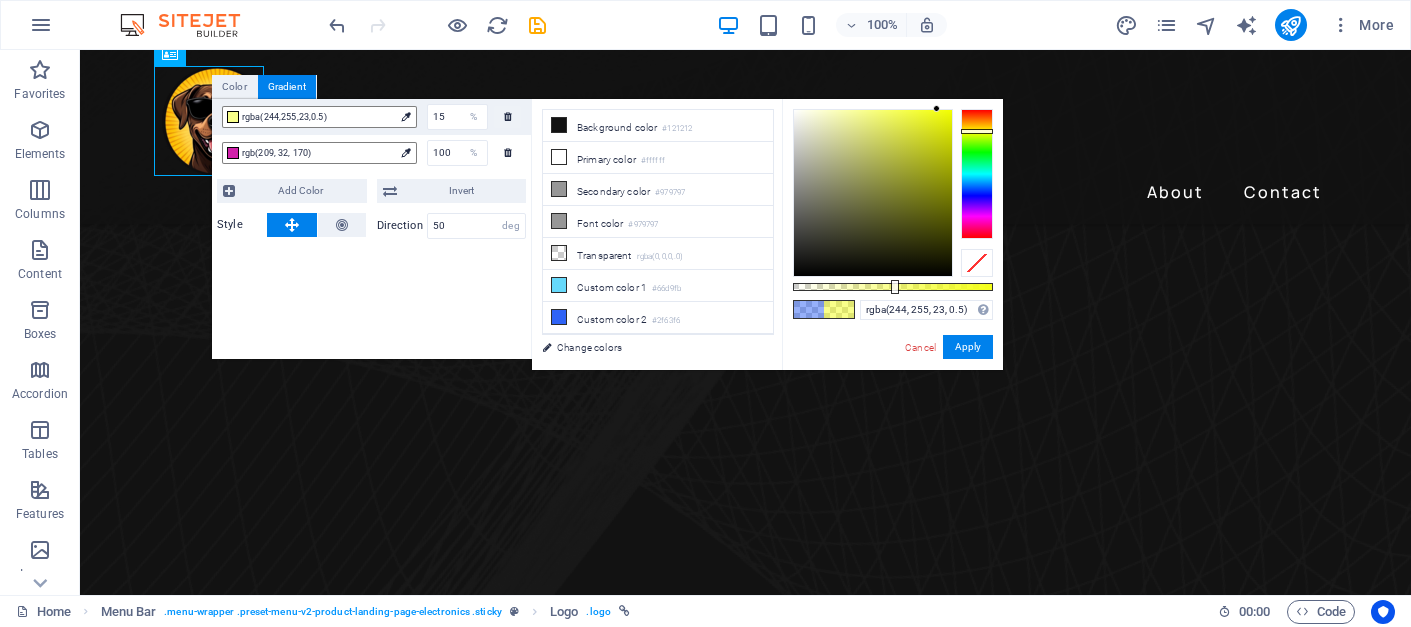 drag, startPoint x: 904, startPoint y: 114, endPoint x: 937, endPoint y: 98, distance: 36.67424 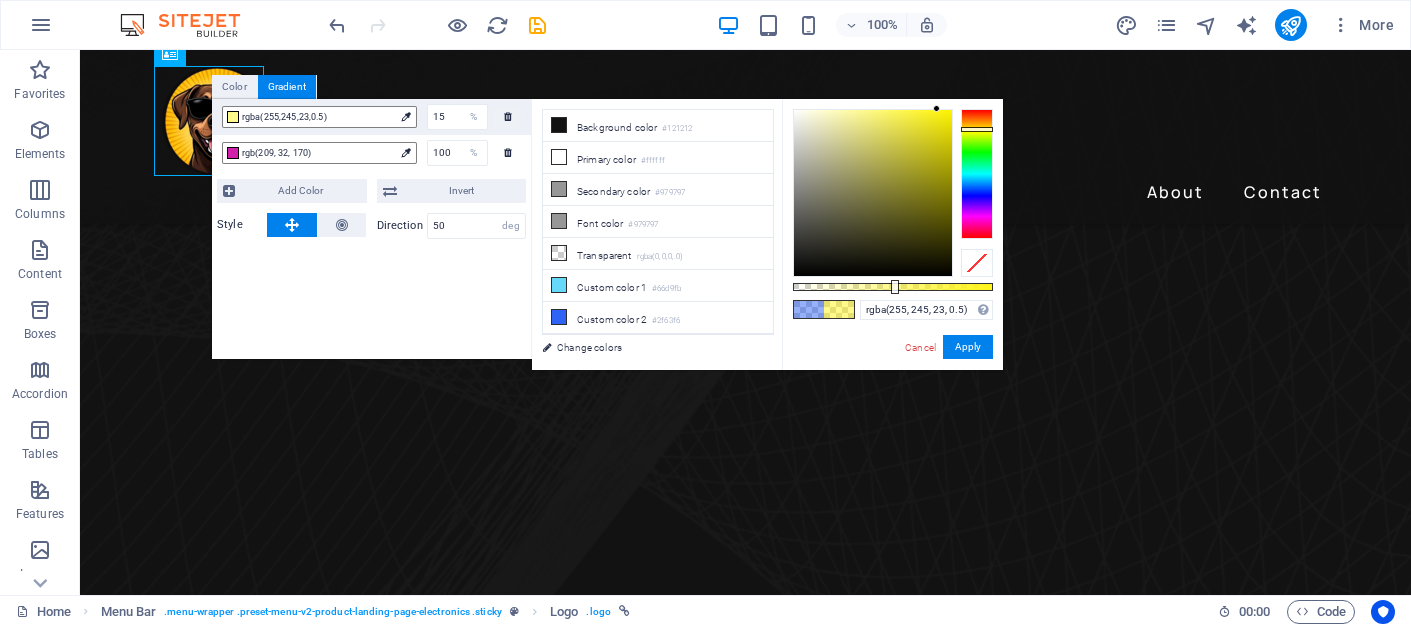 click at bounding box center [977, 129] 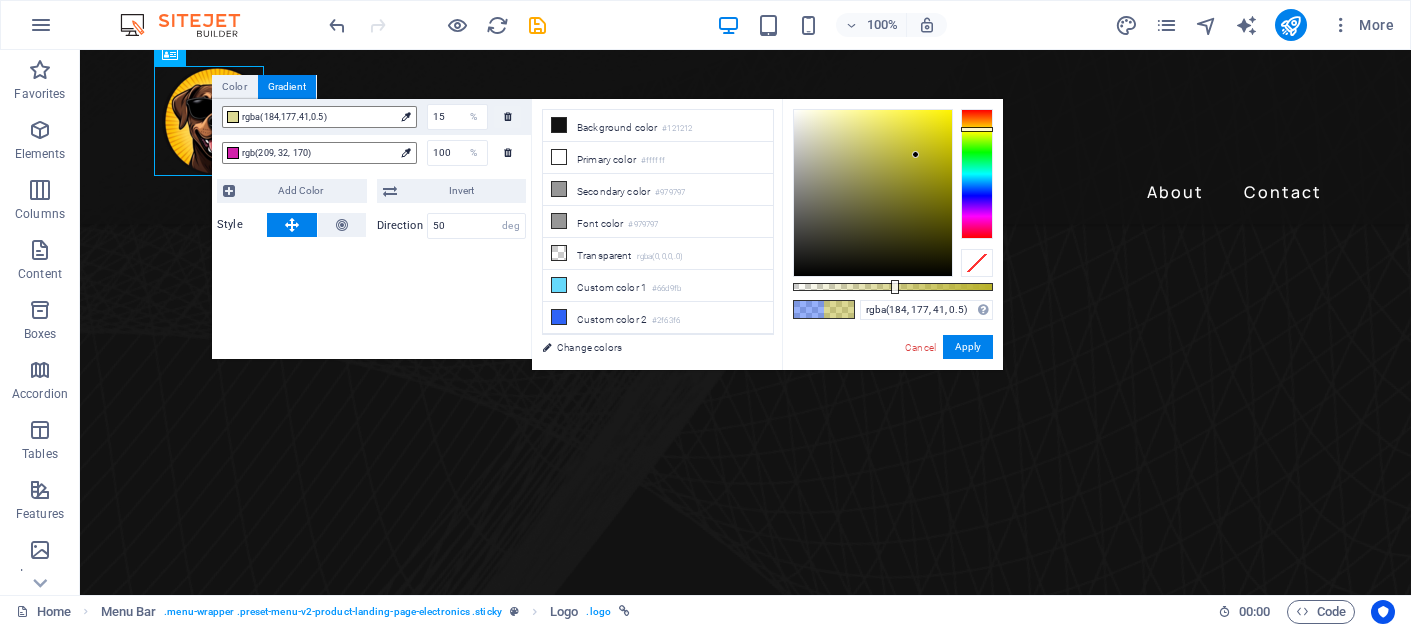 drag, startPoint x: 933, startPoint y: 110, endPoint x: 916, endPoint y: 155, distance: 48.104053 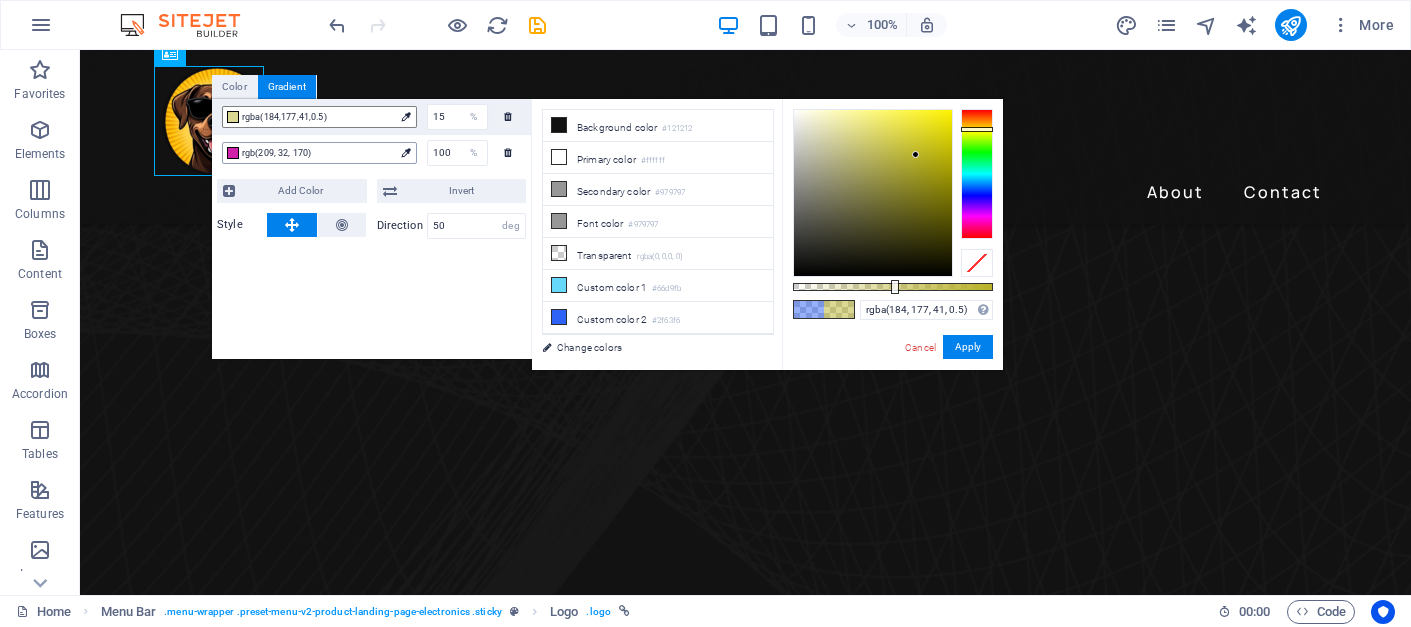 click at bounding box center (405, 152) 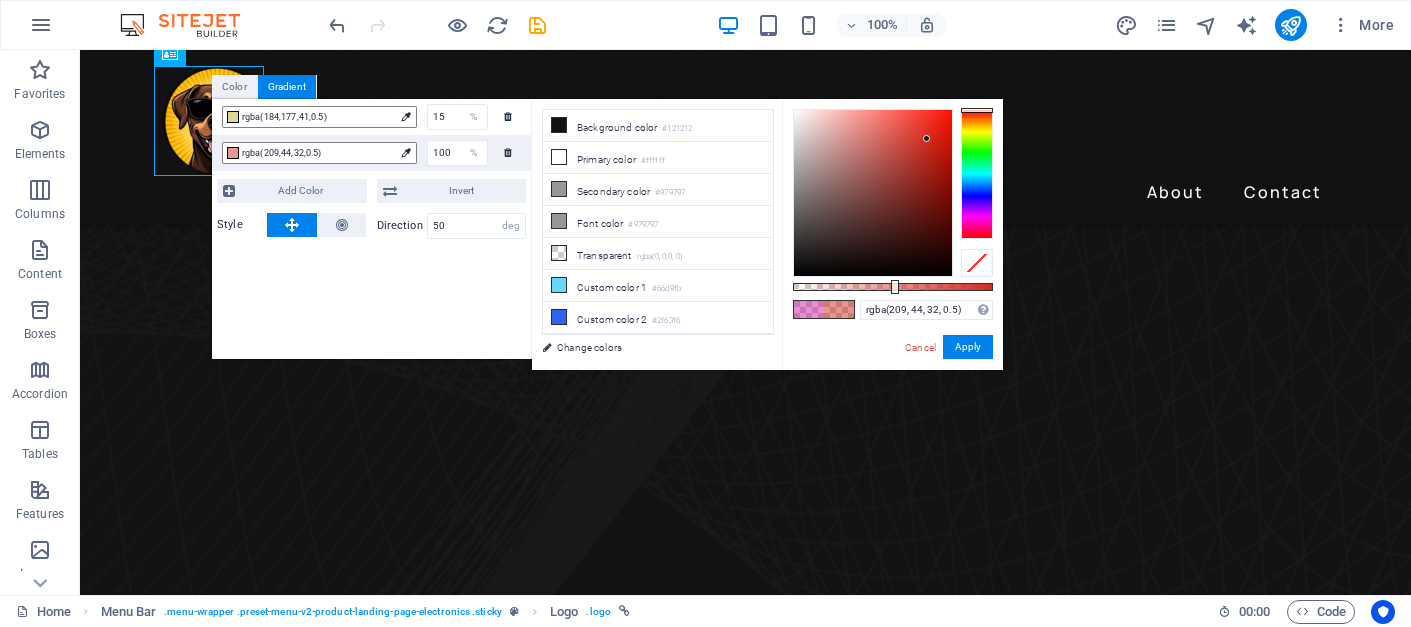 drag, startPoint x: 966, startPoint y: 224, endPoint x: 983, endPoint y: 110, distance: 115.260574 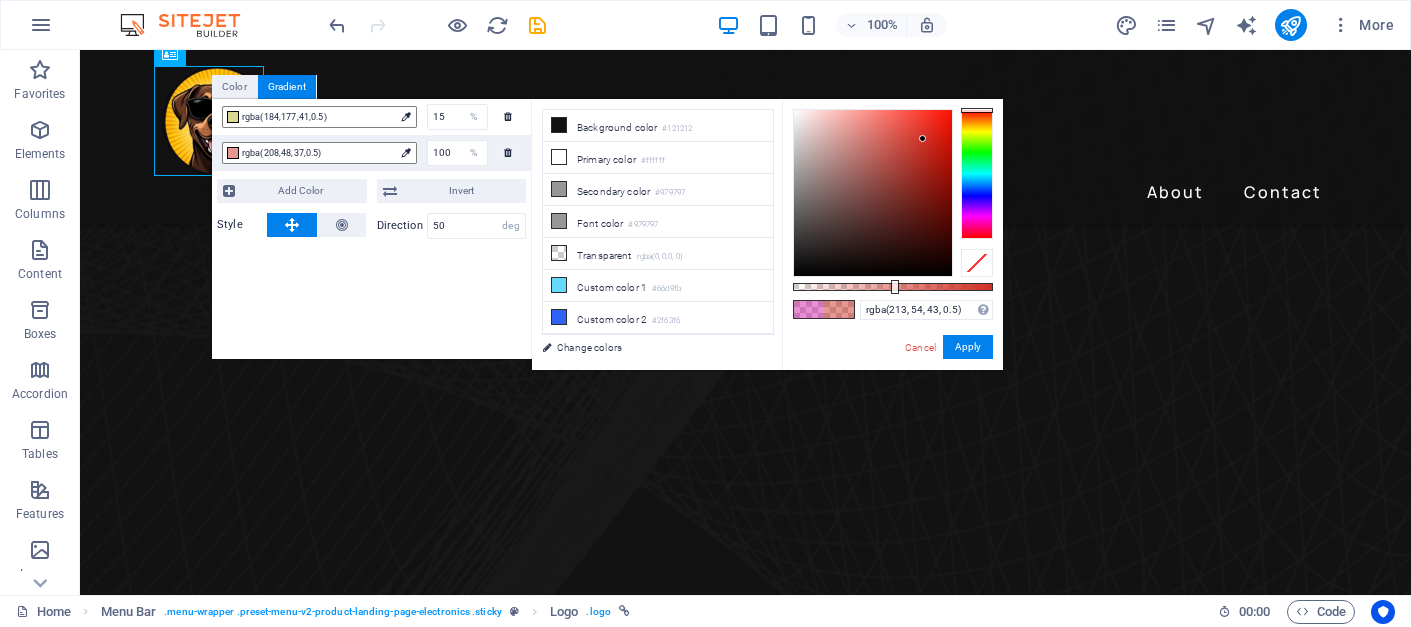 type on "rgba(213, 56, 44, 0.5)" 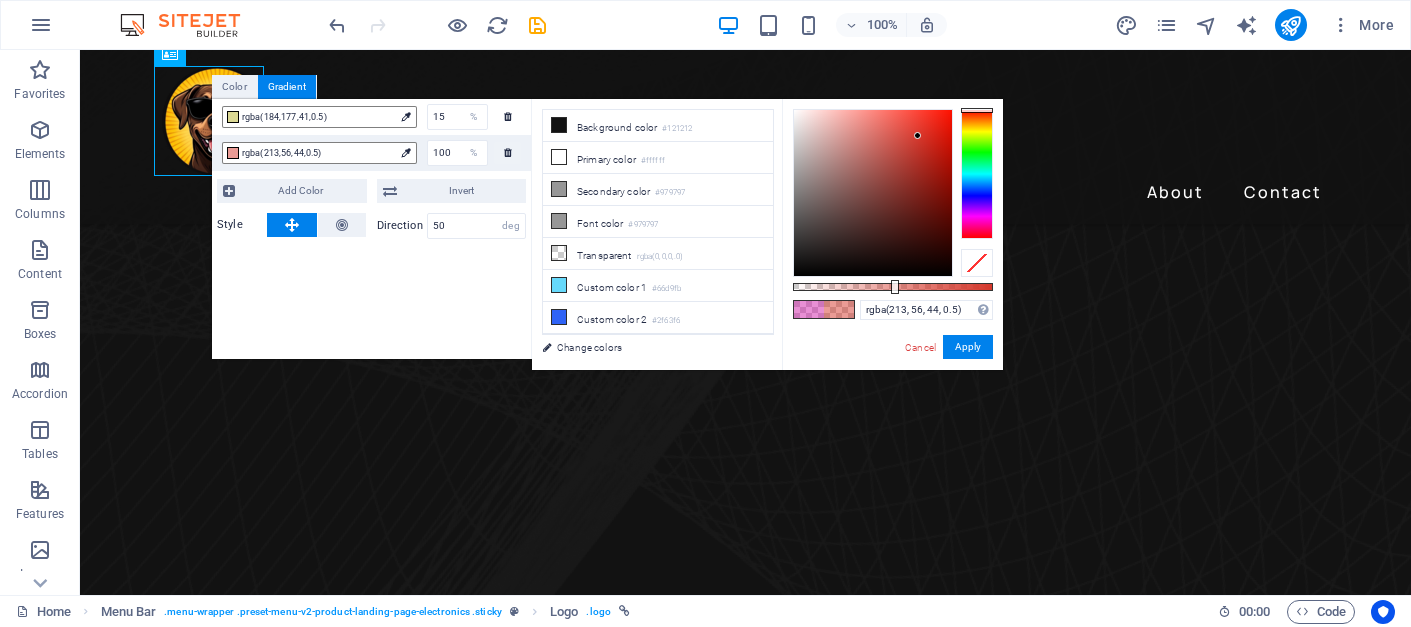 click at bounding box center (873, 193) 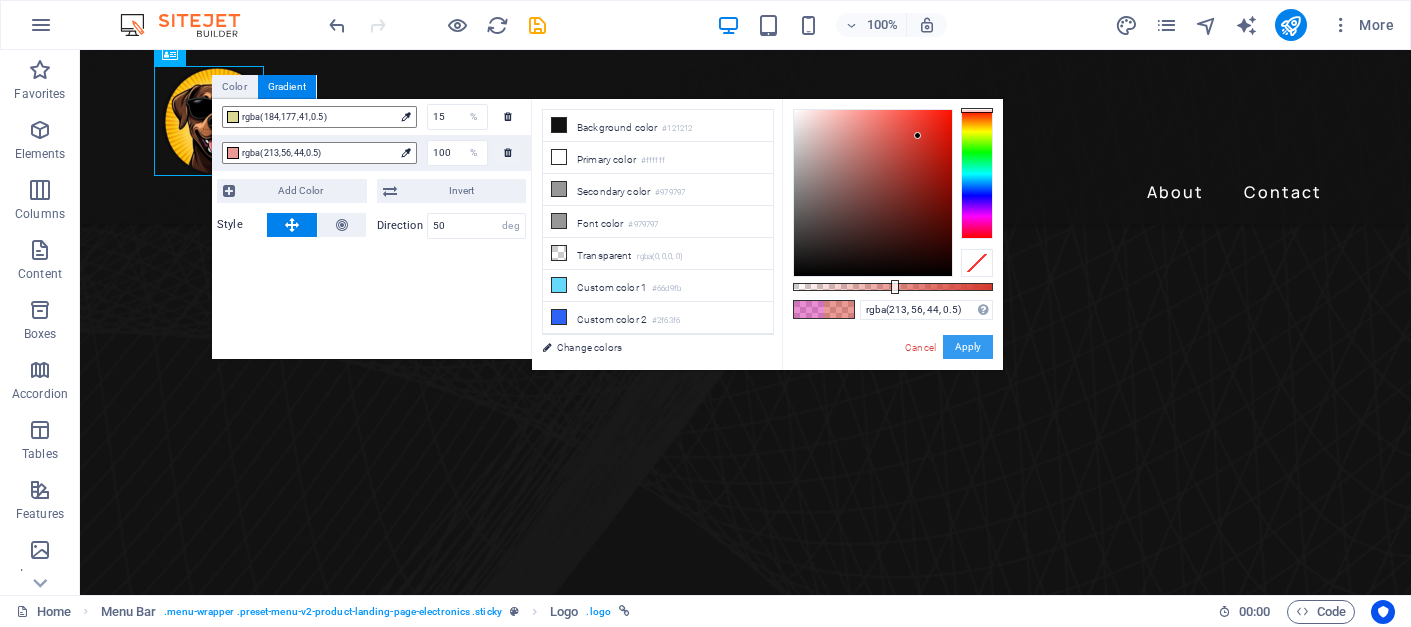click on "Apply" at bounding box center (968, 347) 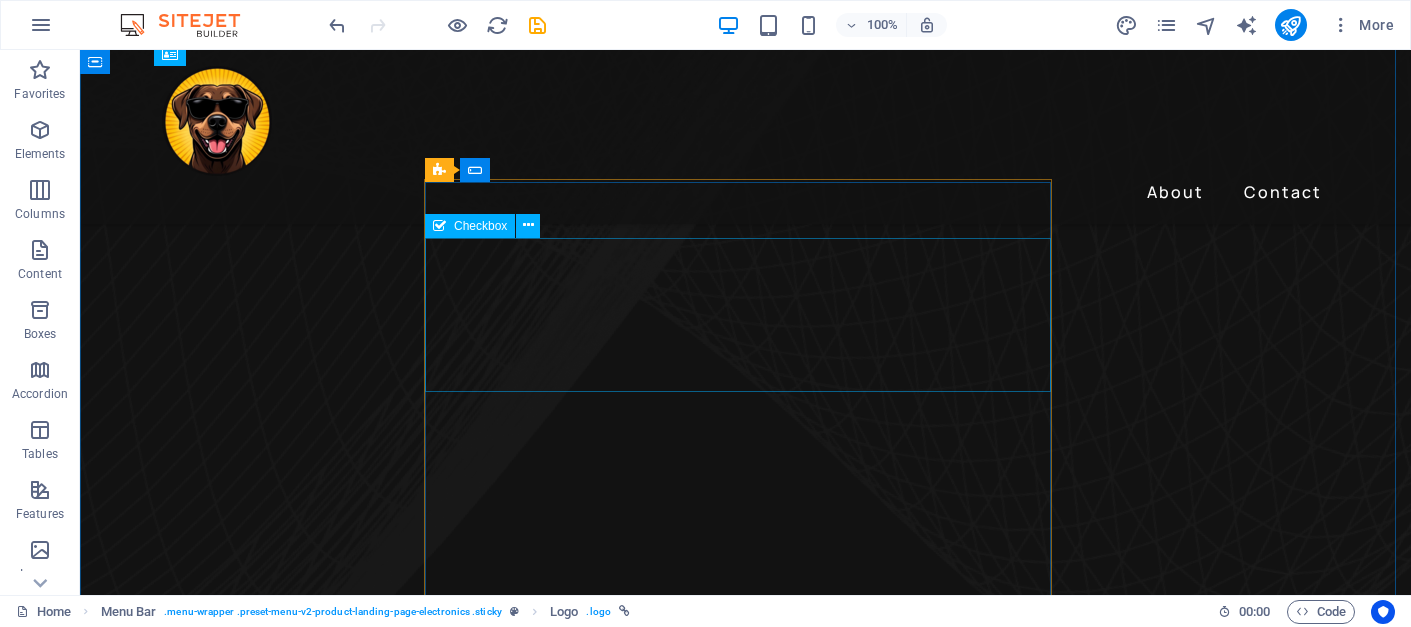 scroll, scrollTop: 958, scrollLeft: 0, axis: vertical 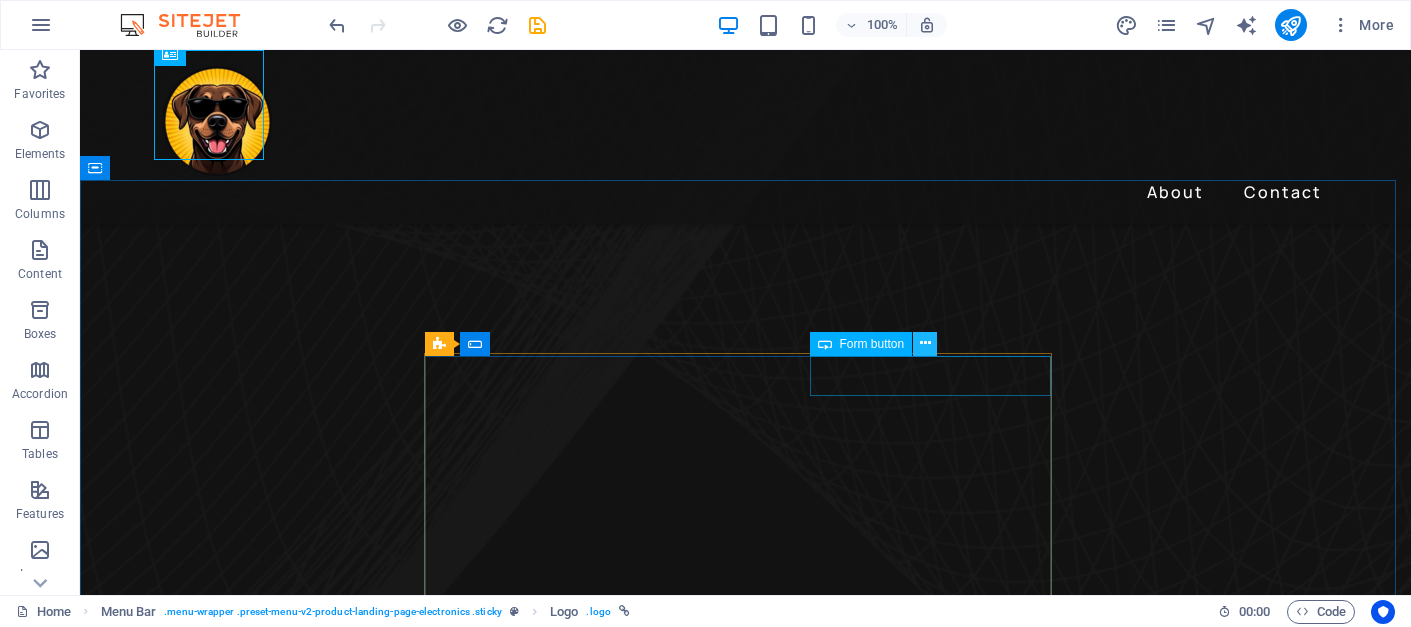 click at bounding box center (925, 344) 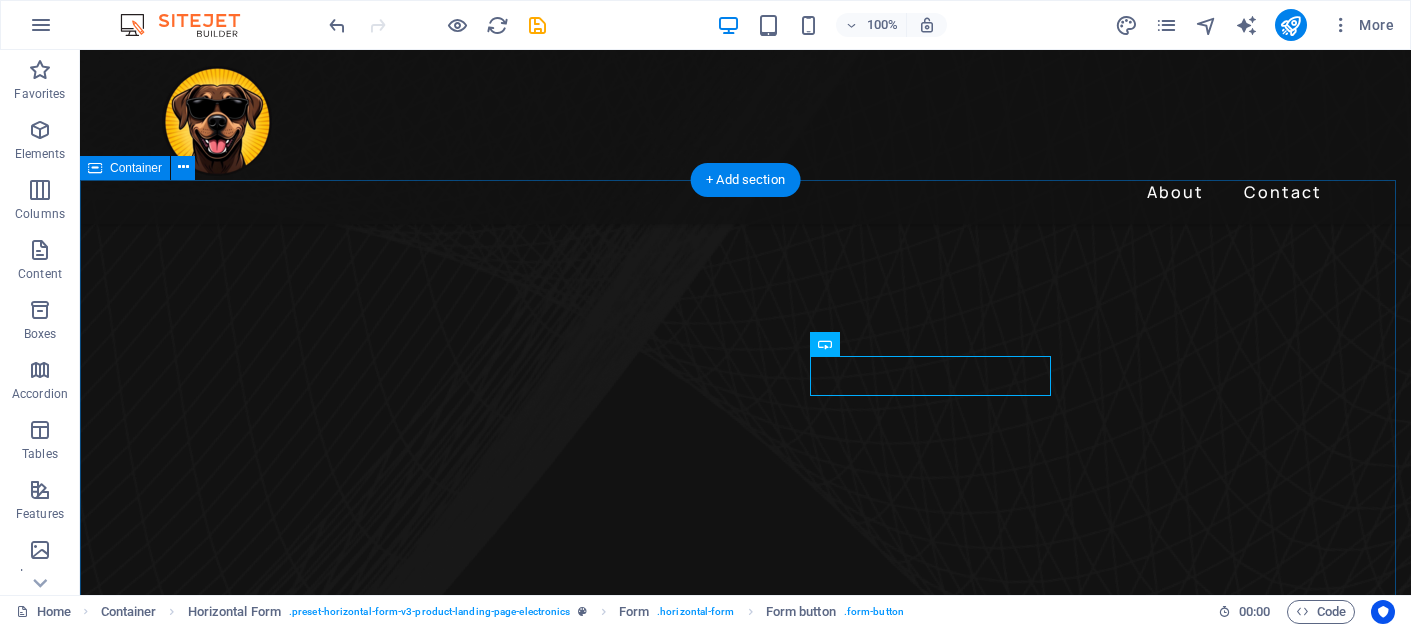 click on "Sign up   I have read and understand the privacy policy. Unreadable? Load new" at bounding box center [745, 1690] 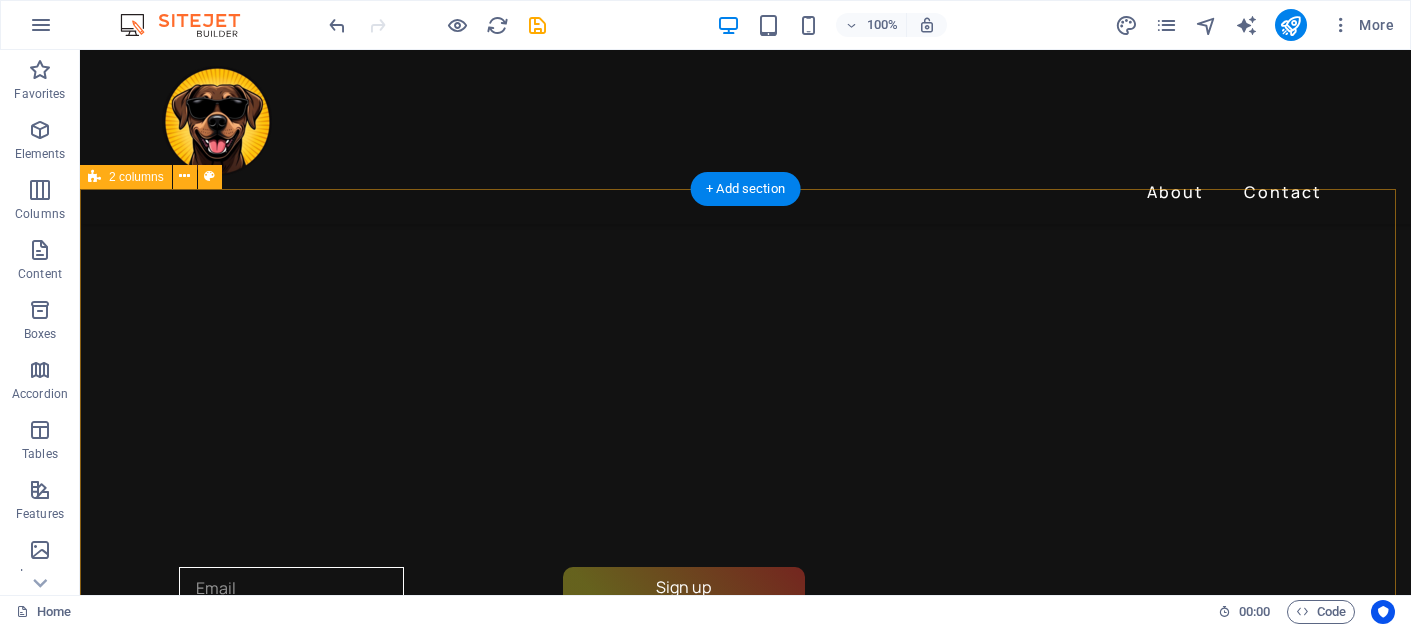 scroll, scrollTop: 1999, scrollLeft: 0, axis: vertical 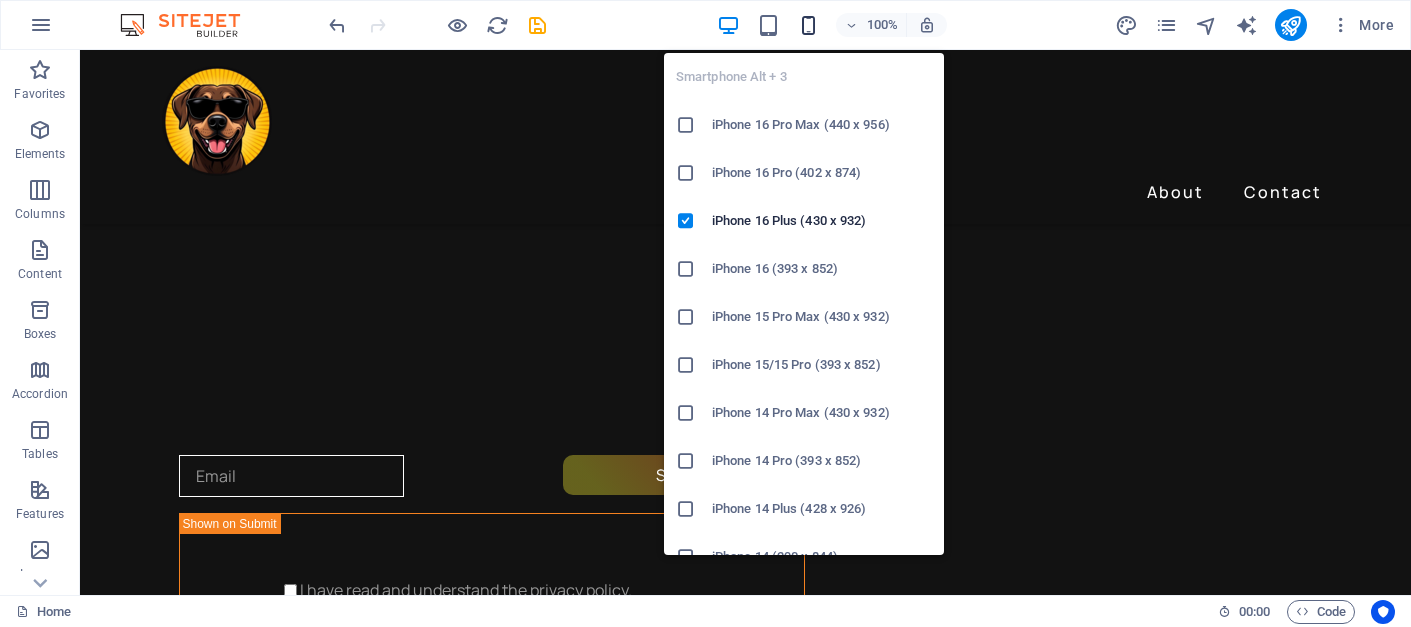 click at bounding box center [808, 25] 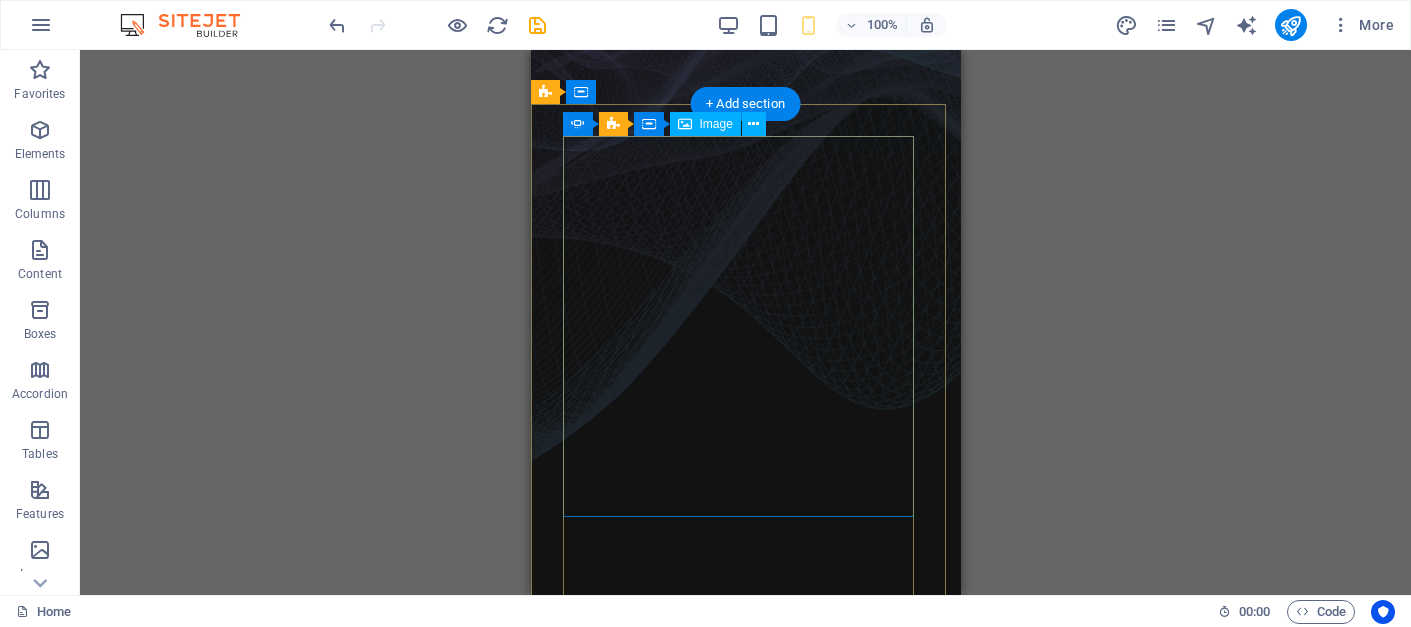 scroll, scrollTop: 406, scrollLeft: 0, axis: vertical 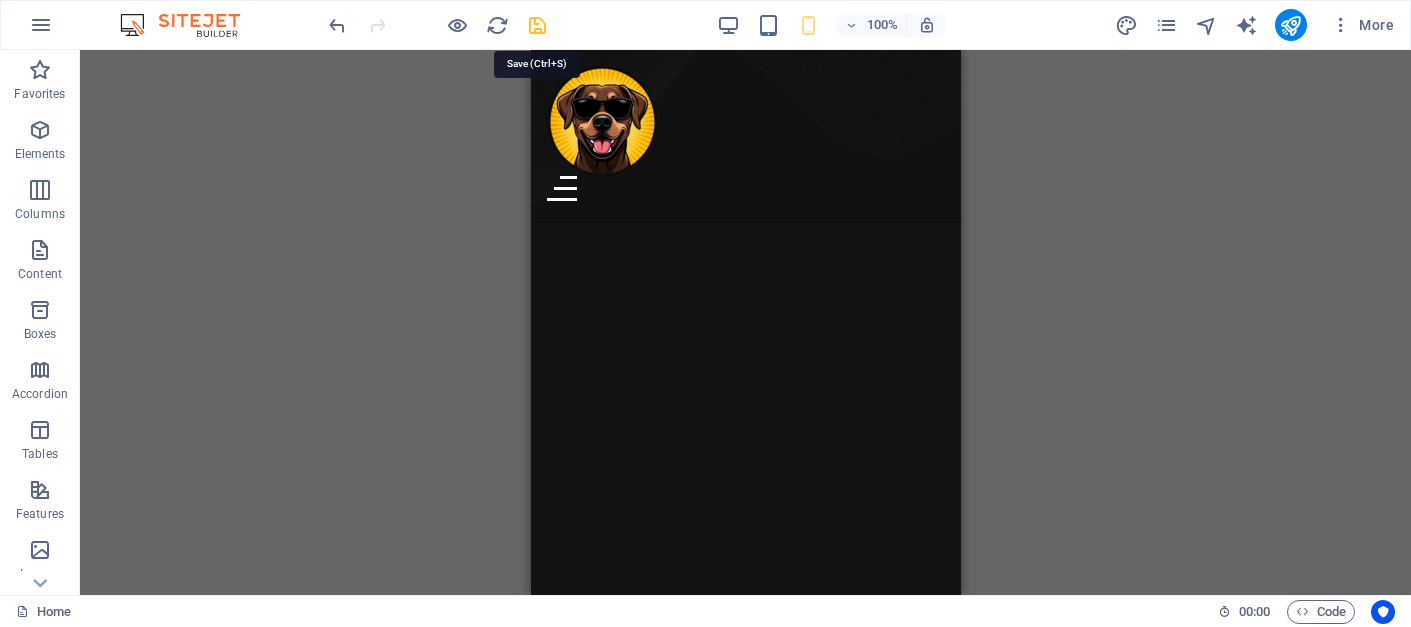 click at bounding box center [537, 25] 